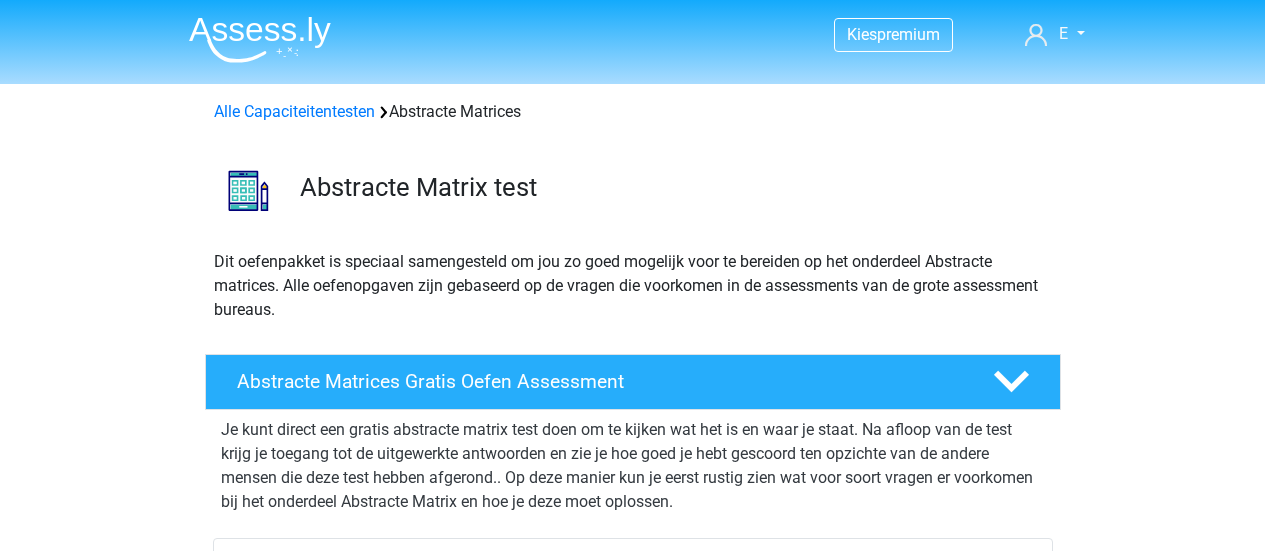 scroll, scrollTop: 0, scrollLeft: 0, axis: both 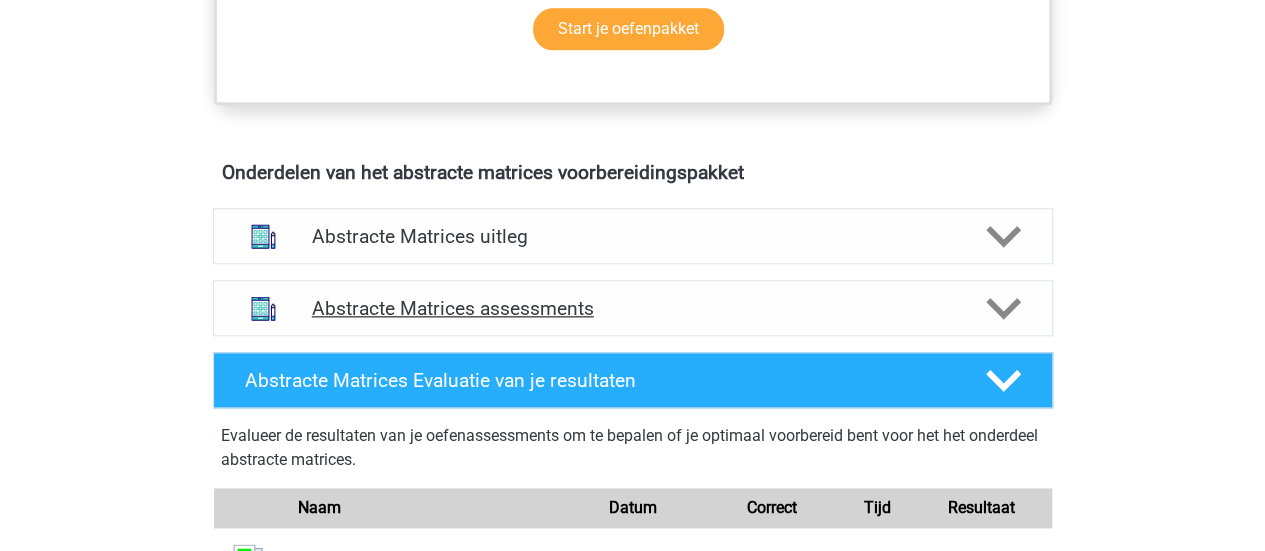 click on "Abstracte Matrices assessments" at bounding box center [633, 308] 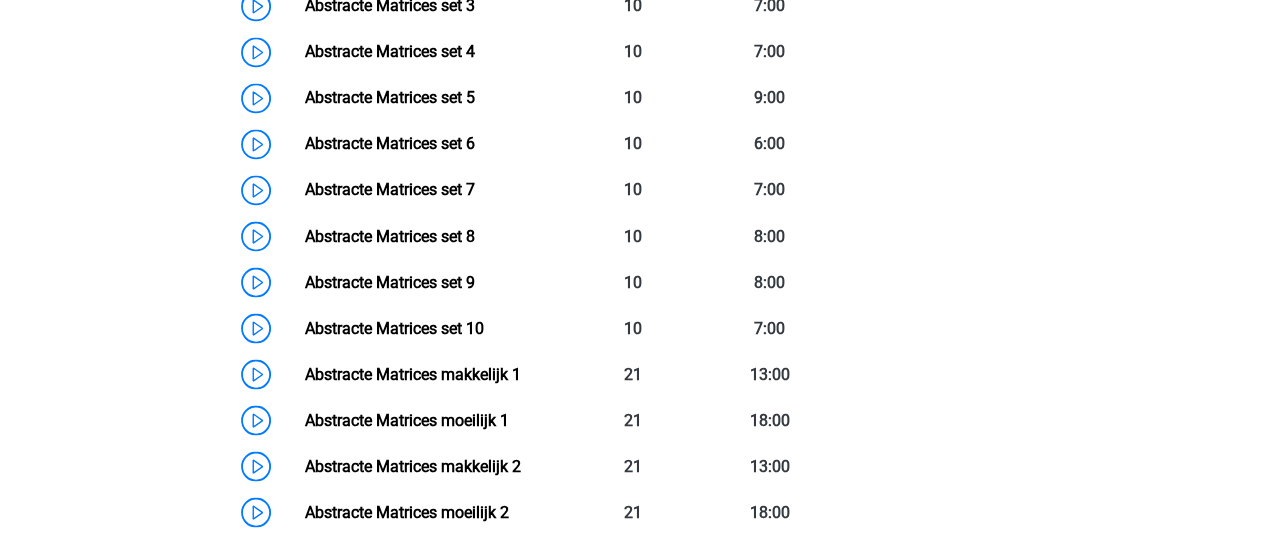 scroll, scrollTop: 1720, scrollLeft: 0, axis: vertical 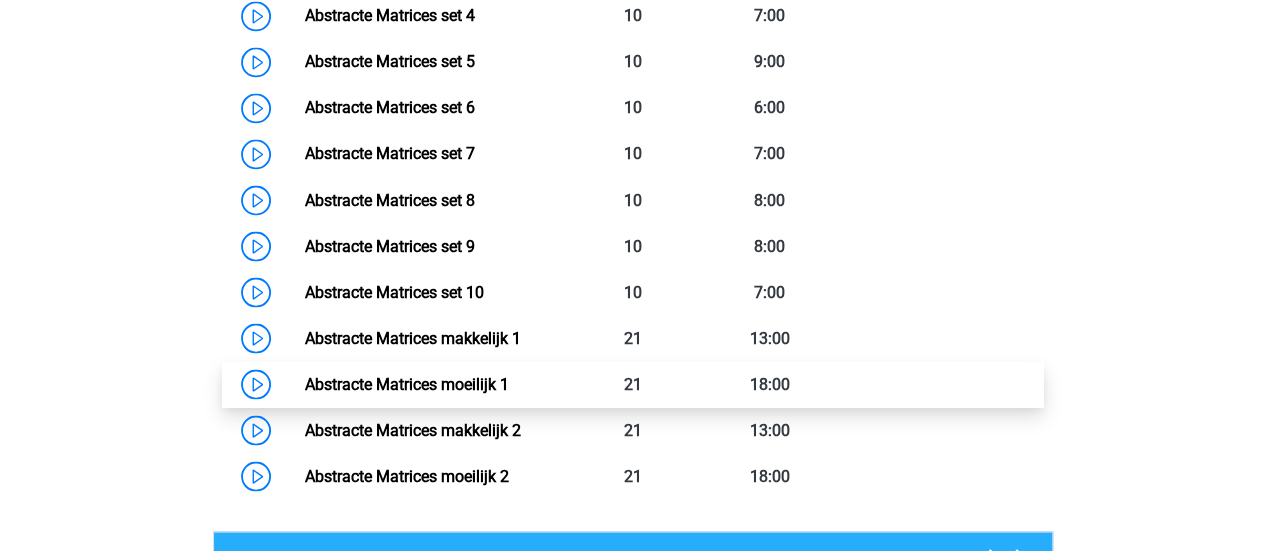 click on "Abstracte Matrices
moeilijk 1" at bounding box center [407, 383] 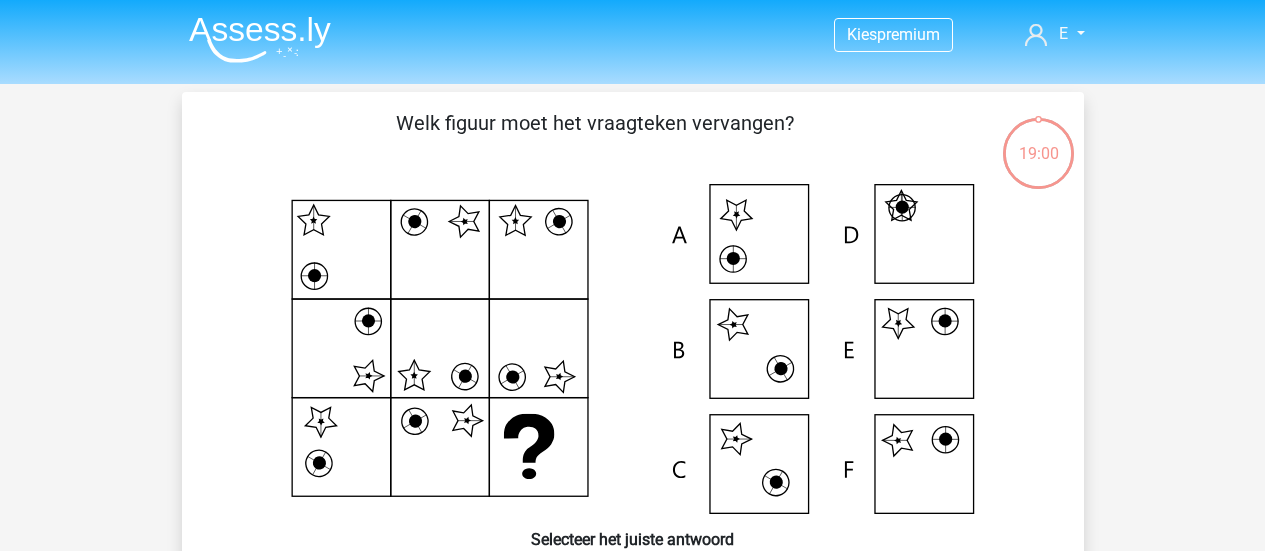 scroll, scrollTop: 0, scrollLeft: 0, axis: both 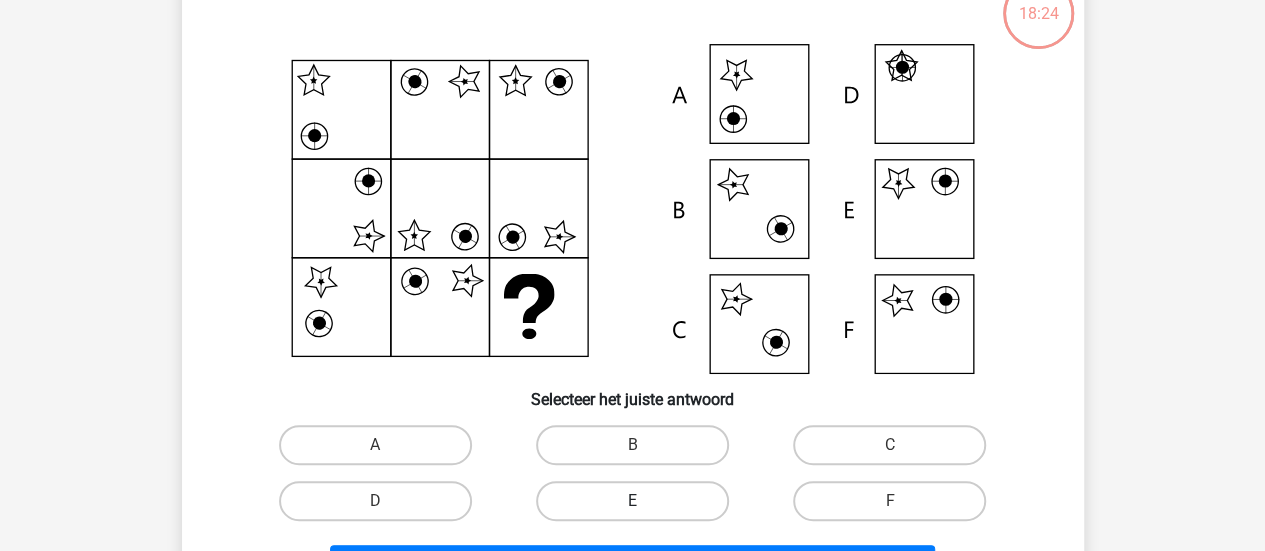 click on "E" at bounding box center (632, 501) 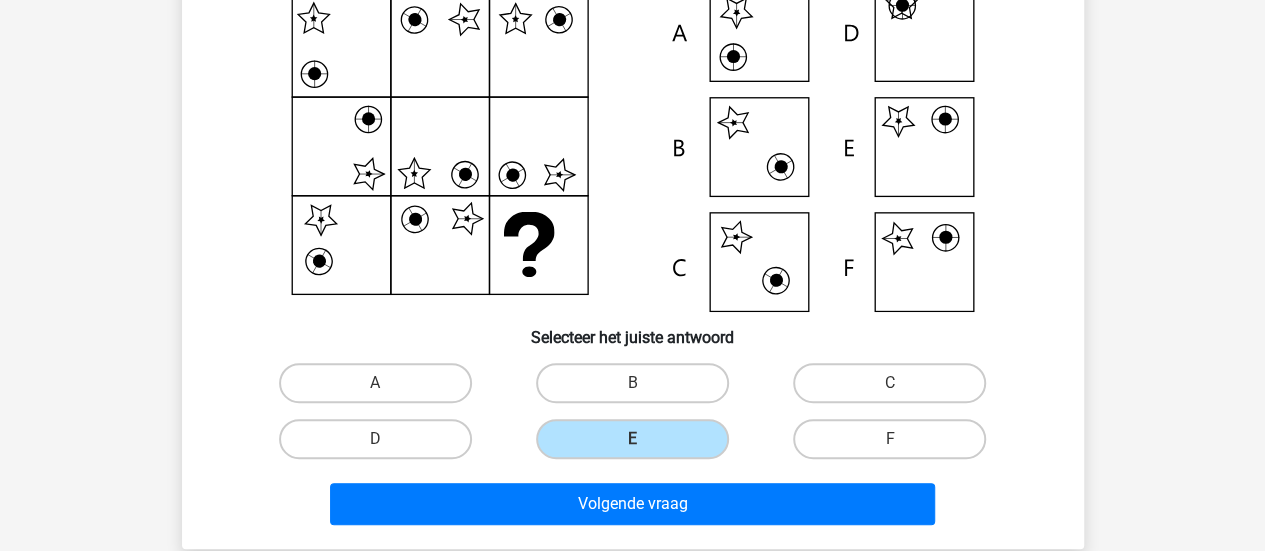 scroll, scrollTop: 218, scrollLeft: 0, axis: vertical 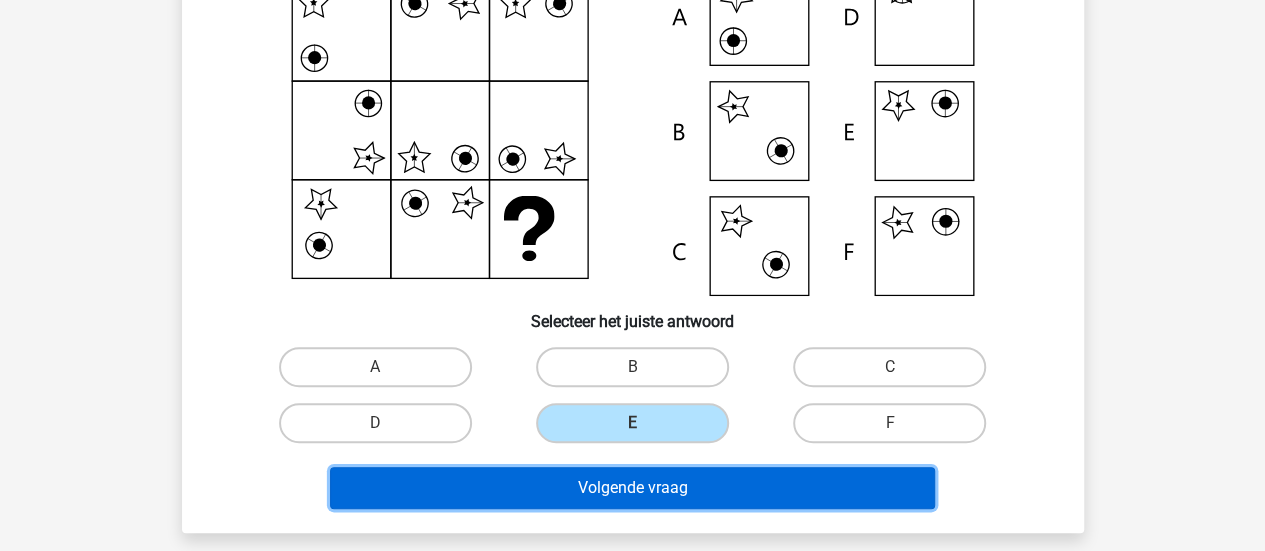 click on "Volgende vraag" at bounding box center (632, 488) 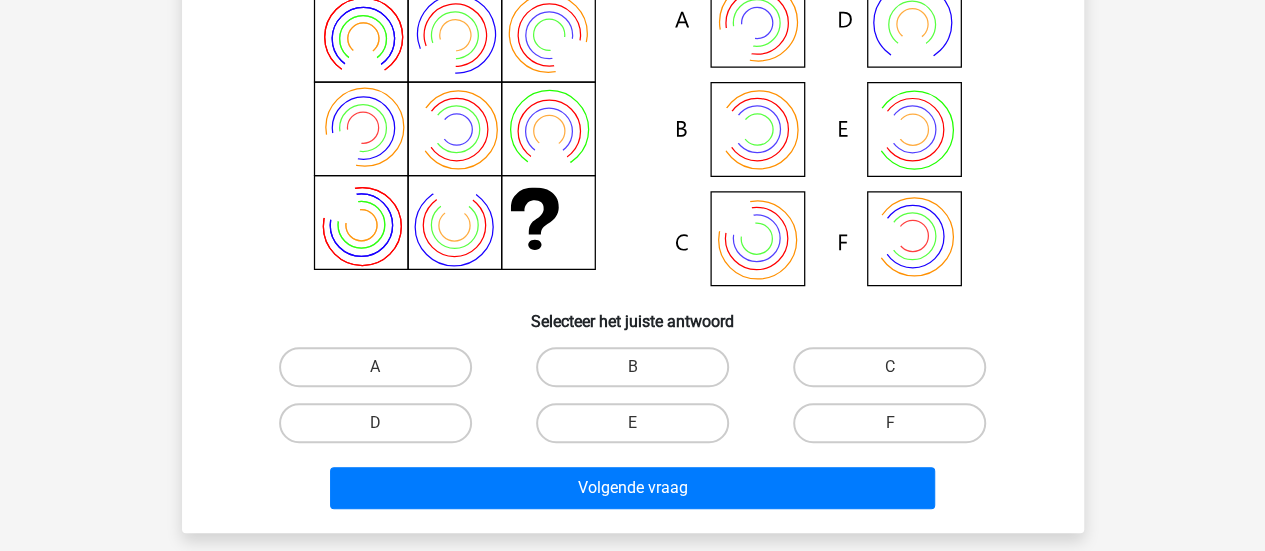 scroll, scrollTop: 92, scrollLeft: 0, axis: vertical 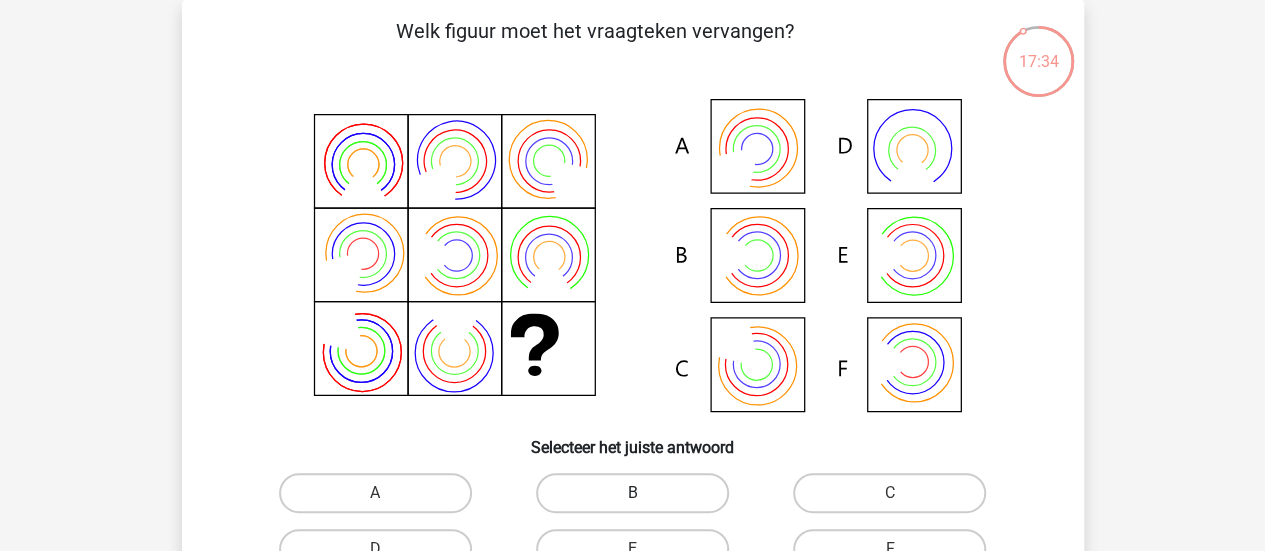 click on "B" at bounding box center [632, 493] 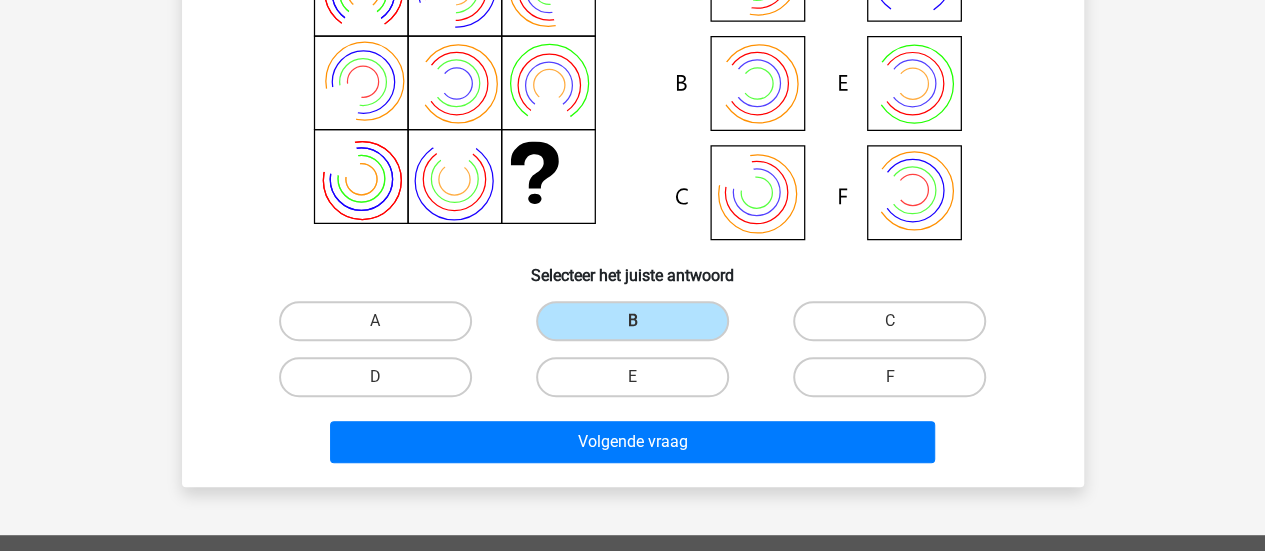 scroll, scrollTop: 276, scrollLeft: 0, axis: vertical 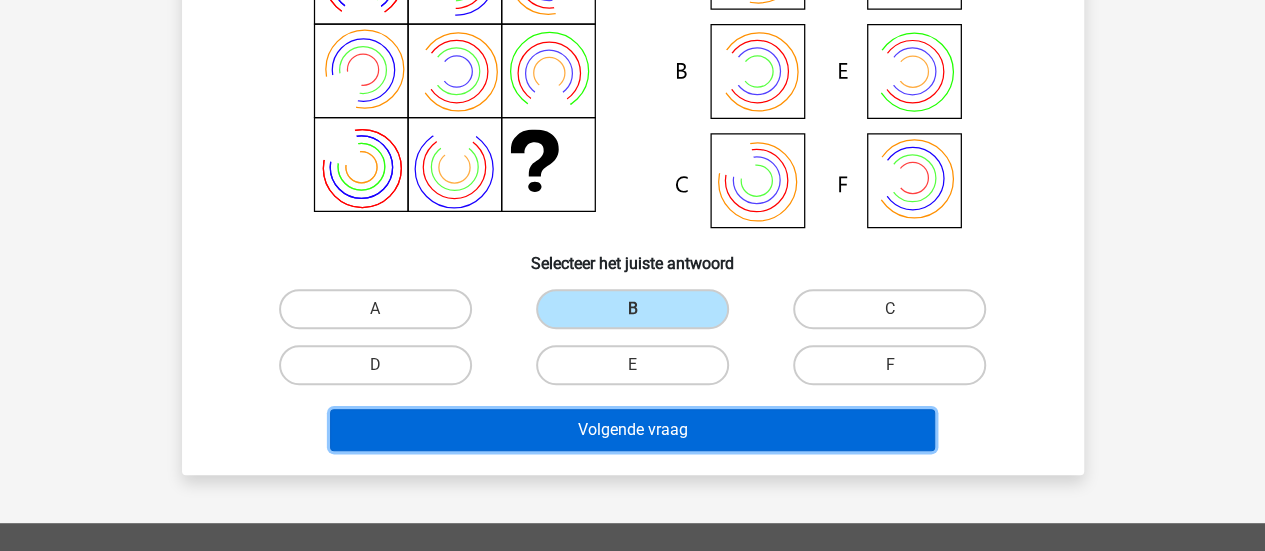 click on "Volgende vraag" at bounding box center (632, 430) 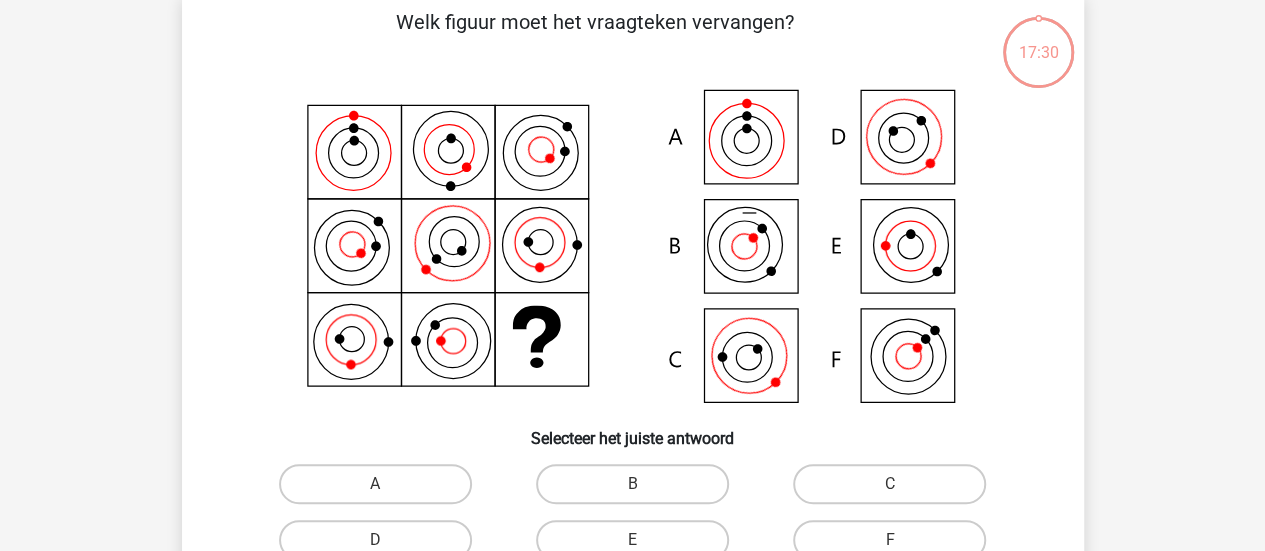 scroll, scrollTop: 92, scrollLeft: 0, axis: vertical 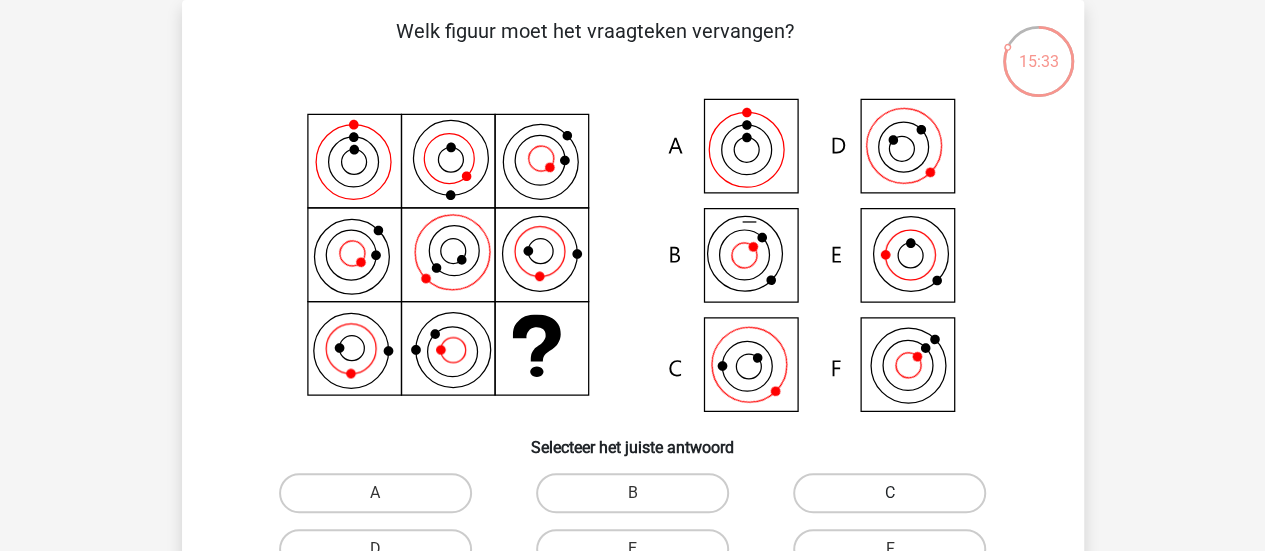 click on "C" at bounding box center [889, 493] 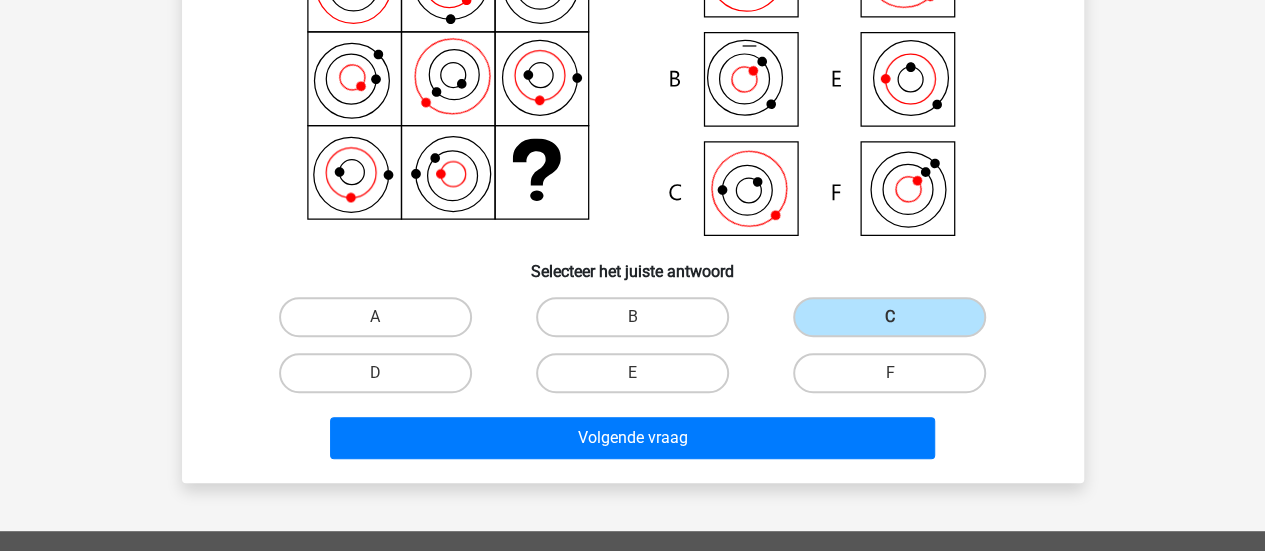 scroll, scrollTop: 285, scrollLeft: 0, axis: vertical 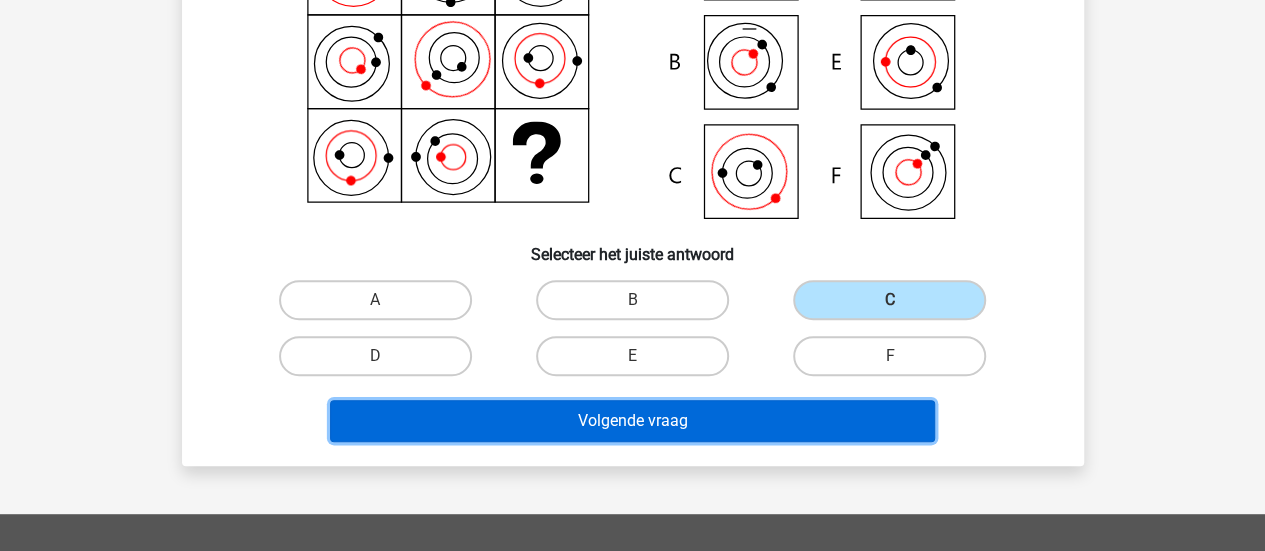 click on "Volgende vraag" at bounding box center [632, 421] 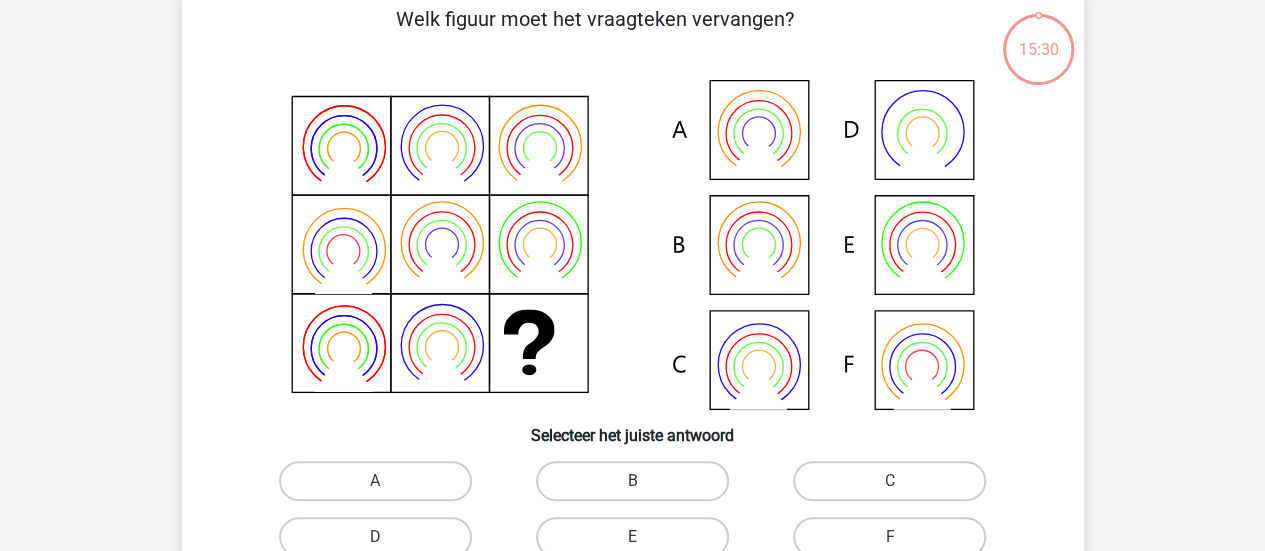 scroll, scrollTop: 92, scrollLeft: 0, axis: vertical 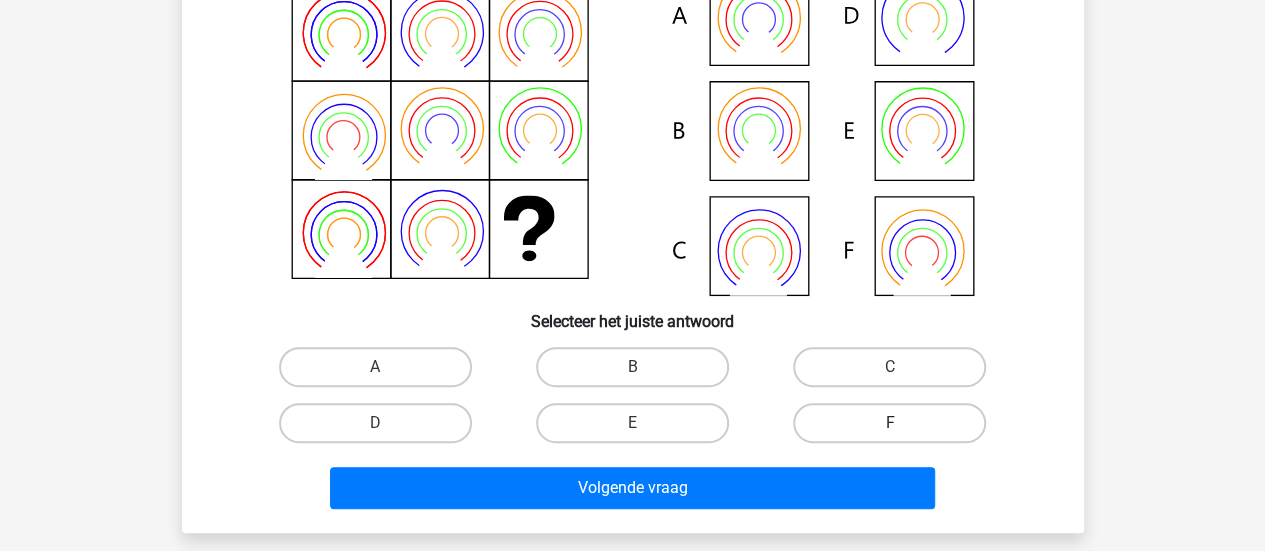 click on "F" at bounding box center [889, 423] 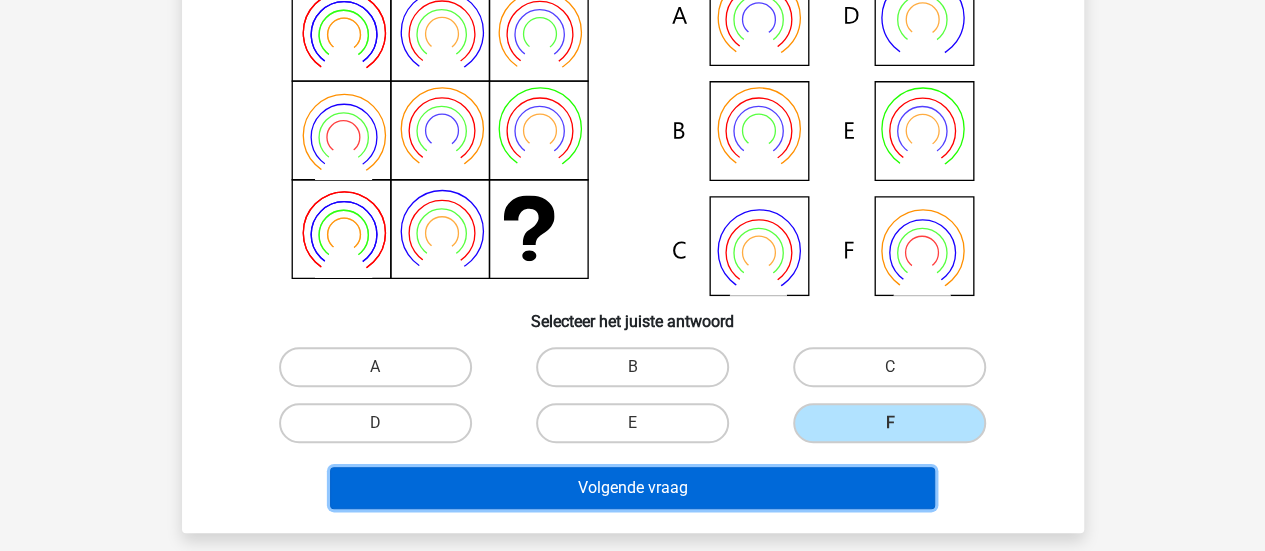 click on "Volgende vraag" at bounding box center (632, 488) 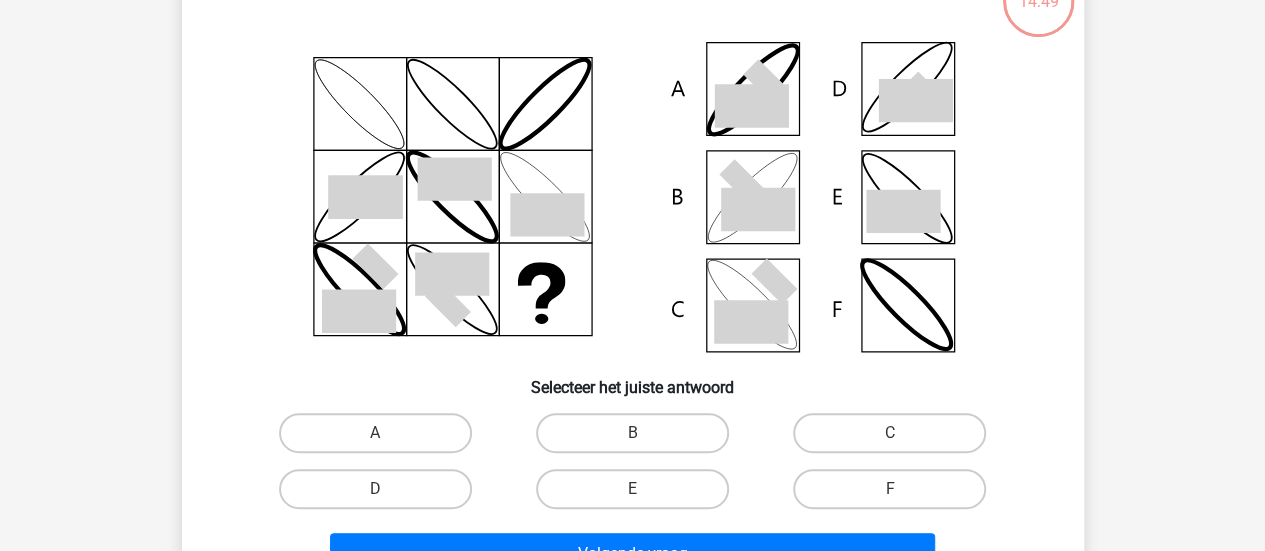 scroll, scrollTop: 92, scrollLeft: 0, axis: vertical 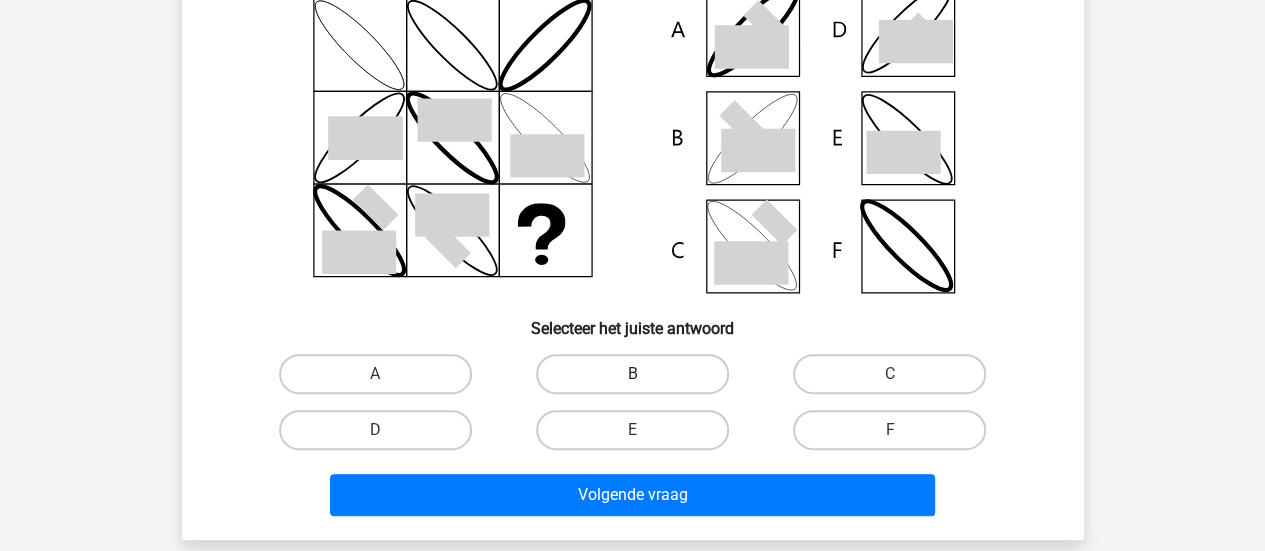 click on "B" at bounding box center (632, 374) 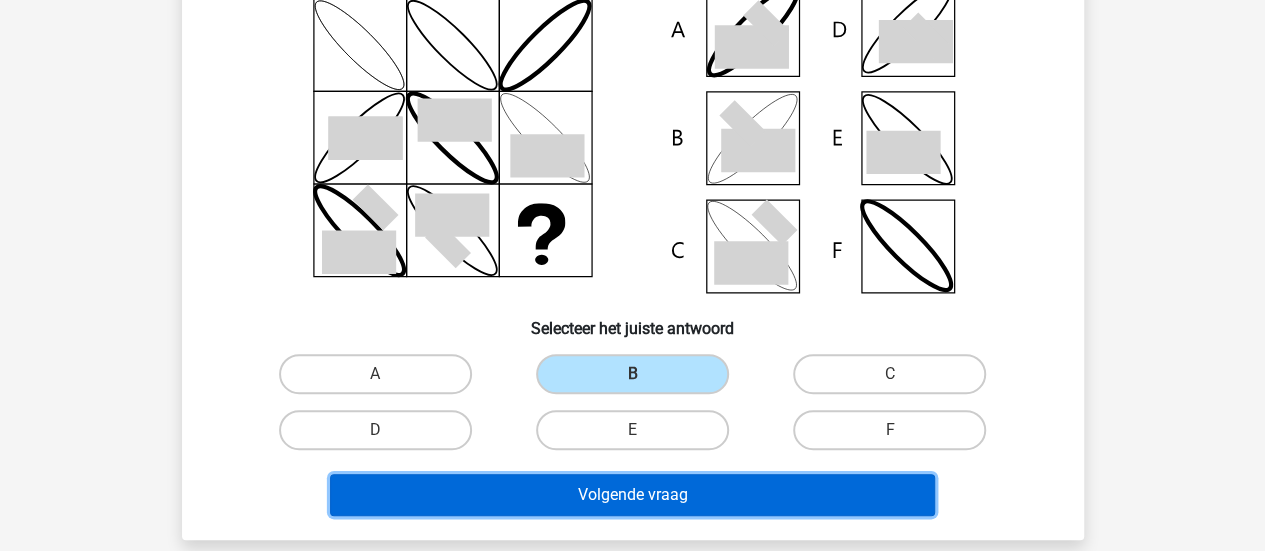 click on "Volgende vraag" at bounding box center (632, 495) 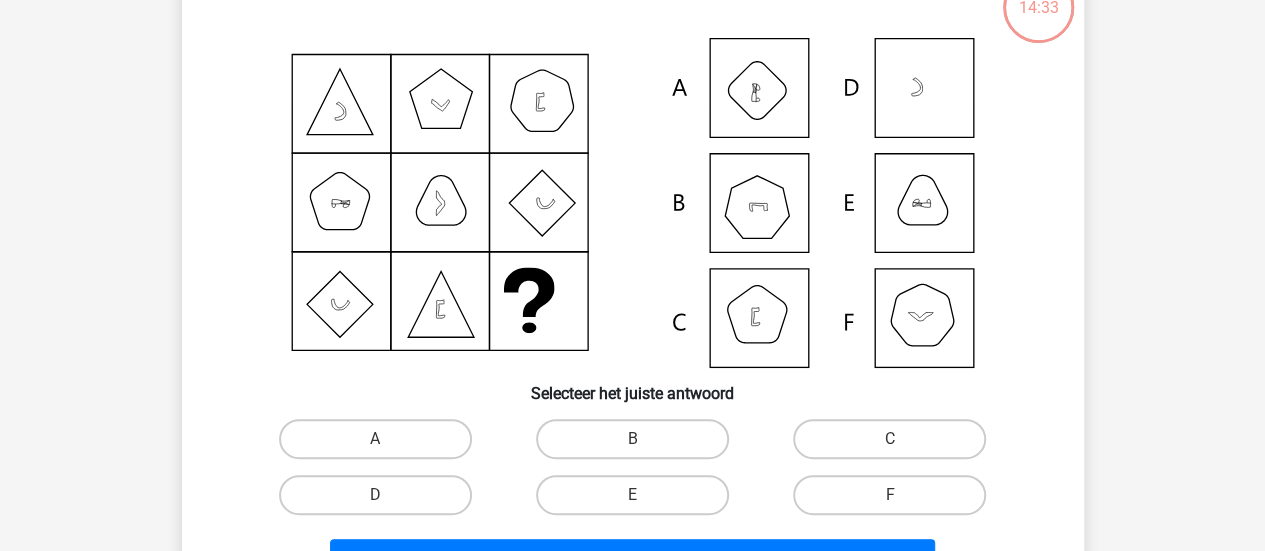 scroll, scrollTop: 92, scrollLeft: 0, axis: vertical 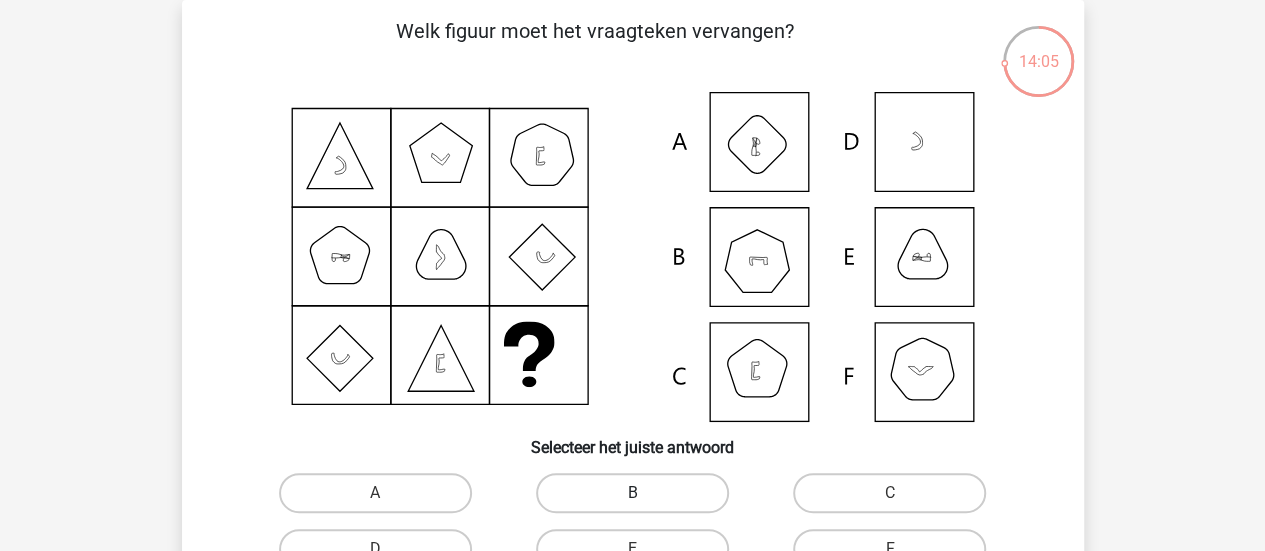 click on "B" at bounding box center (632, 493) 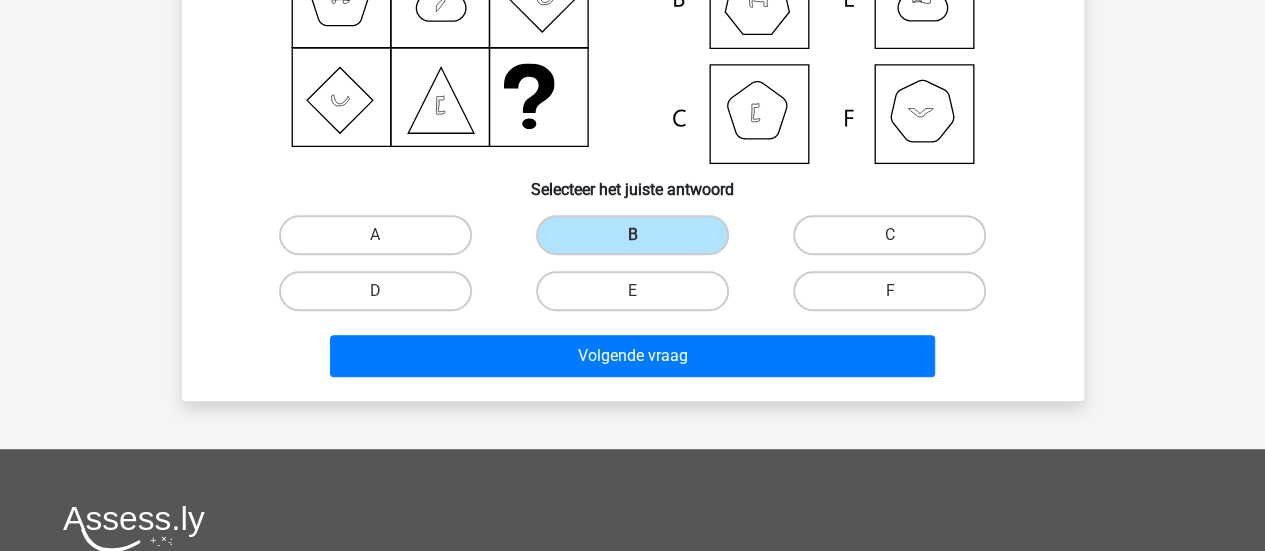 scroll, scrollTop: 357, scrollLeft: 0, axis: vertical 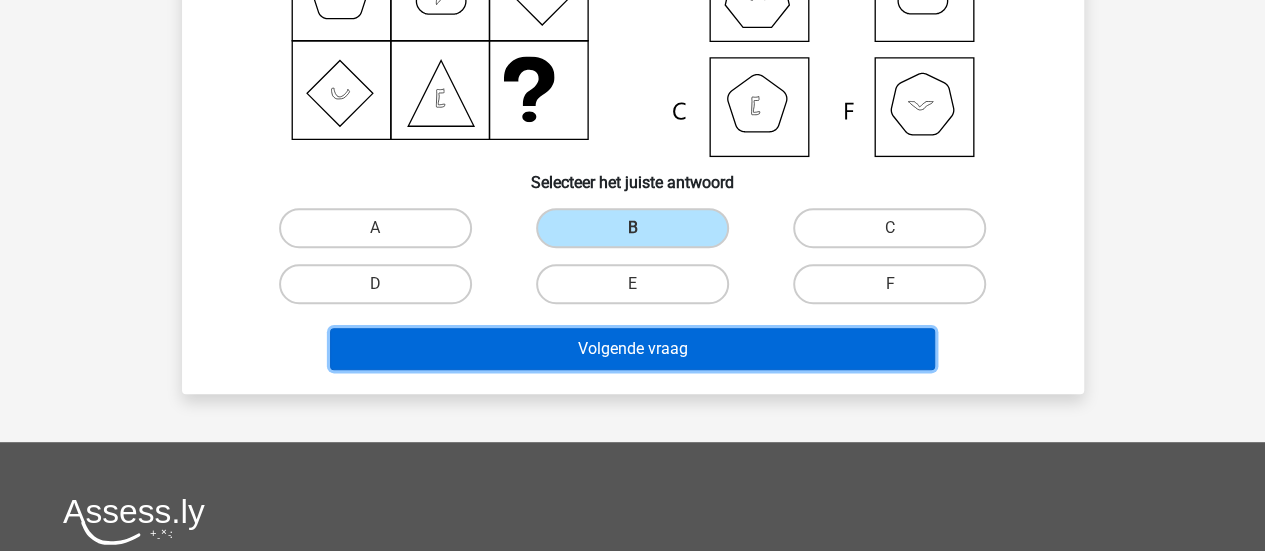 click on "Volgende vraag" at bounding box center [632, 349] 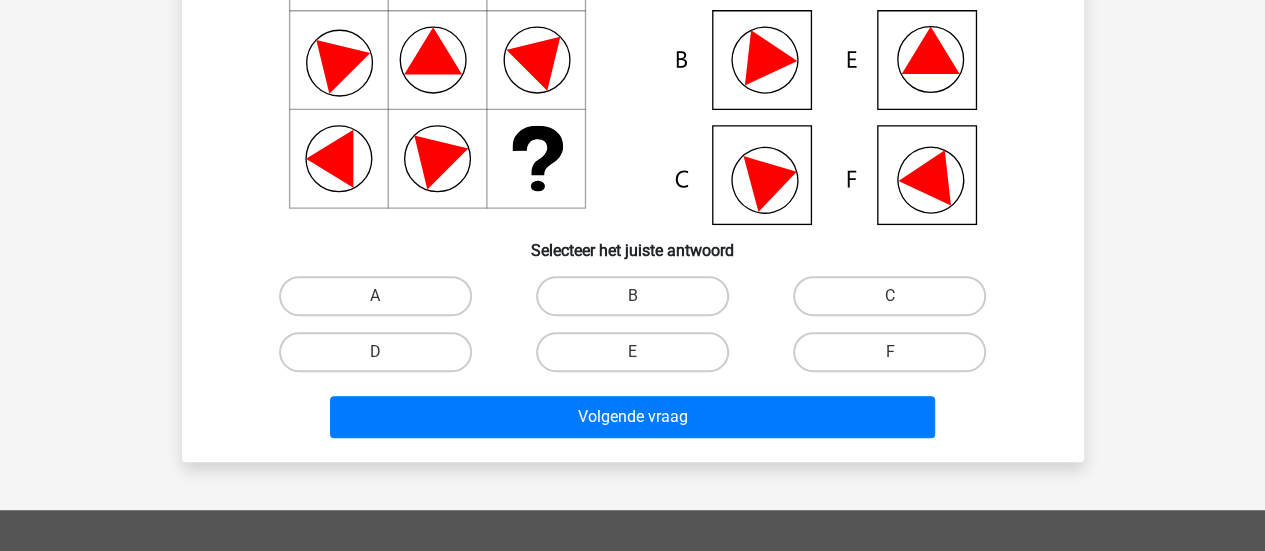 scroll, scrollTop: 92, scrollLeft: 0, axis: vertical 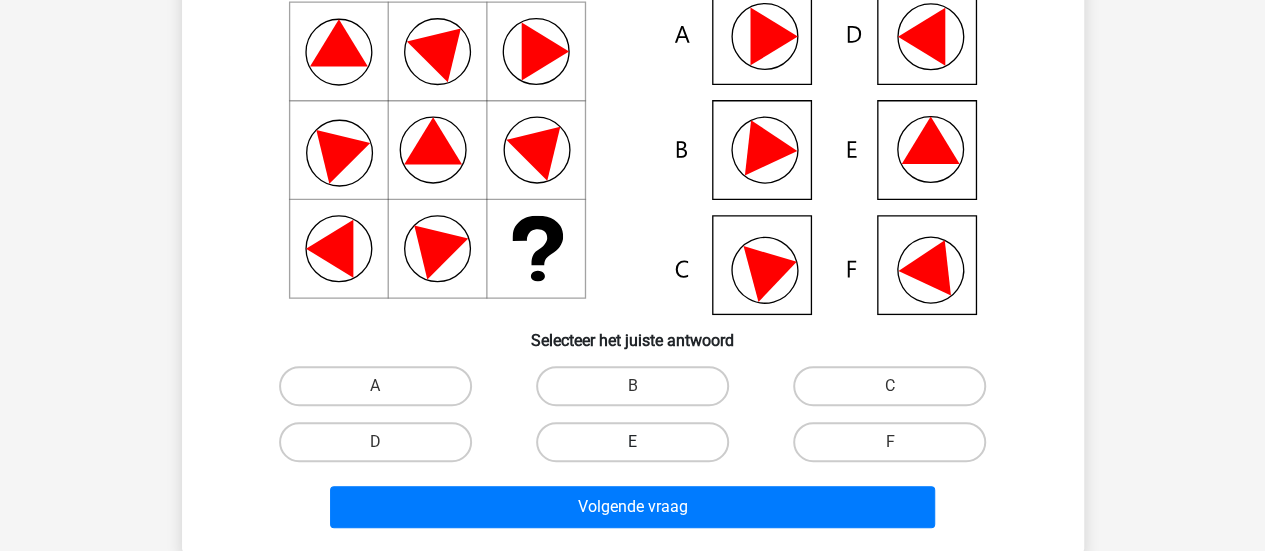 click on "E" at bounding box center [632, 442] 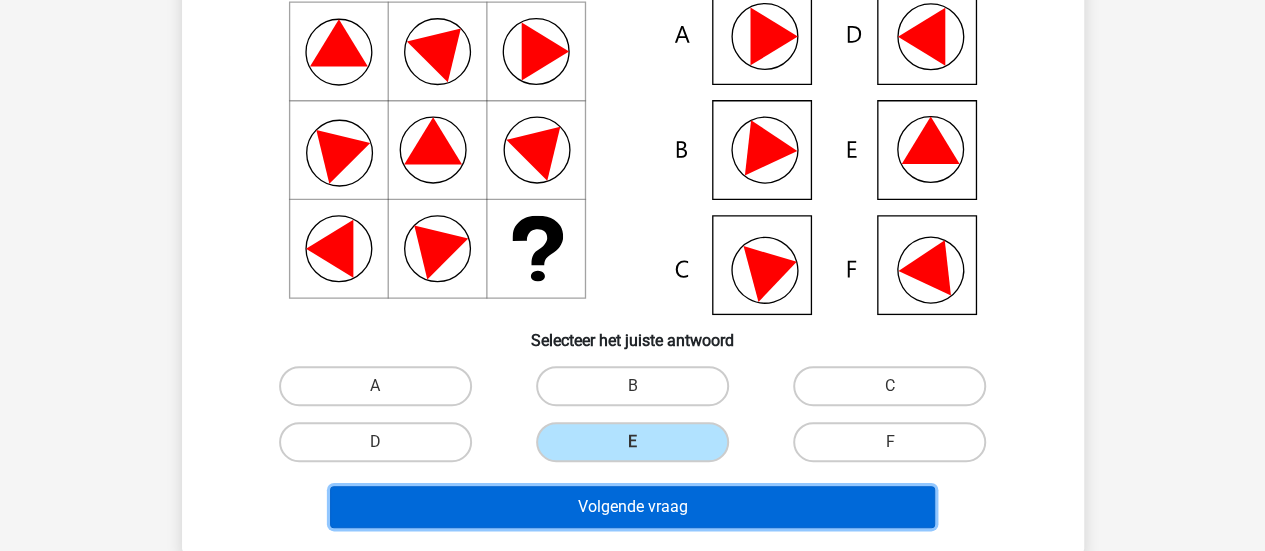 click on "Volgende vraag" at bounding box center (632, 507) 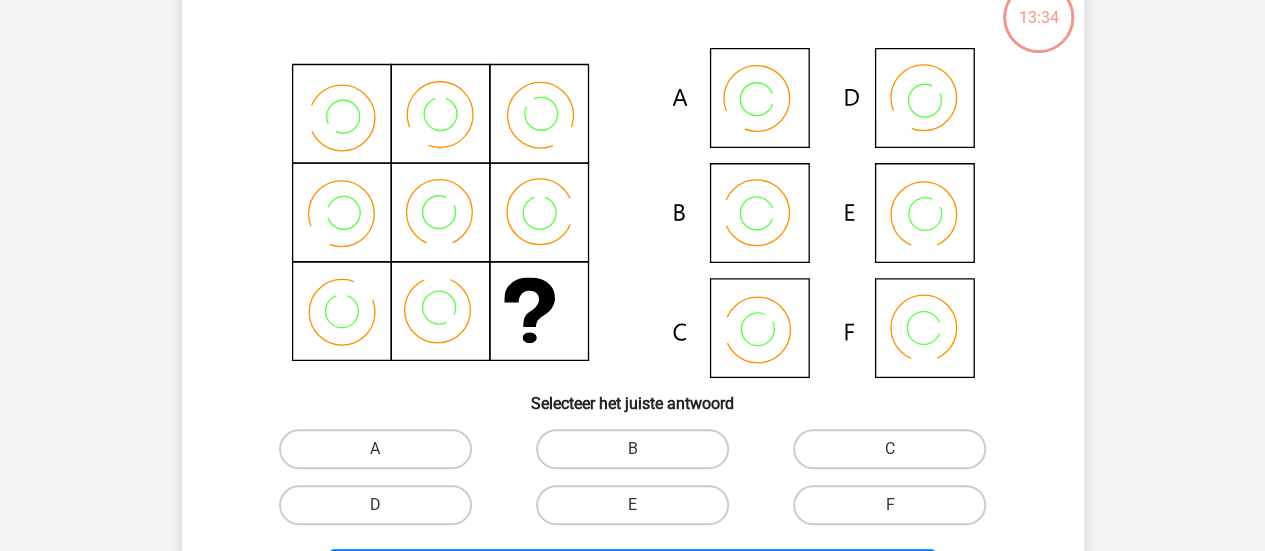 scroll, scrollTop: 92, scrollLeft: 0, axis: vertical 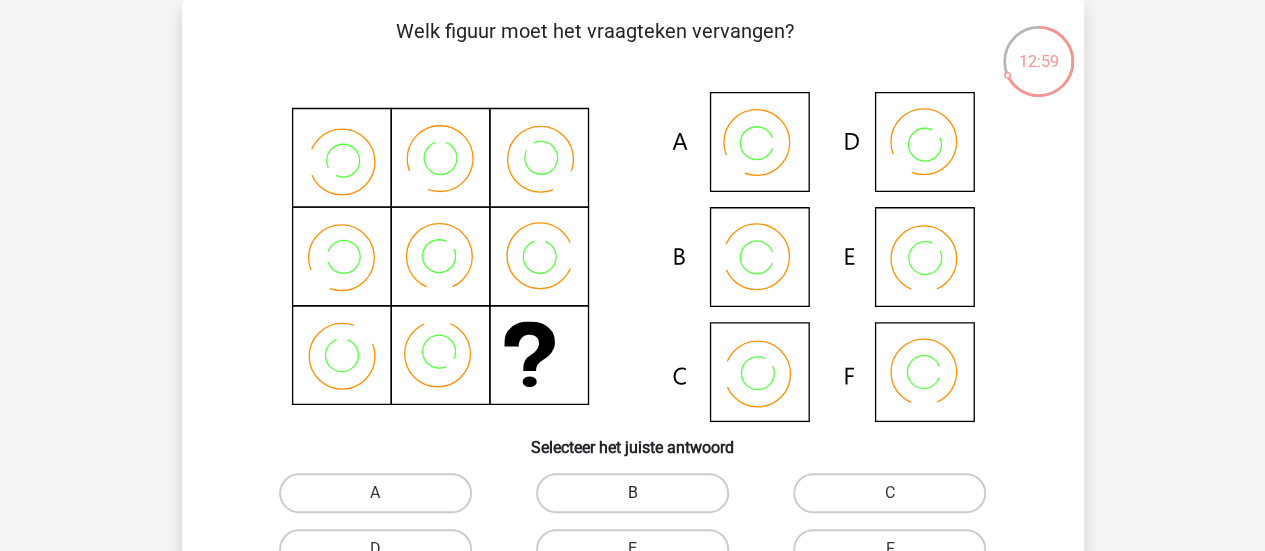click on "B" at bounding box center [632, 493] 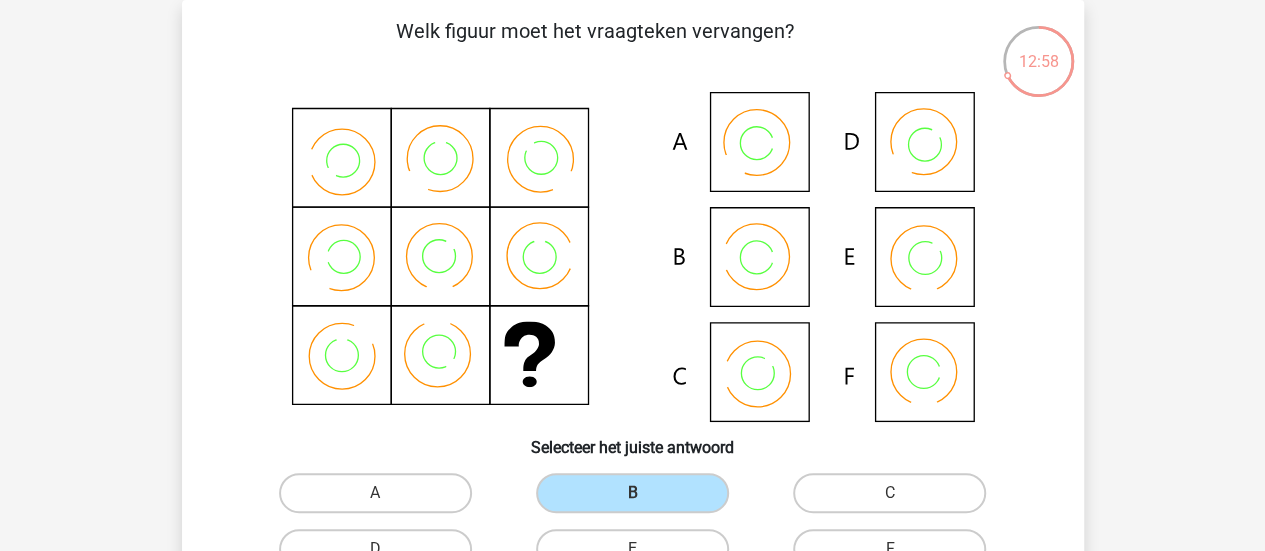 scroll, scrollTop: 204, scrollLeft: 0, axis: vertical 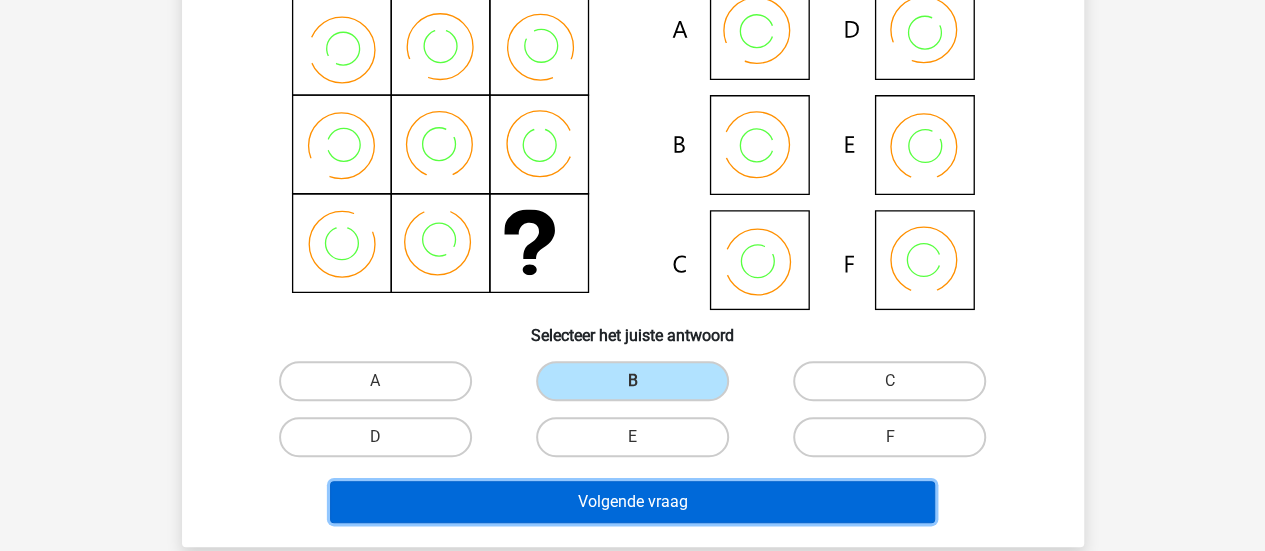 click on "Volgende vraag" at bounding box center [632, 502] 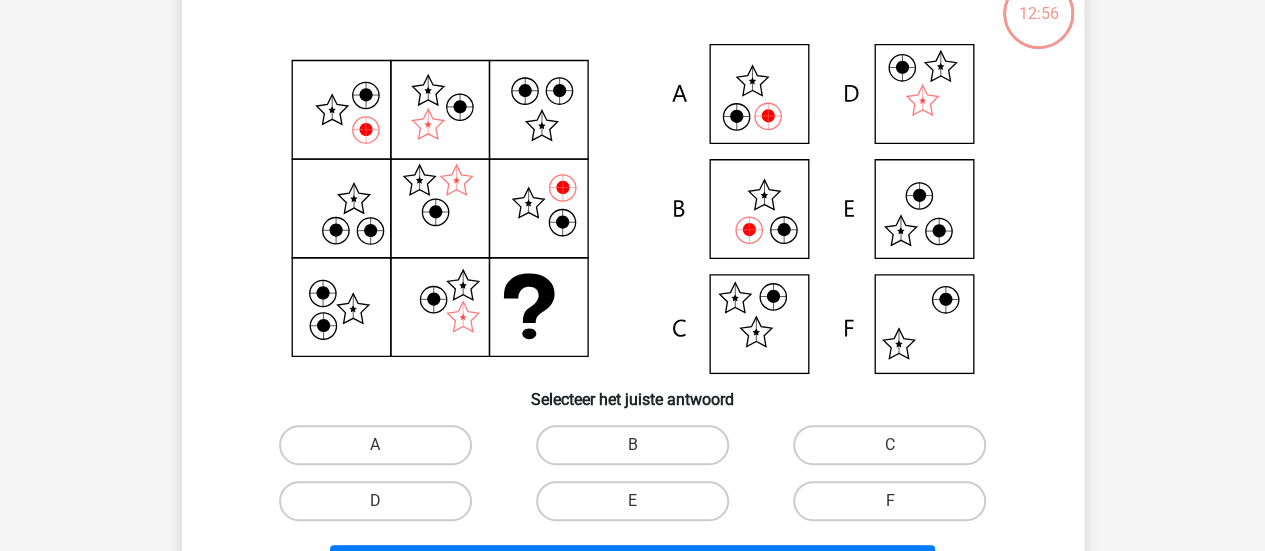 scroll, scrollTop: 92, scrollLeft: 0, axis: vertical 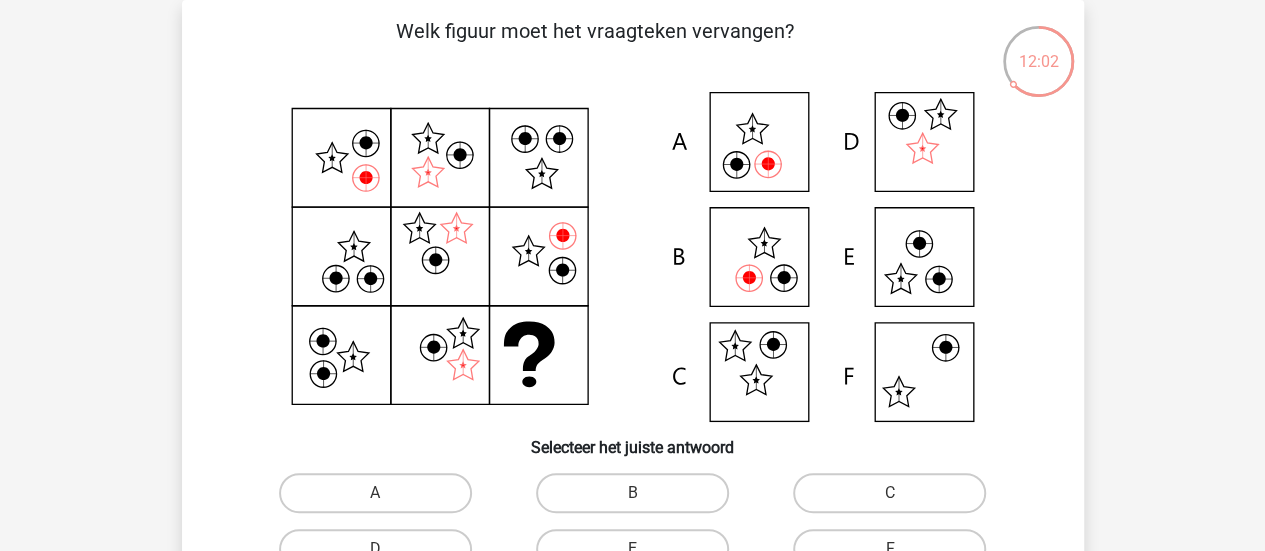 click on "B" at bounding box center (638, 499) 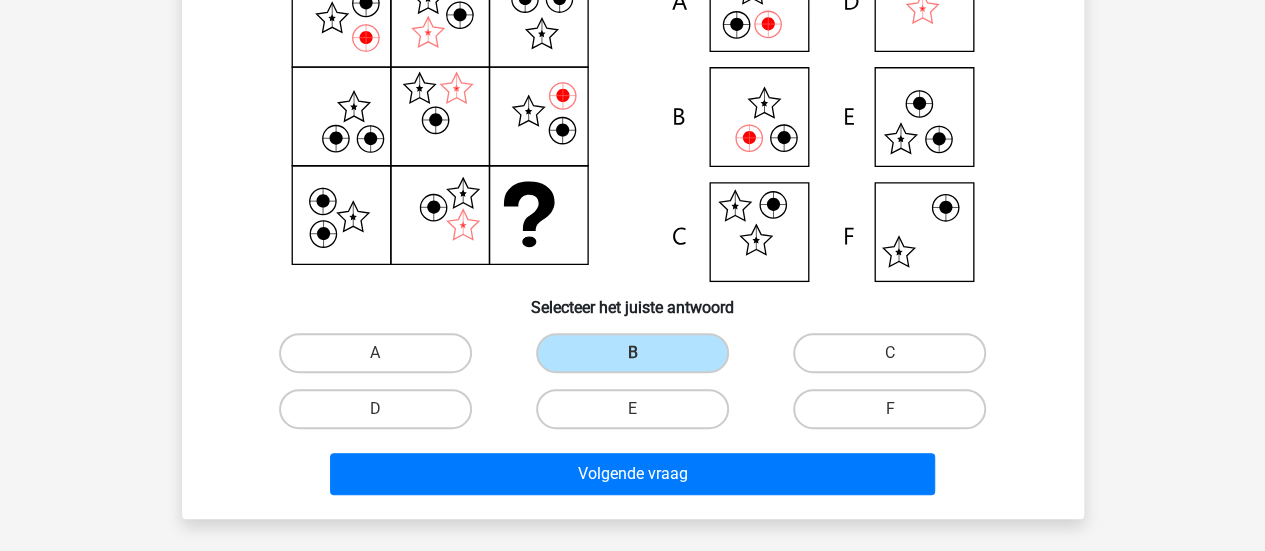 scroll, scrollTop: 254, scrollLeft: 0, axis: vertical 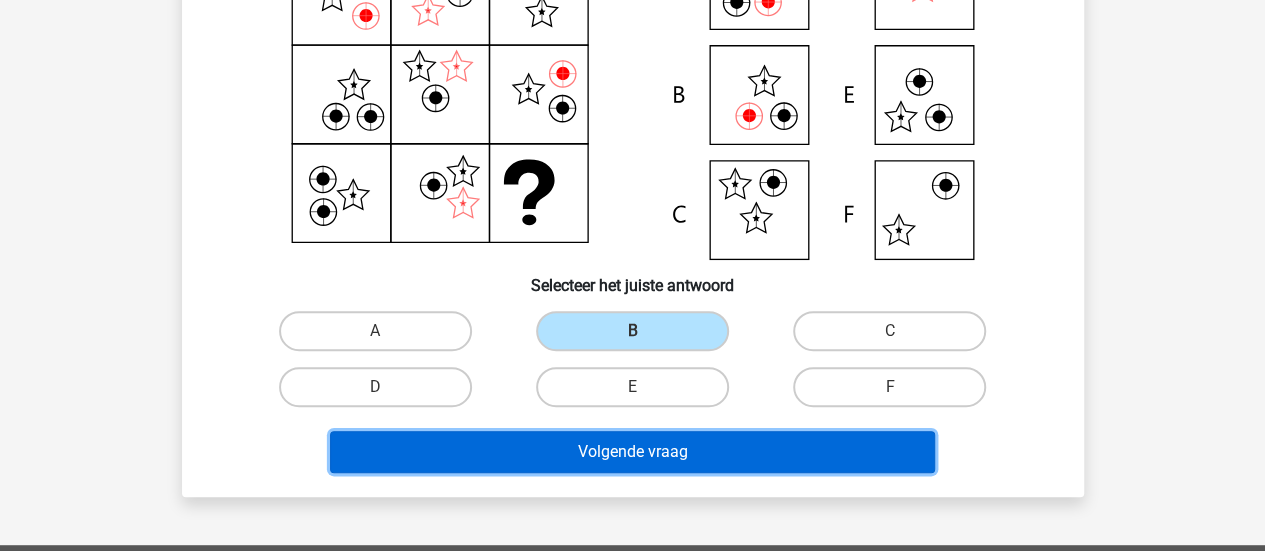click on "Volgende vraag" at bounding box center [632, 452] 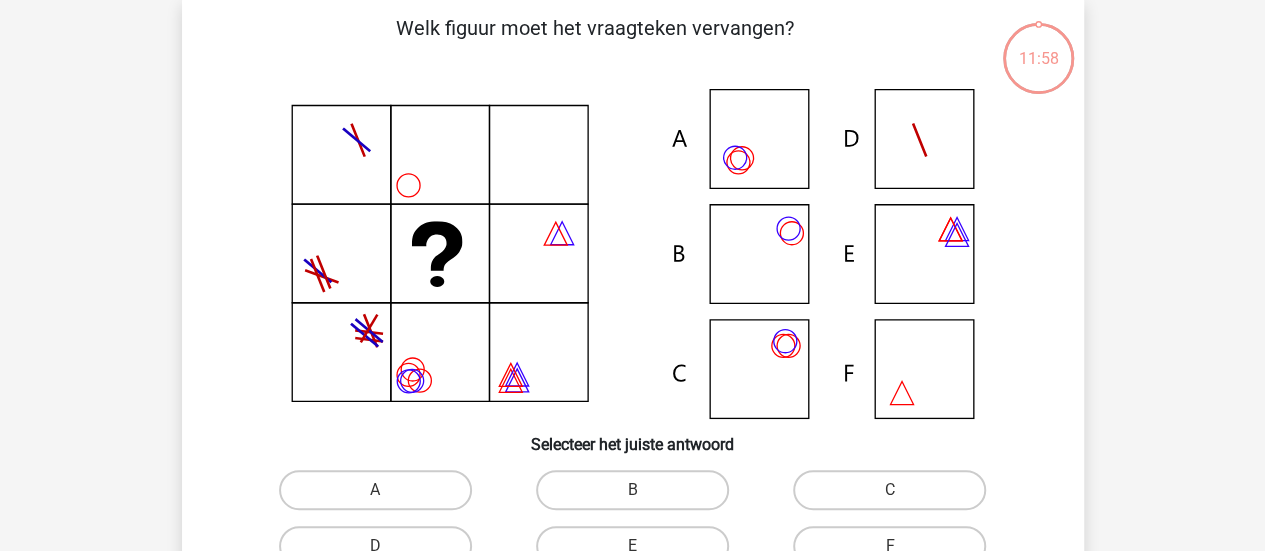 scroll, scrollTop: 92, scrollLeft: 0, axis: vertical 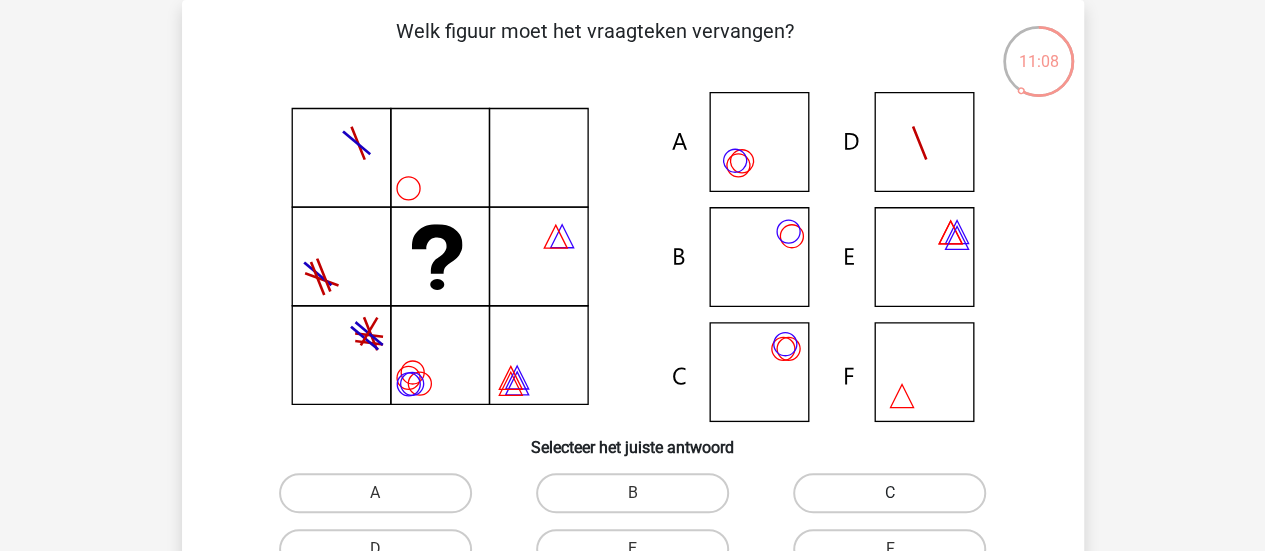 click on "C" at bounding box center (889, 493) 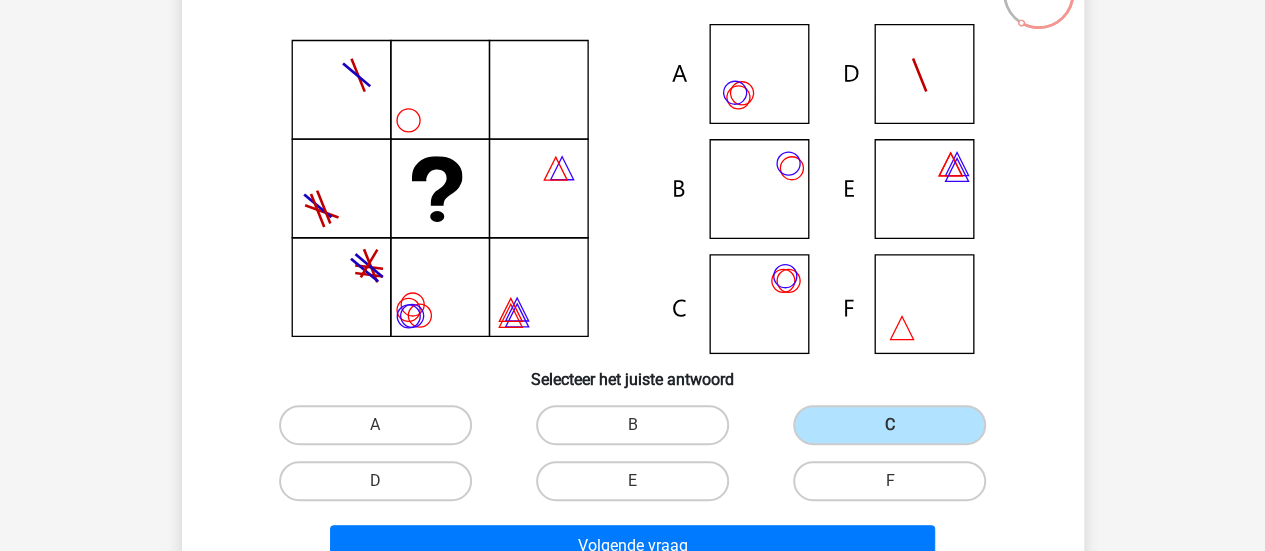 scroll, scrollTop: 204, scrollLeft: 0, axis: vertical 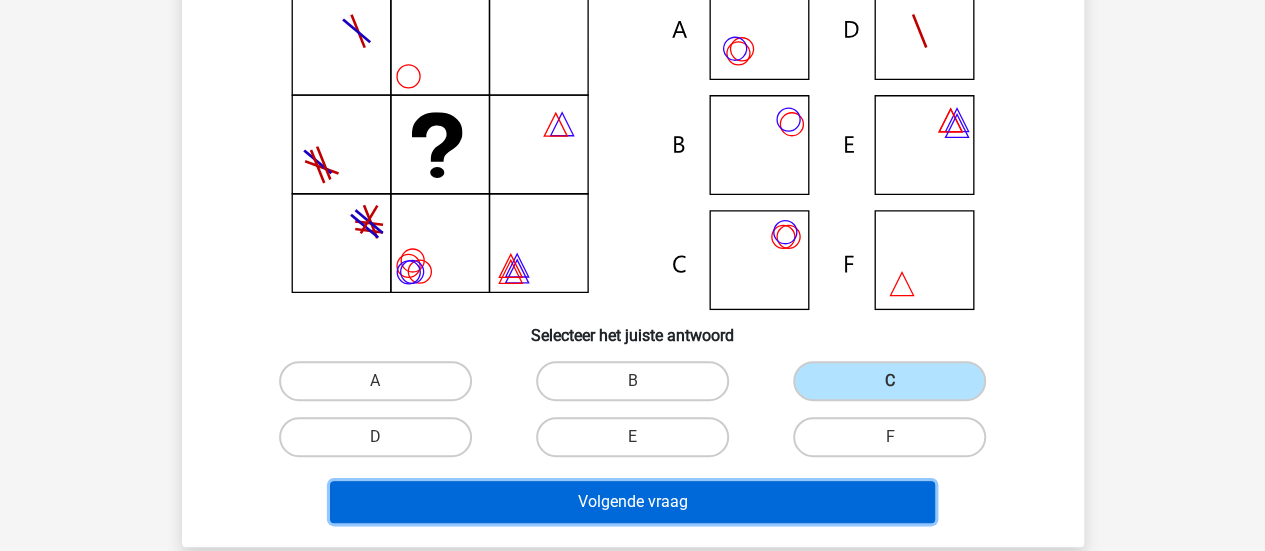 click on "Volgende vraag" at bounding box center [632, 502] 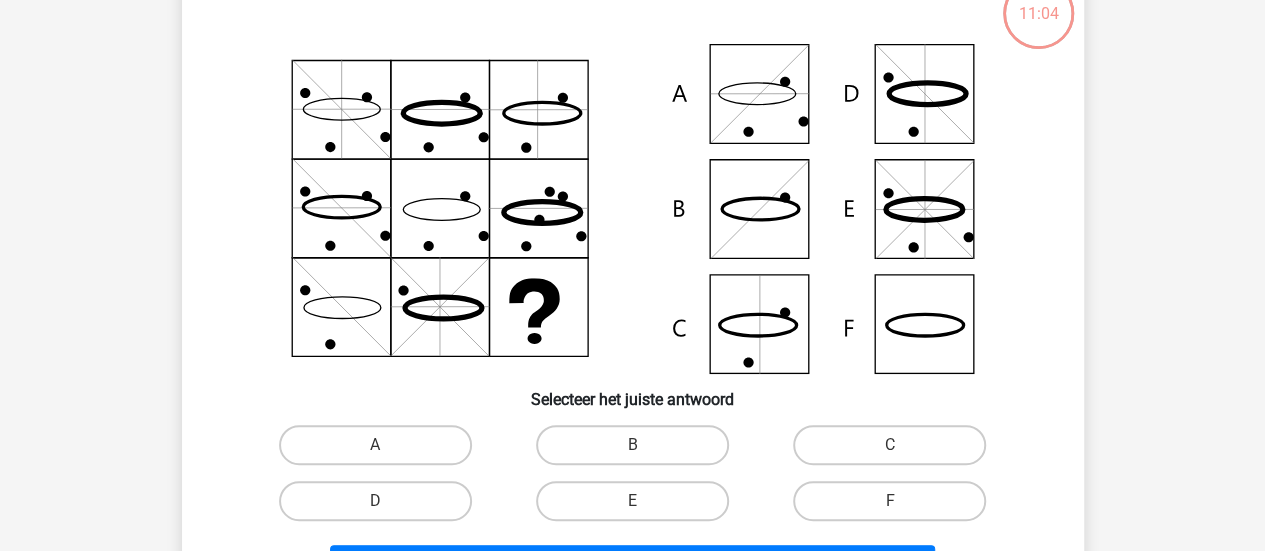 scroll, scrollTop: 92, scrollLeft: 0, axis: vertical 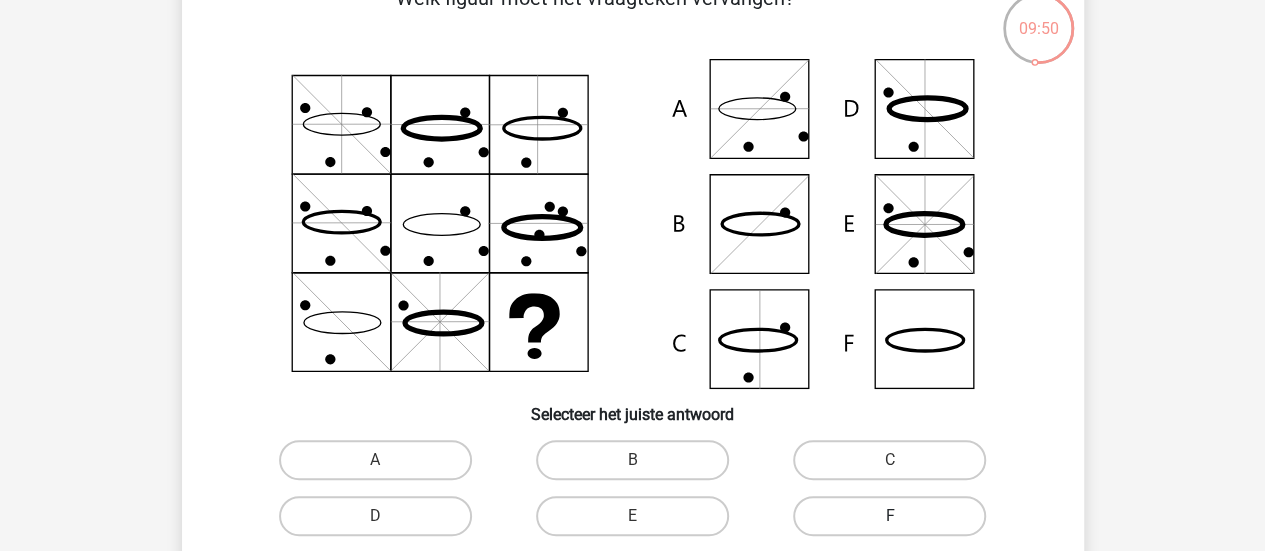 click on "F" at bounding box center [889, 516] 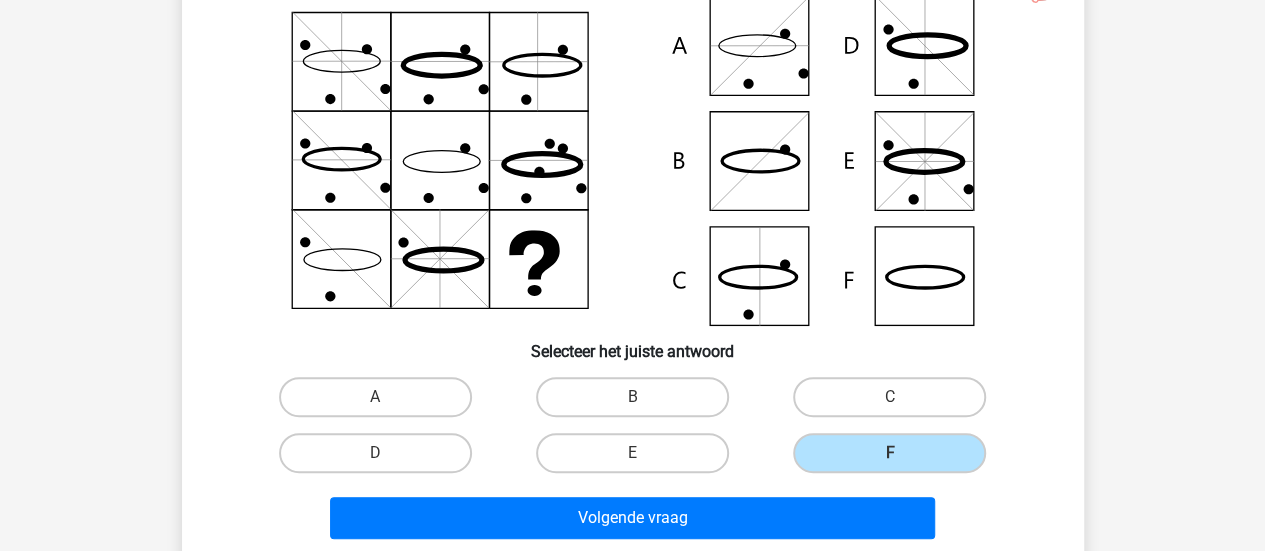 scroll, scrollTop: 228, scrollLeft: 0, axis: vertical 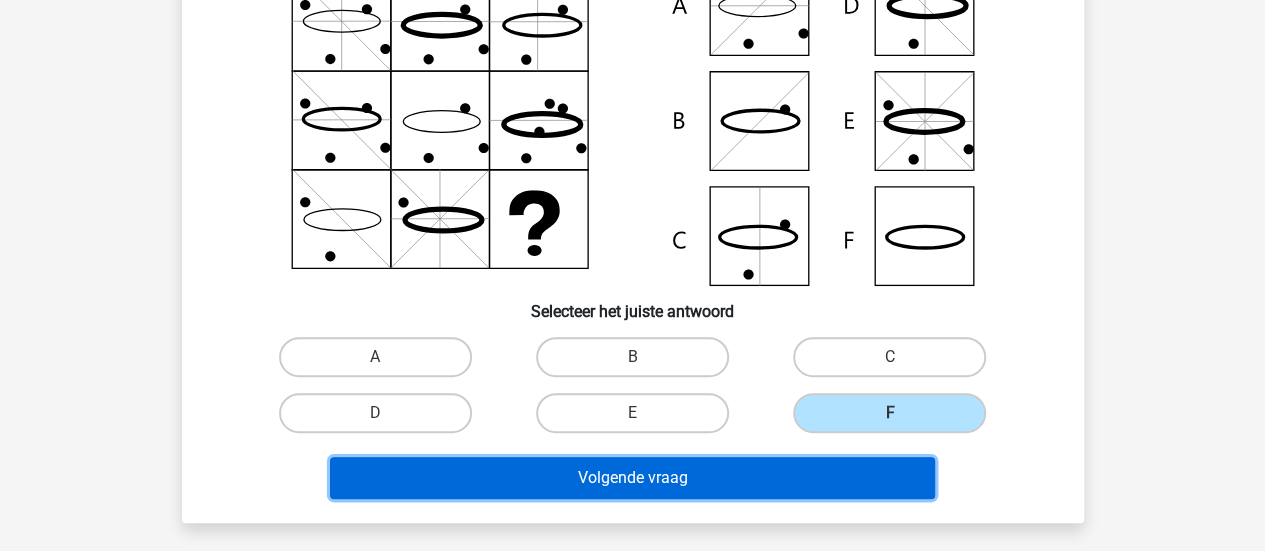 click on "Volgende vraag" at bounding box center [632, 478] 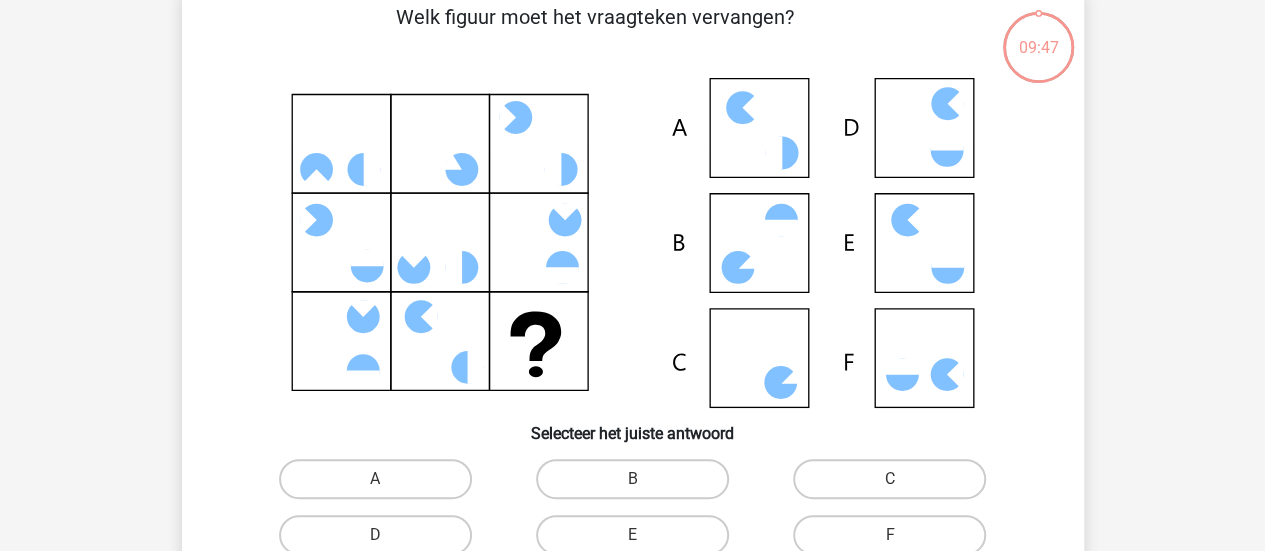 scroll, scrollTop: 92, scrollLeft: 0, axis: vertical 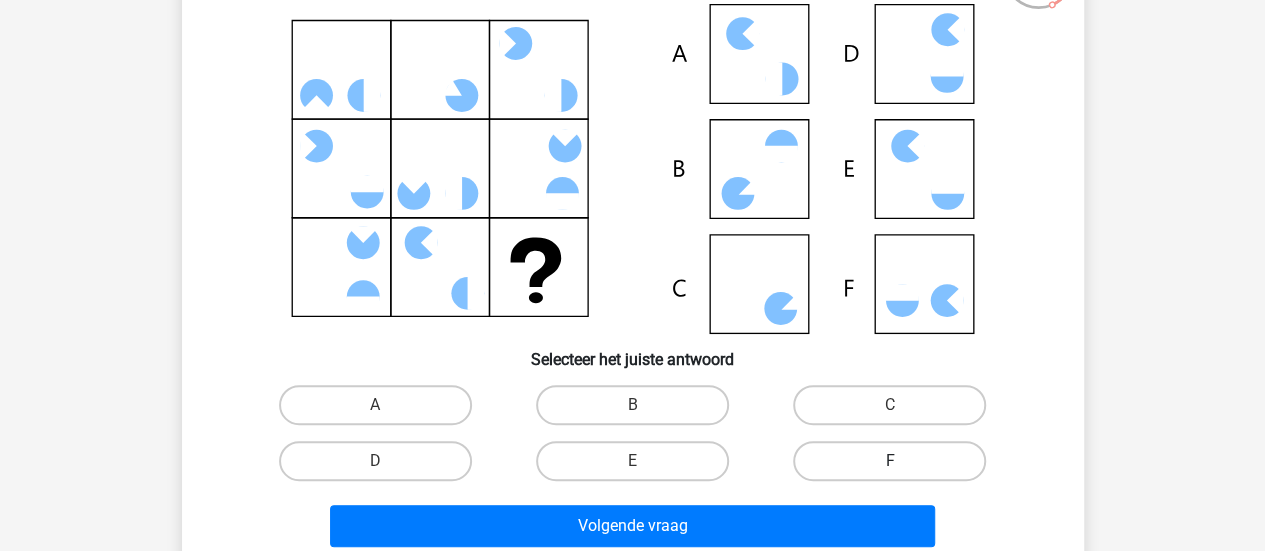 click on "F" at bounding box center [889, 461] 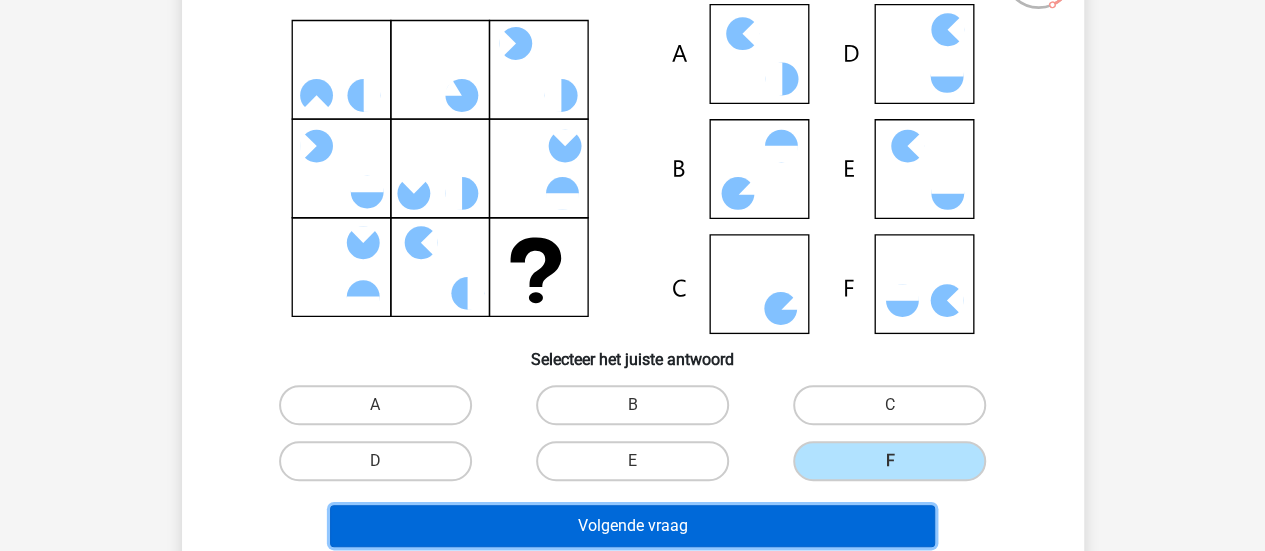 click on "Volgende vraag" at bounding box center (632, 526) 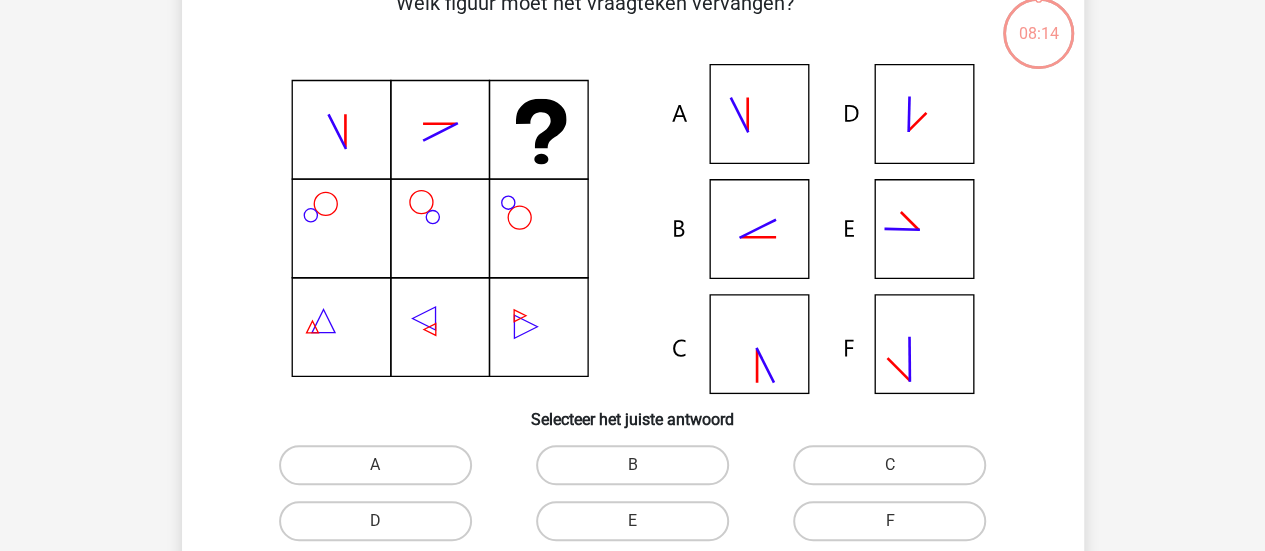 scroll, scrollTop: 92, scrollLeft: 0, axis: vertical 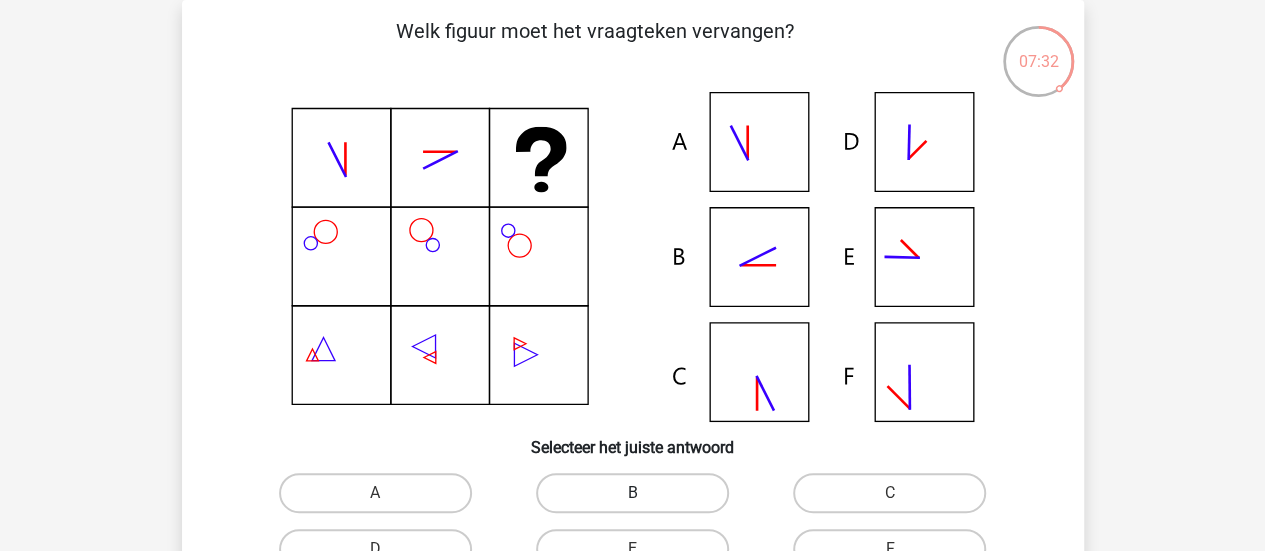 click on "B" at bounding box center [632, 493] 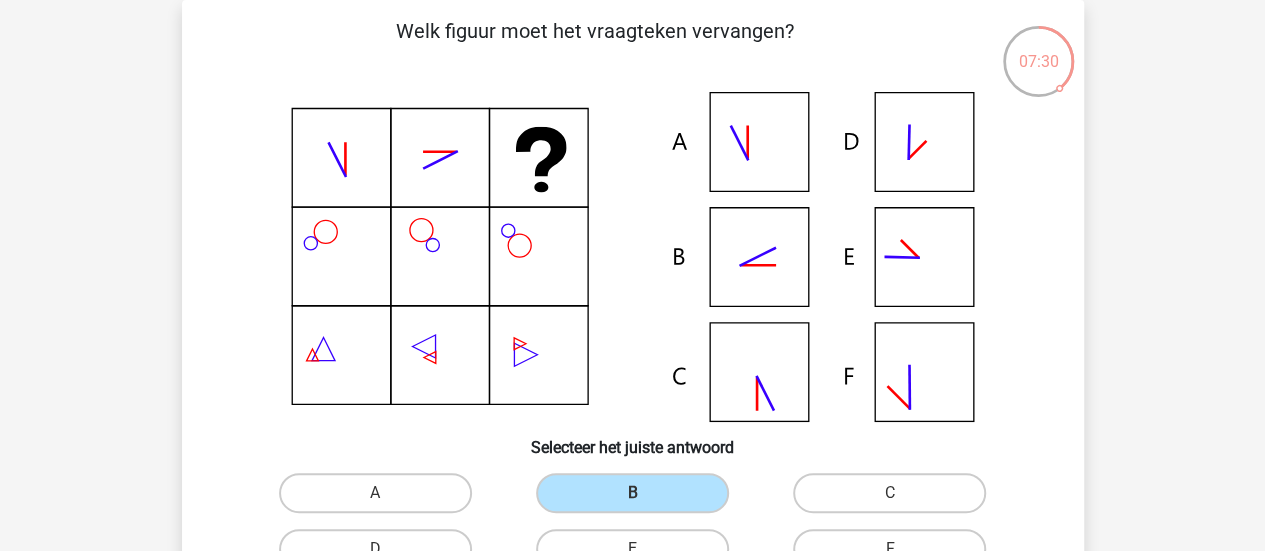 scroll, scrollTop: 196, scrollLeft: 0, axis: vertical 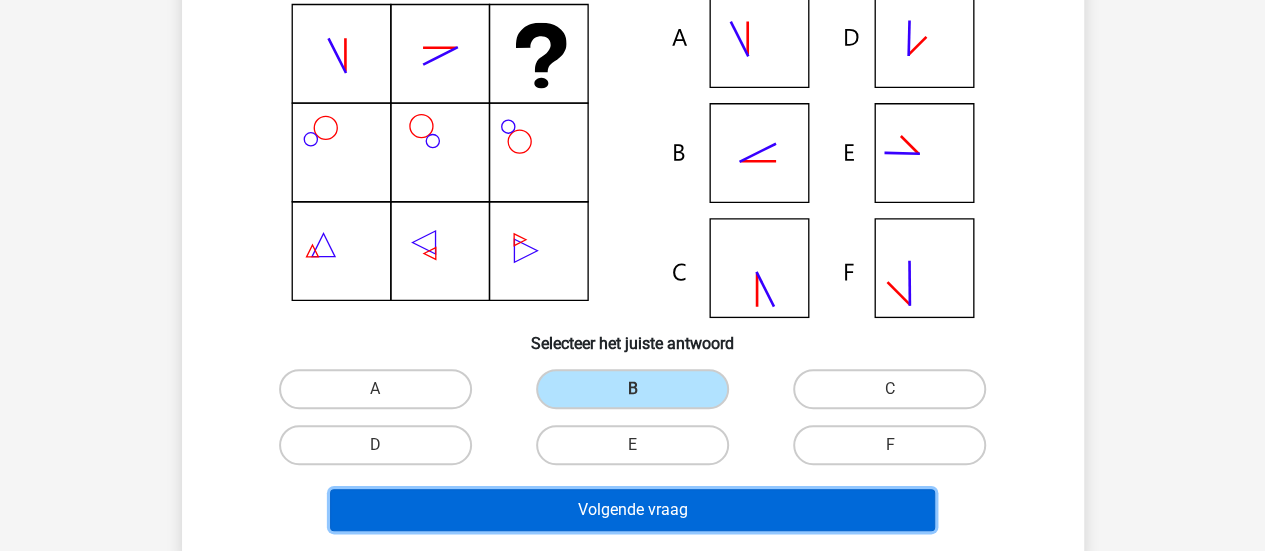 click on "Volgende vraag" at bounding box center (632, 510) 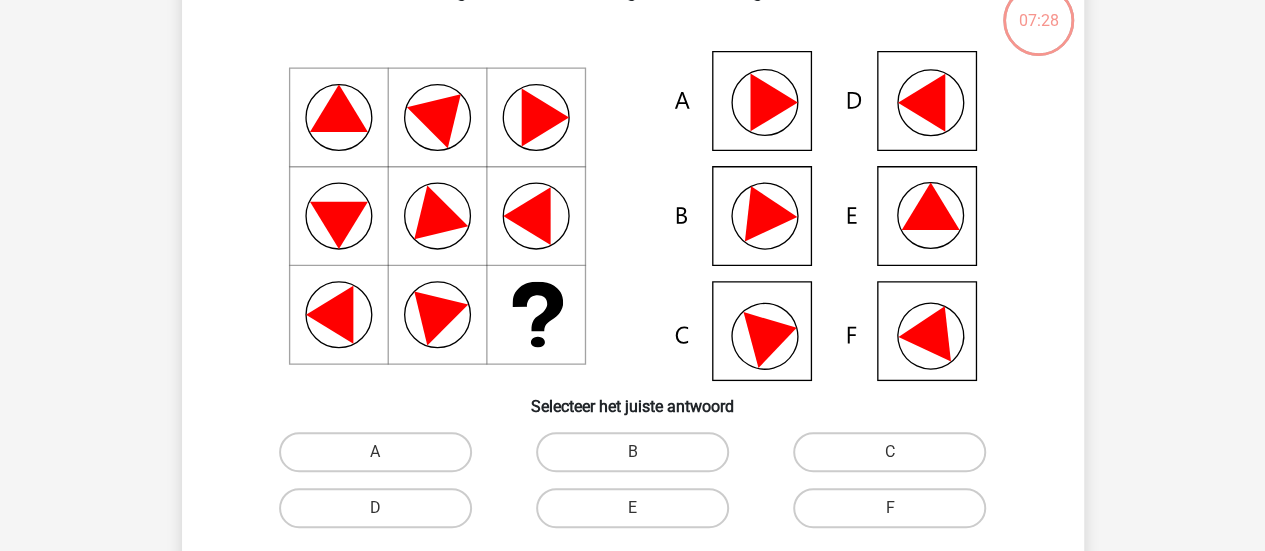 scroll, scrollTop: 92, scrollLeft: 0, axis: vertical 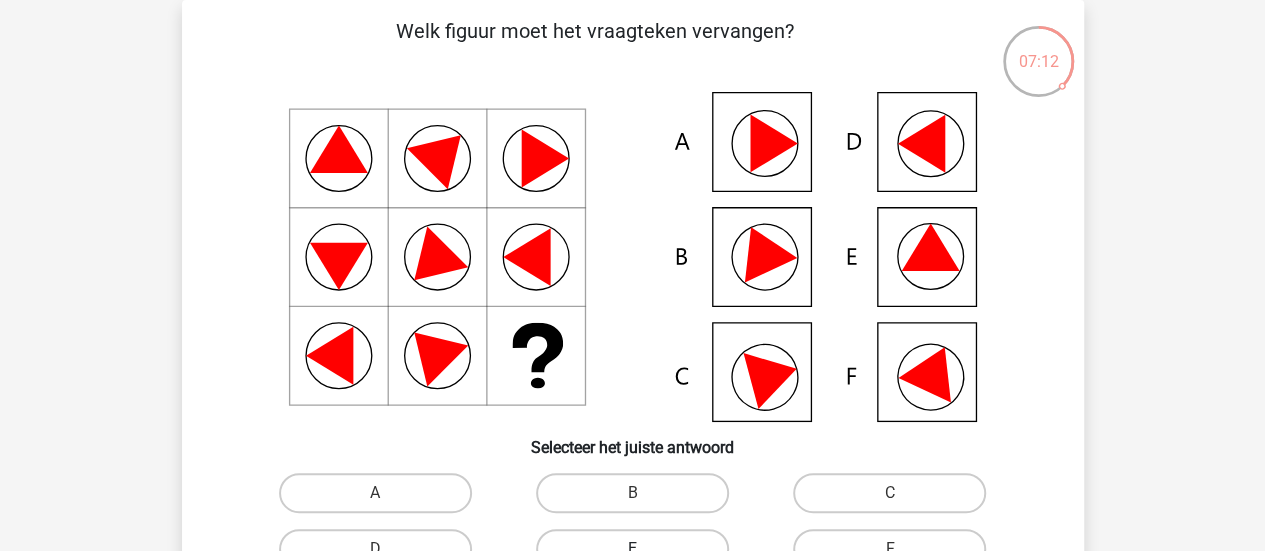 click on "E" at bounding box center (632, 549) 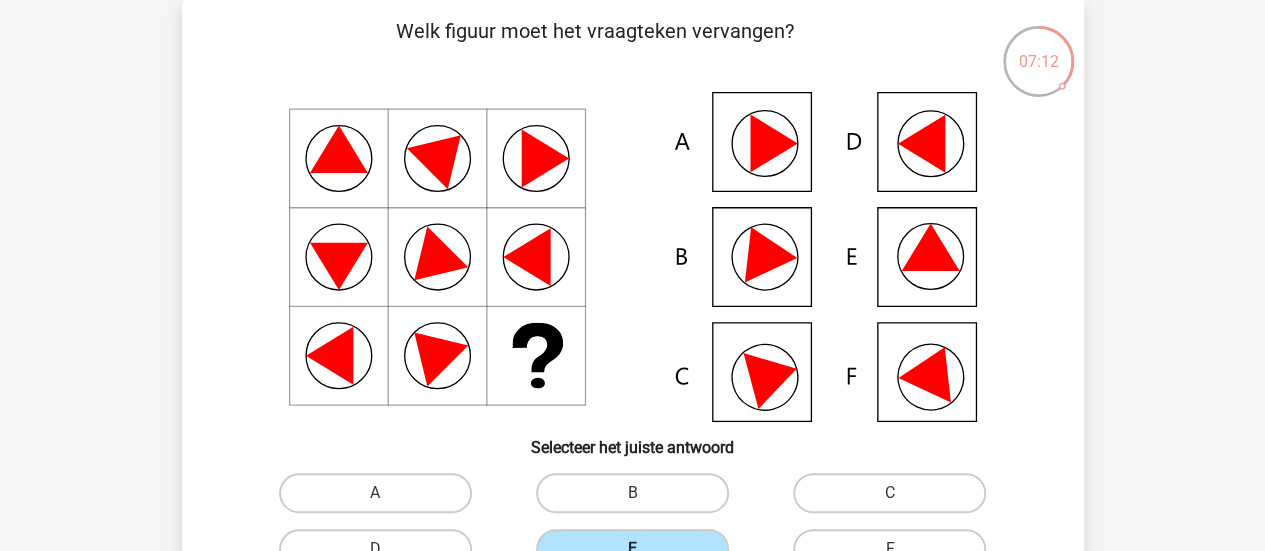 scroll, scrollTop: 103, scrollLeft: 0, axis: vertical 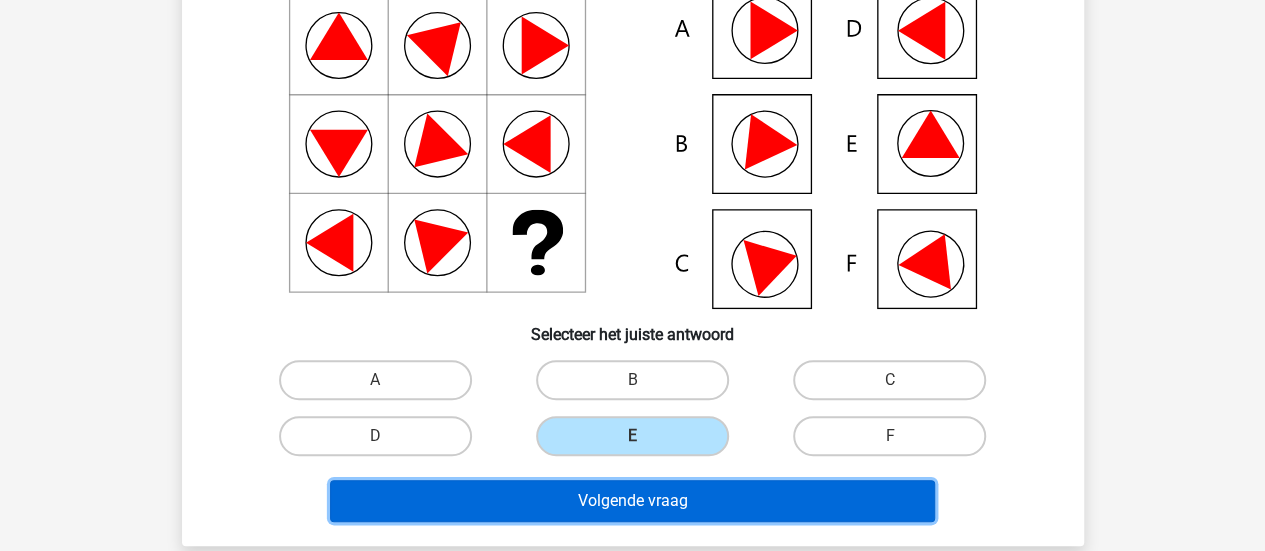 click on "Volgende vraag" at bounding box center (632, 501) 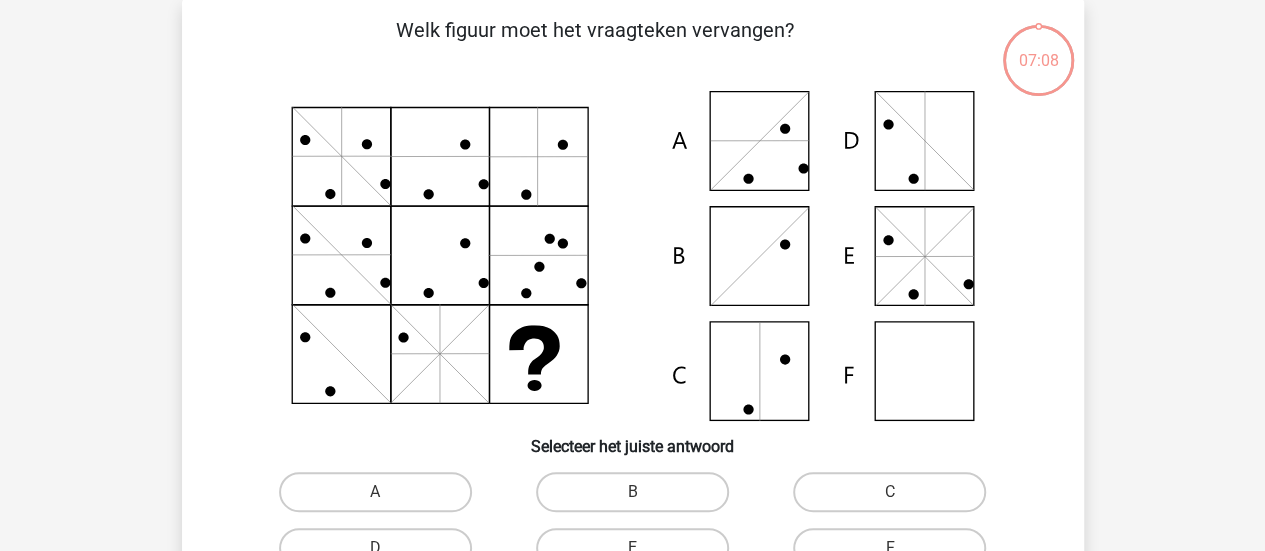 scroll, scrollTop: 92, scrollLeft: 0, axis: vertical 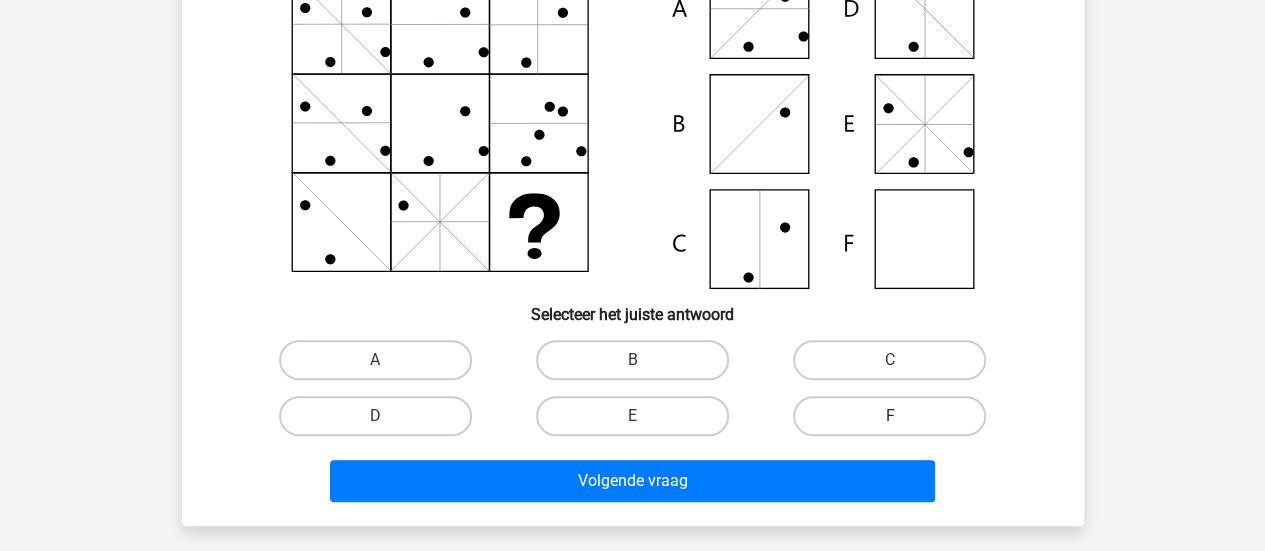 click on "F" at bounding box center (889, 416) 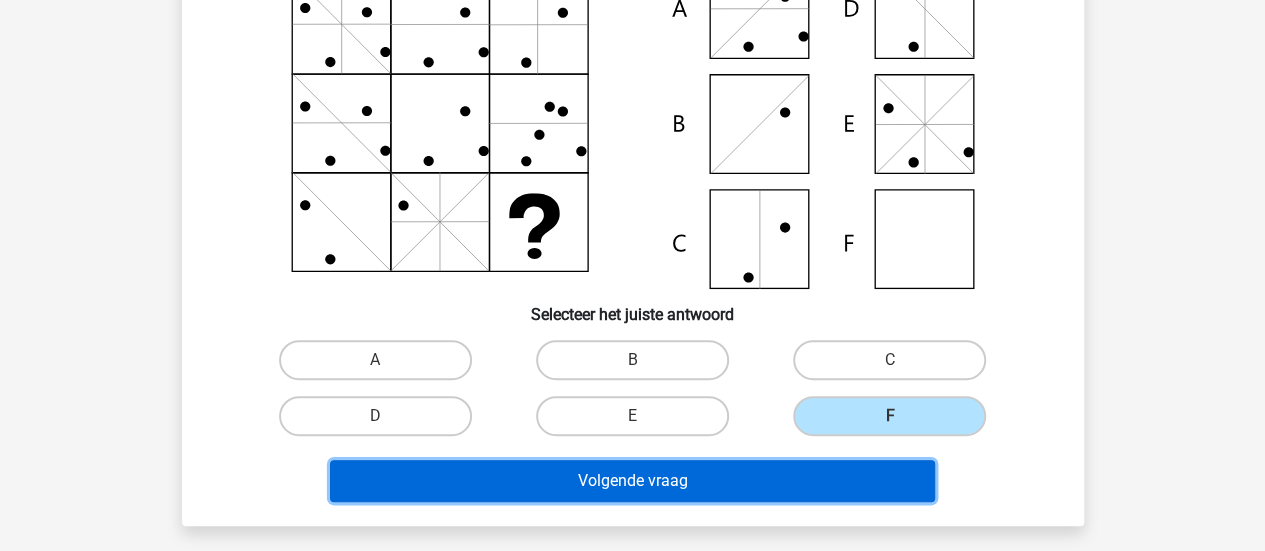 click on "Volgende vraag" at bounding box center [632, 481] 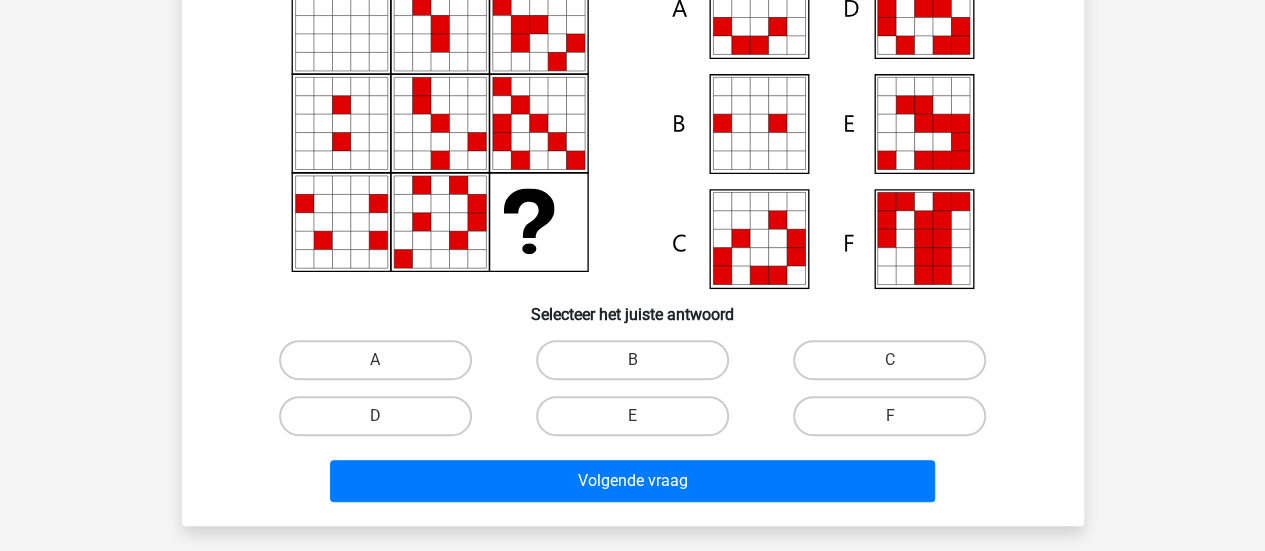 scroll, scrollTop: 92, scrollLeft: 0, axis: vertical 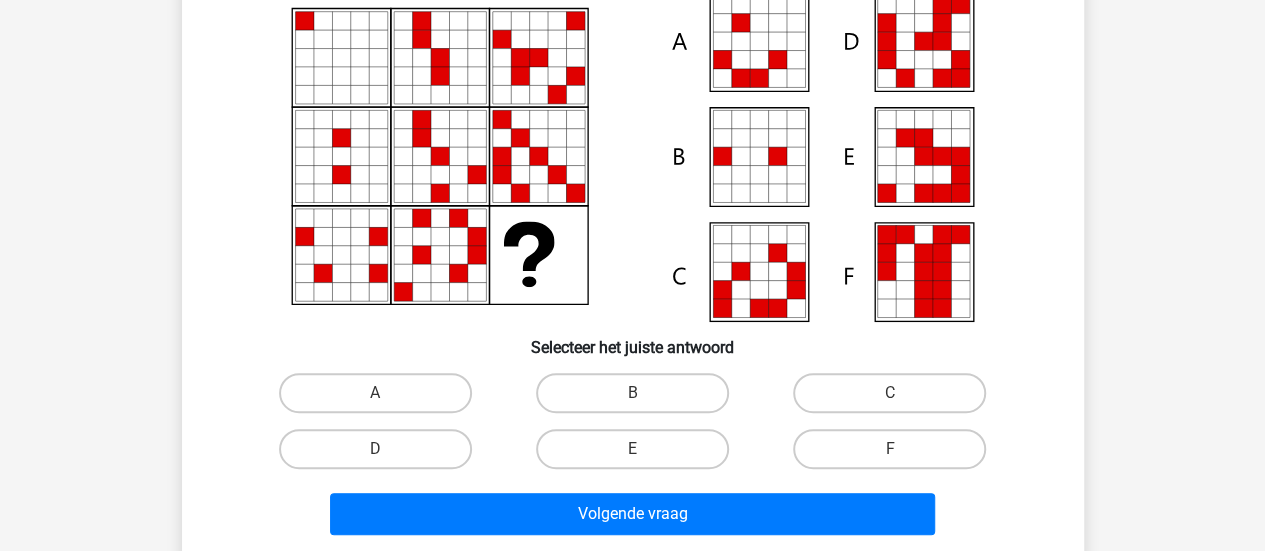 click on "E" at bounding box center (638, 455) 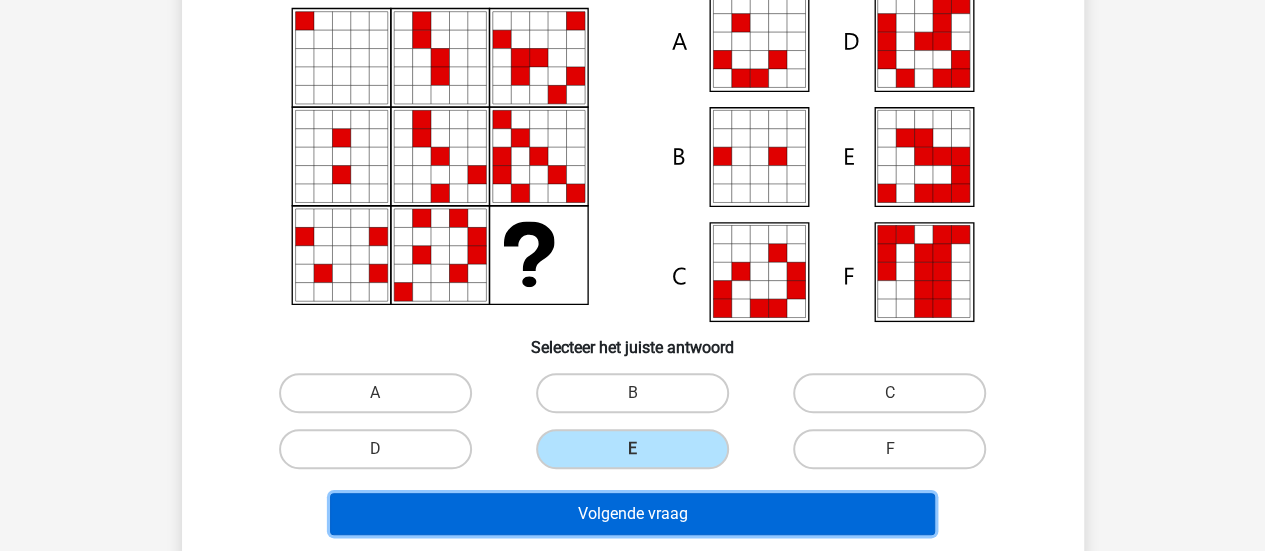 click on "Volgende vraag" at bounding box center (632, 514) 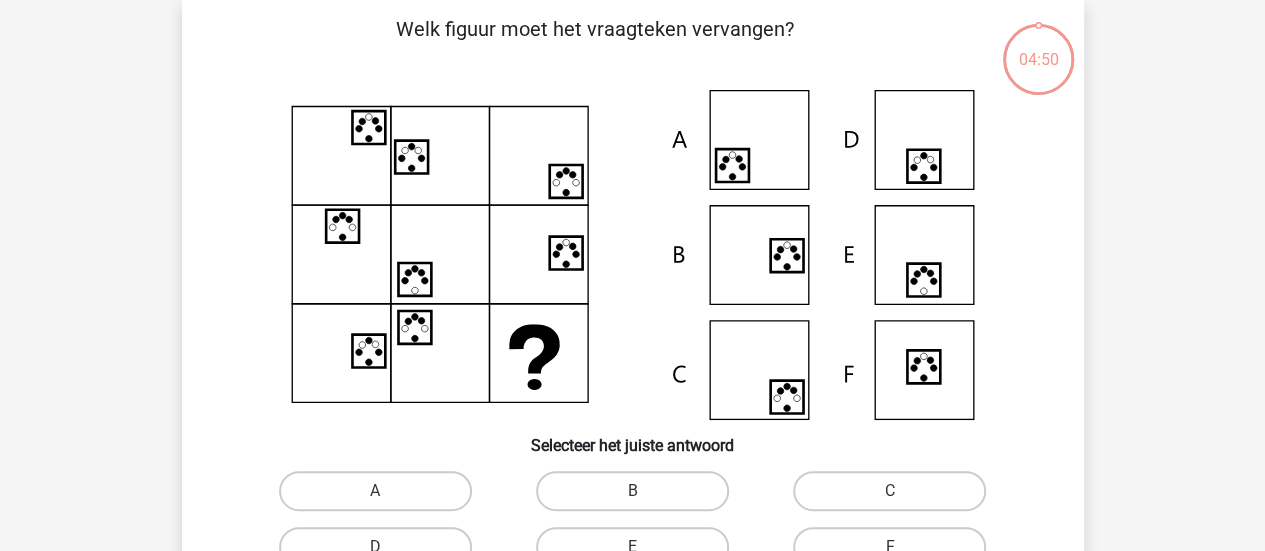 scroll, scrollTop: 92, scrollLeft: 0, axis: vertical 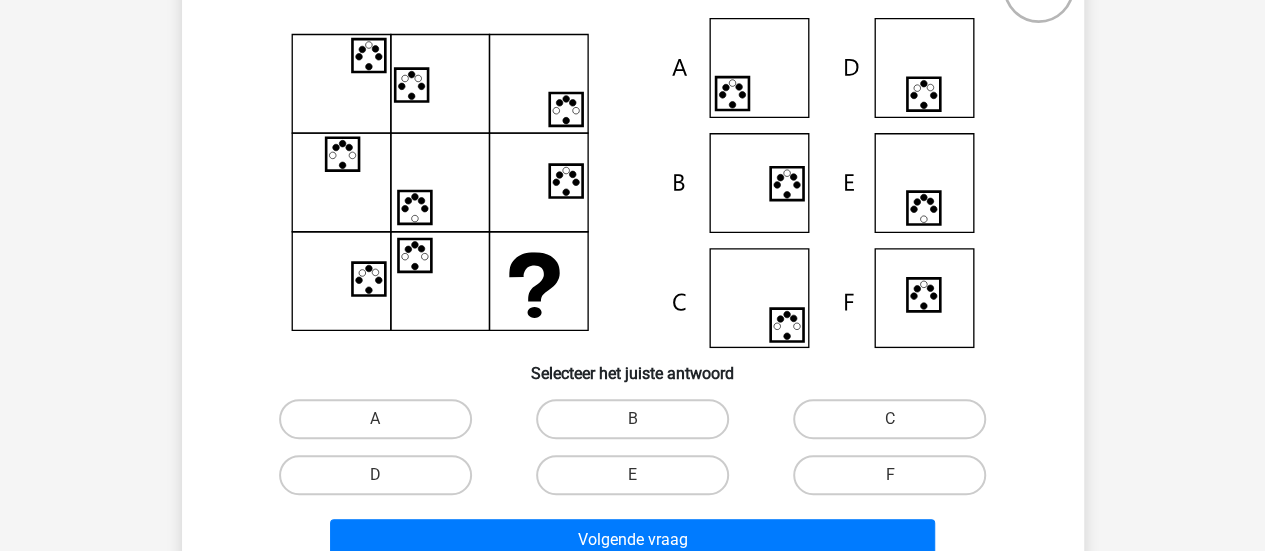 click on "A" at bounding box center (375, 419) 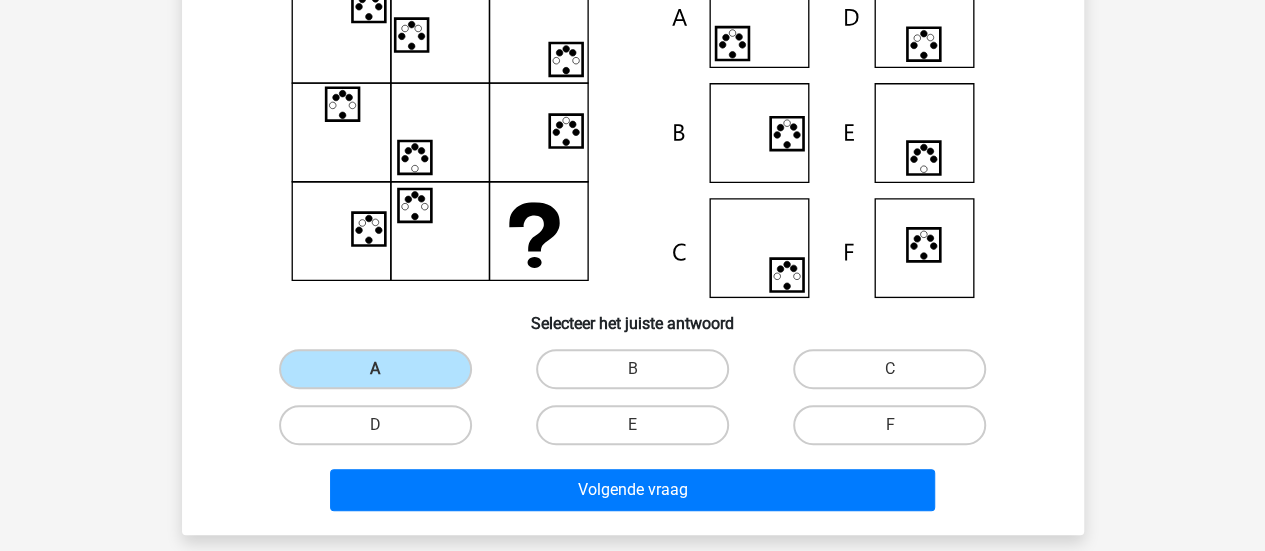 scroll, scrollTop: 228, scrollLeft: 0, axis: vertical 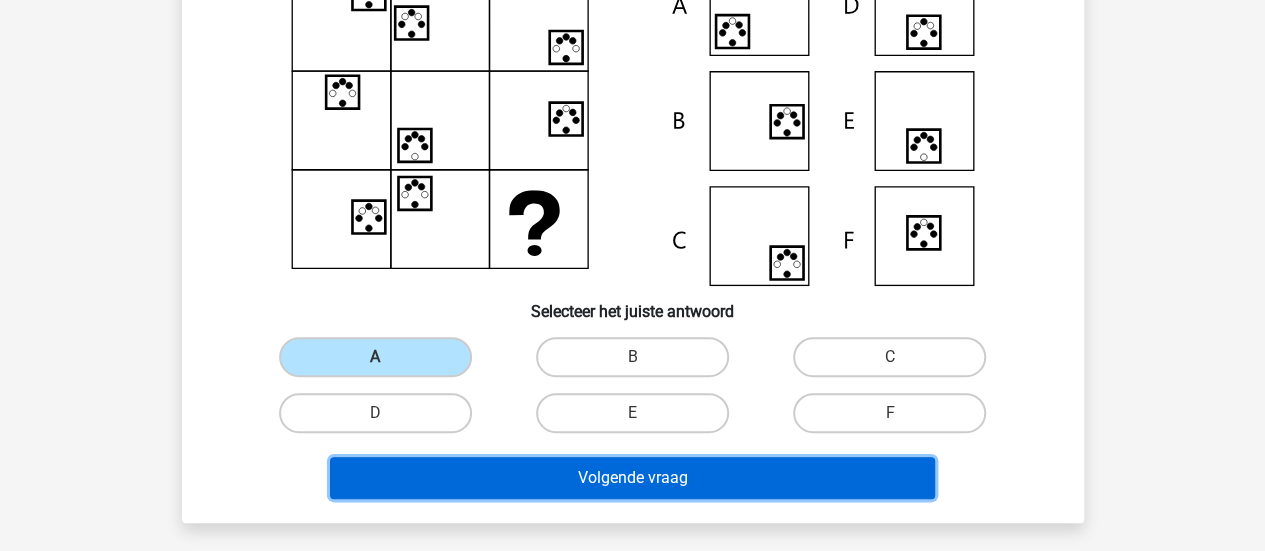 click on "Volgende vraag" at bounding box center (632, 478) 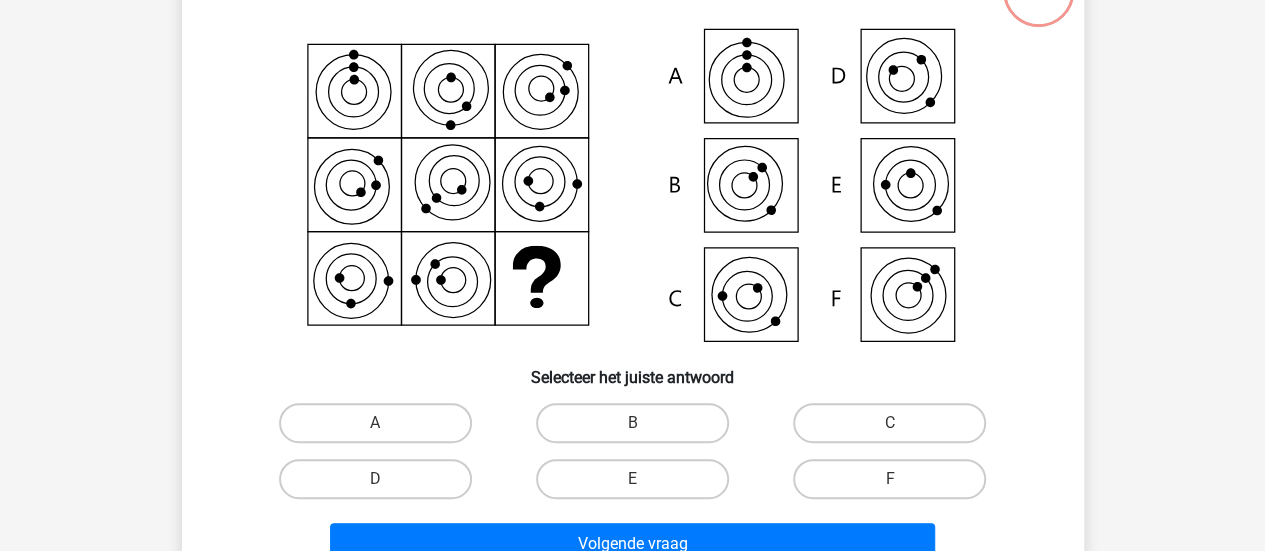scroll, scrollTop: 92, scrollLeft: 0, axis: vertical 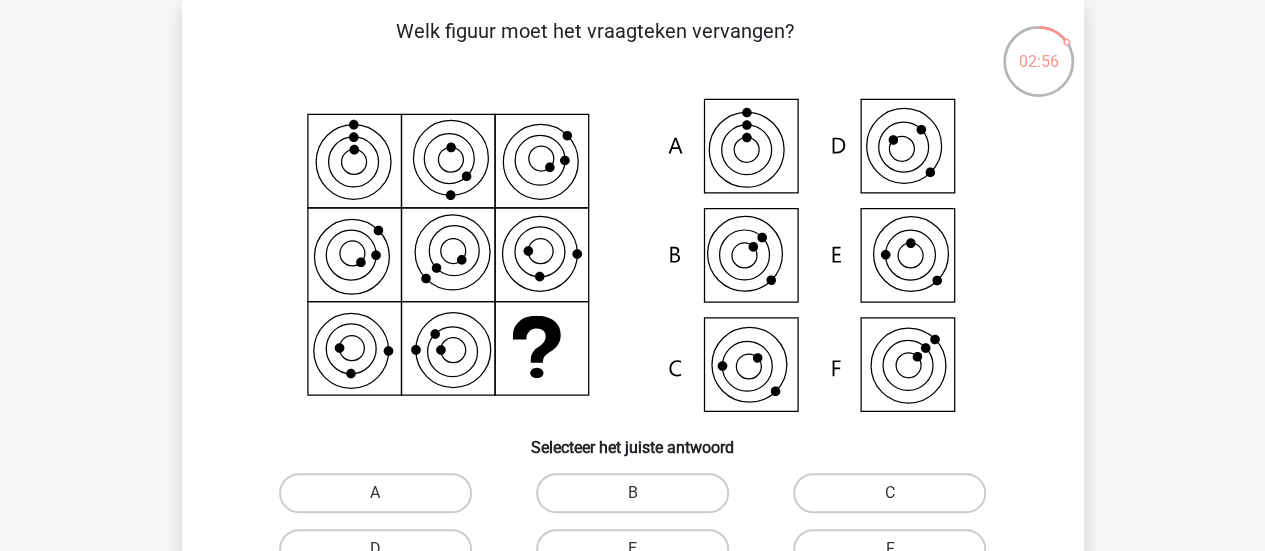 click 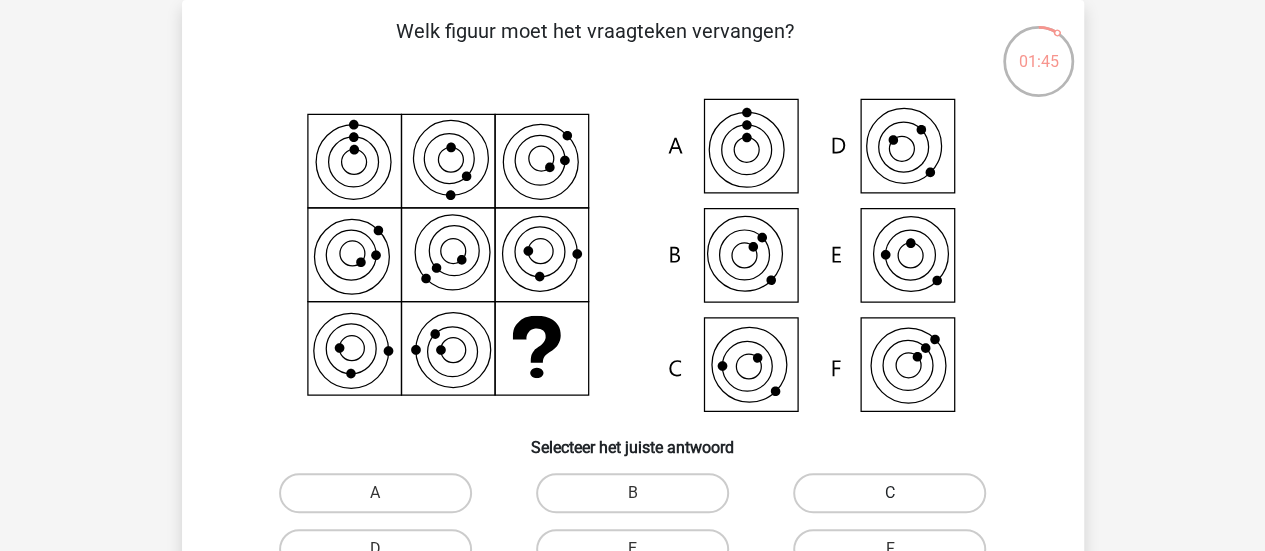 click on "C" at bounding box center [889, 493] 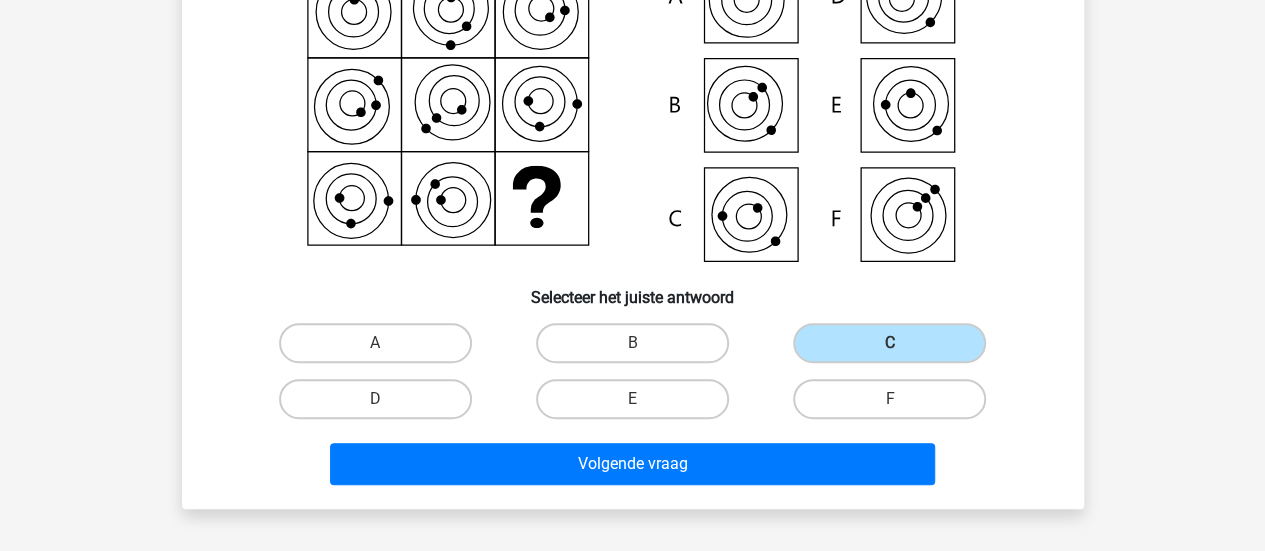 scroll, scrollTop: 244, scrollLeft: 0, axis: vertical 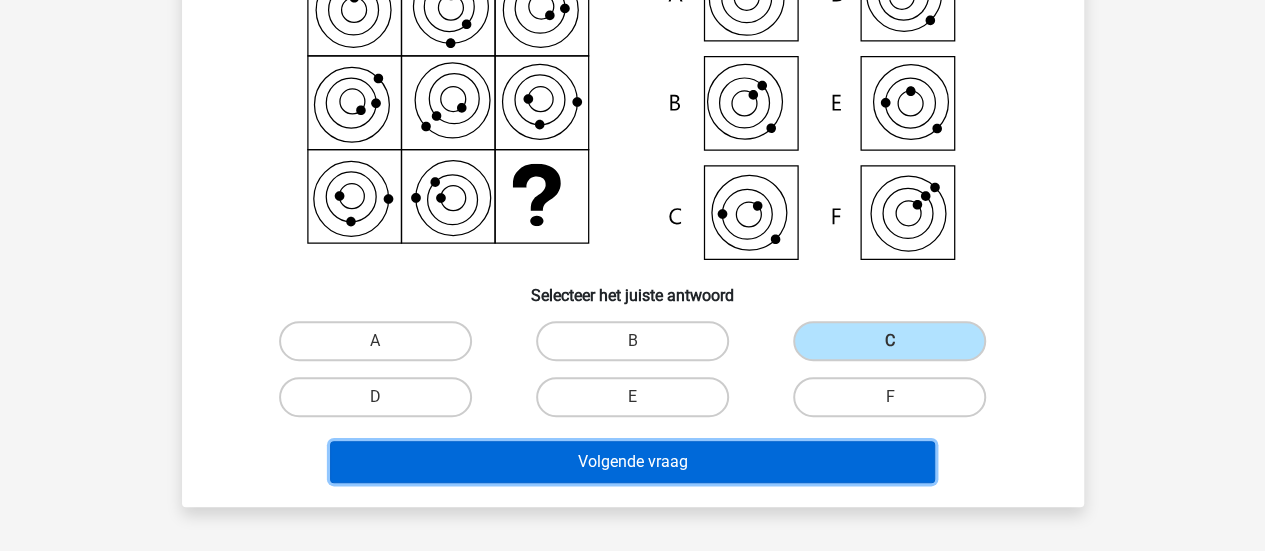 click on "Volgende vraag" at bounding box center [632, 462] 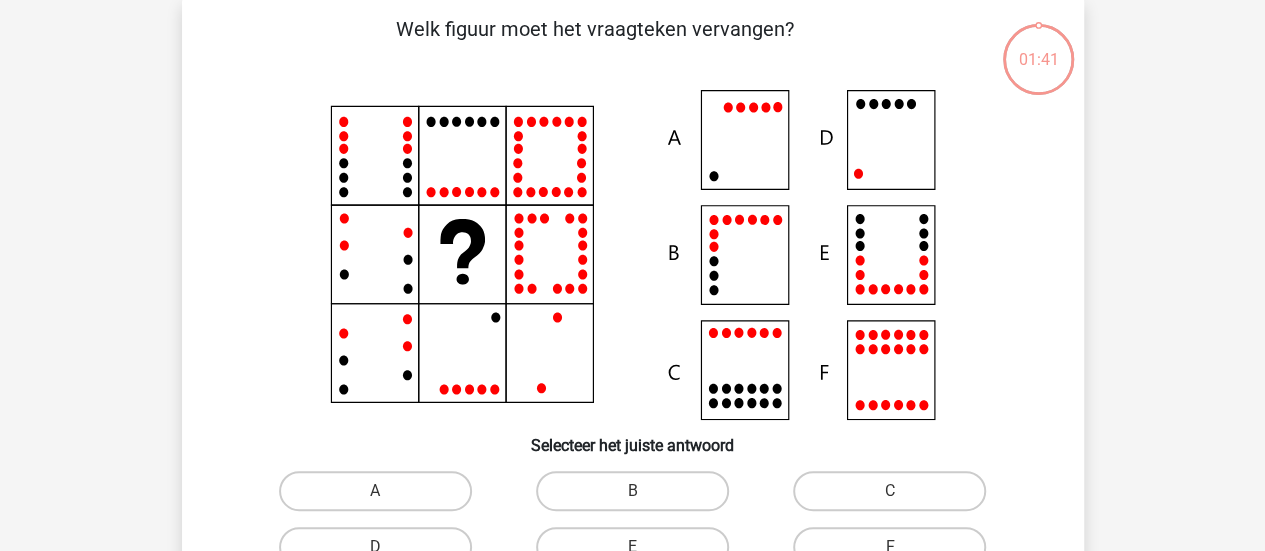 scroll, scrollTop: 92, scrollLeft: 0, axis: vertical 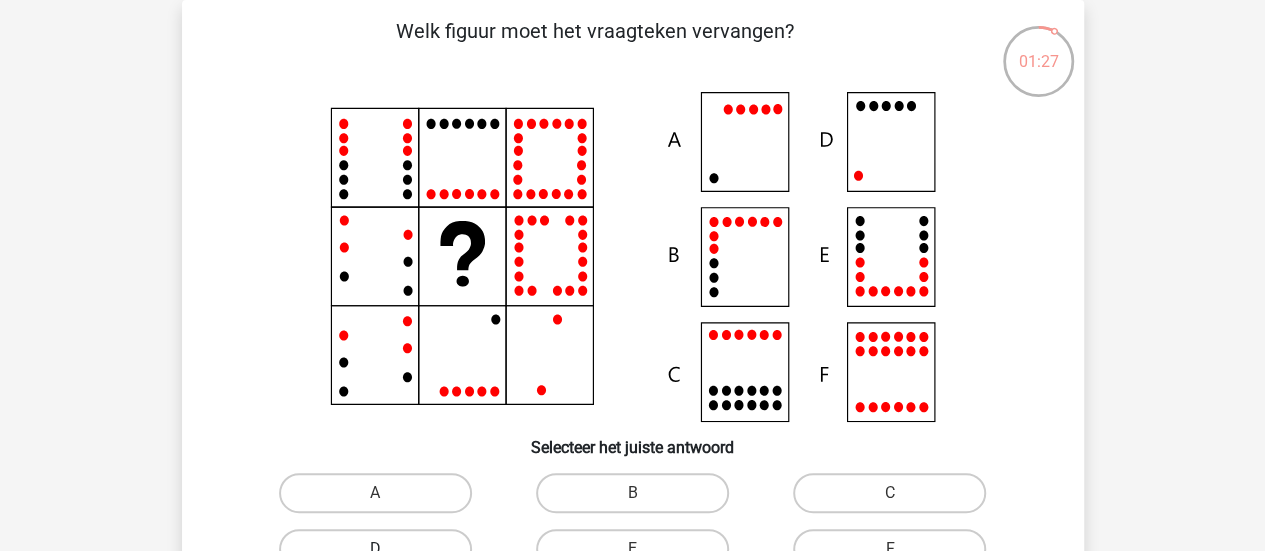 click on "D" at bounding box center [375, 549] 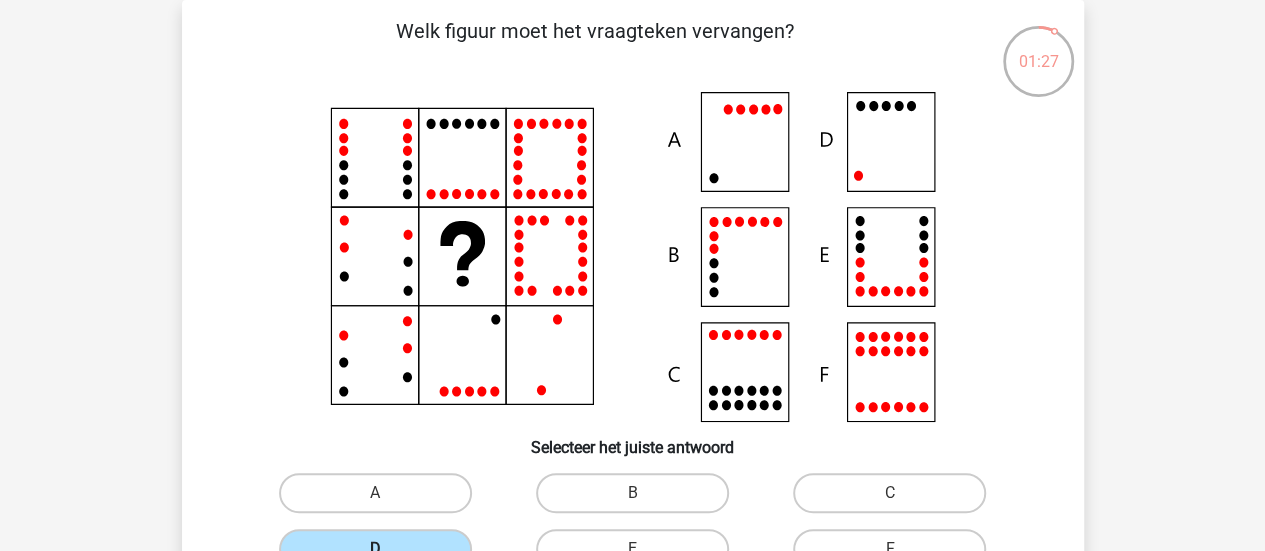 scroll, scrollTop: 103, scrollLeft: 0, axis: vertical 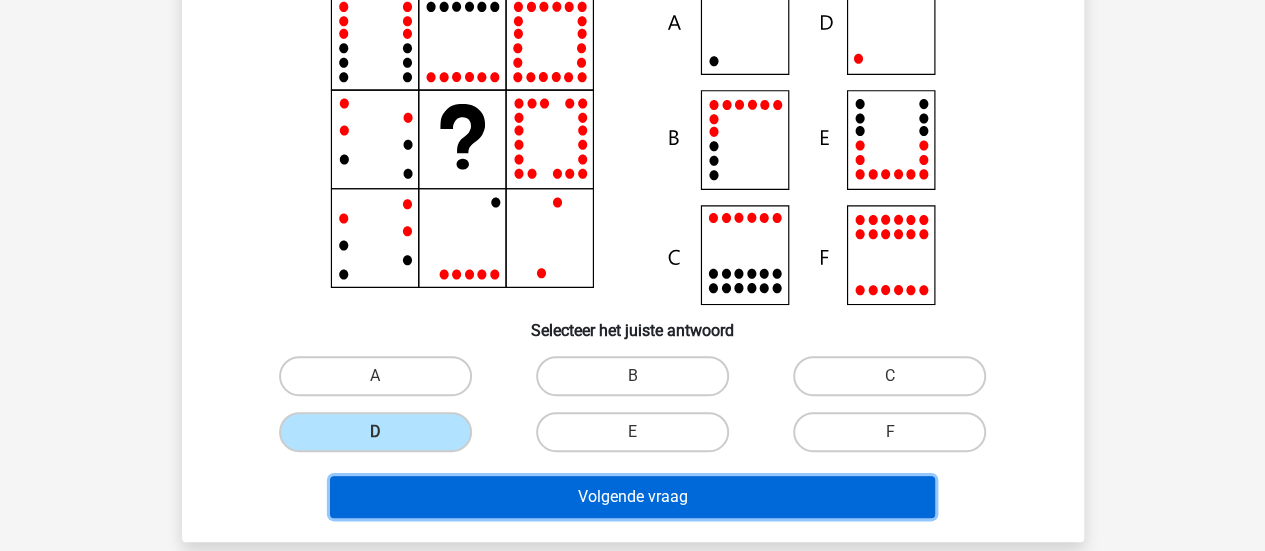 click on "Volgende vraag" at bounding box center (632, 497) 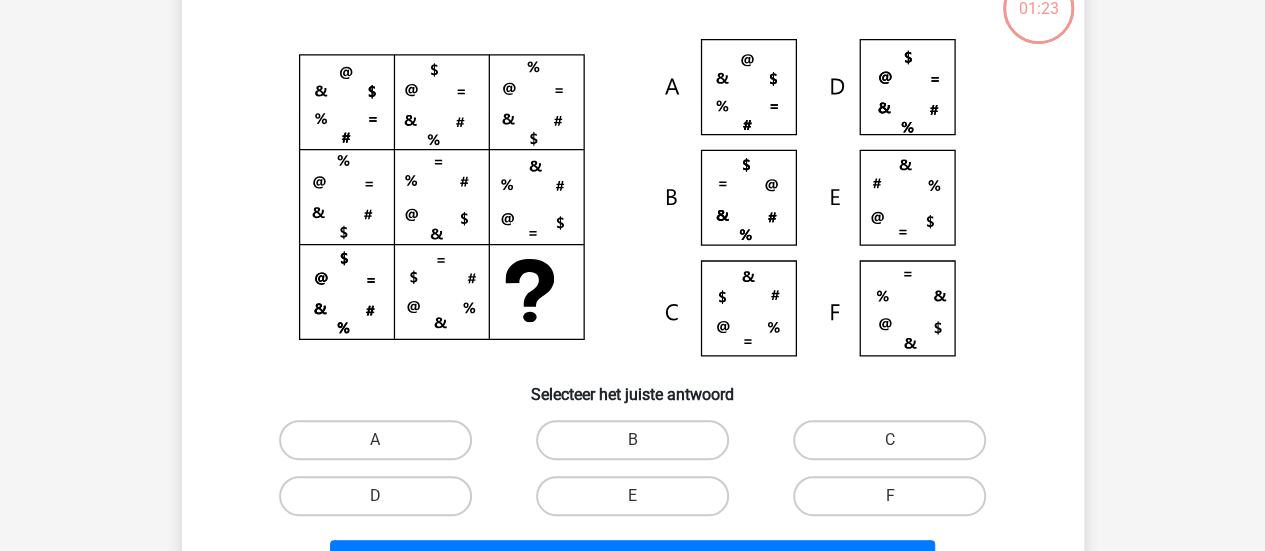 scroll, scrollTop: 92, scrollLeft: 0, axis: vertical 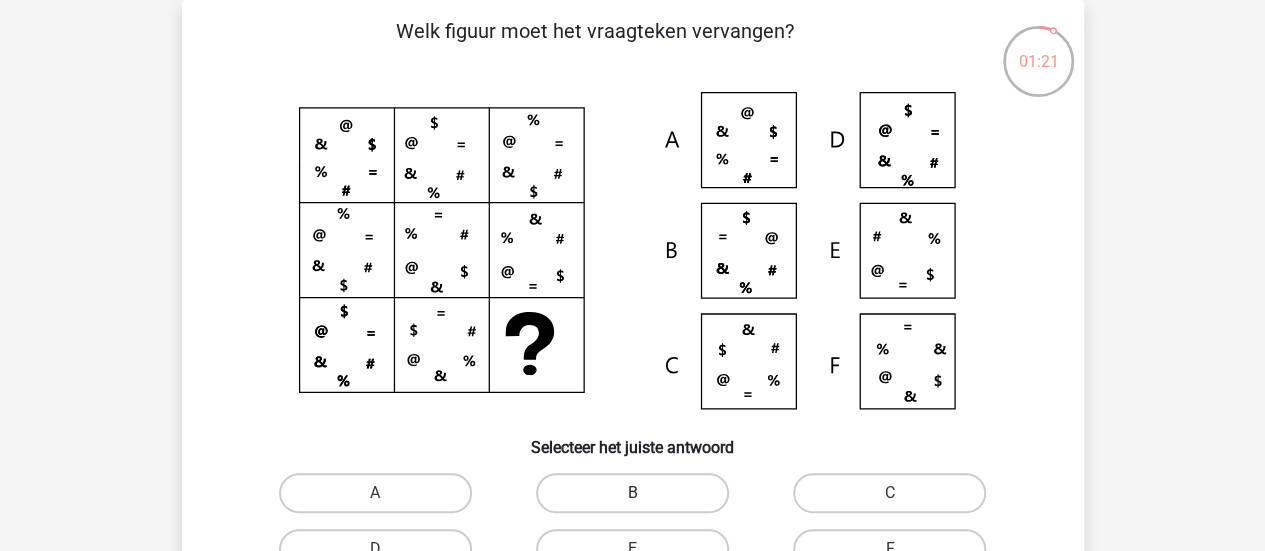 click on "B" at bounding box center [632, 493] 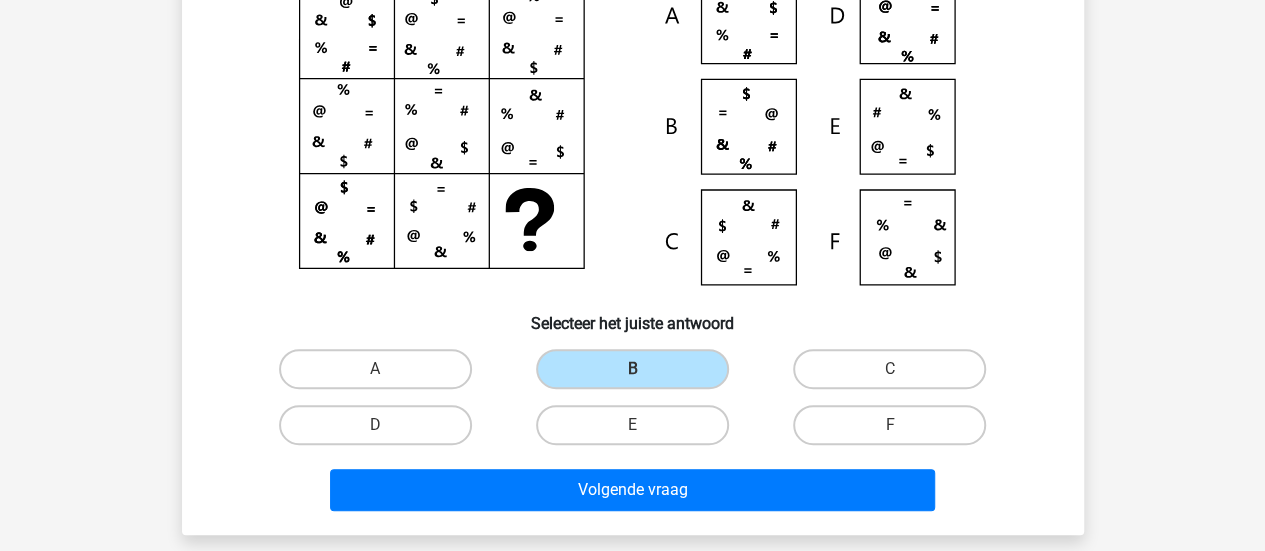 scroll, scrollTop: 261, scrollLeft: 0, axis: vertical 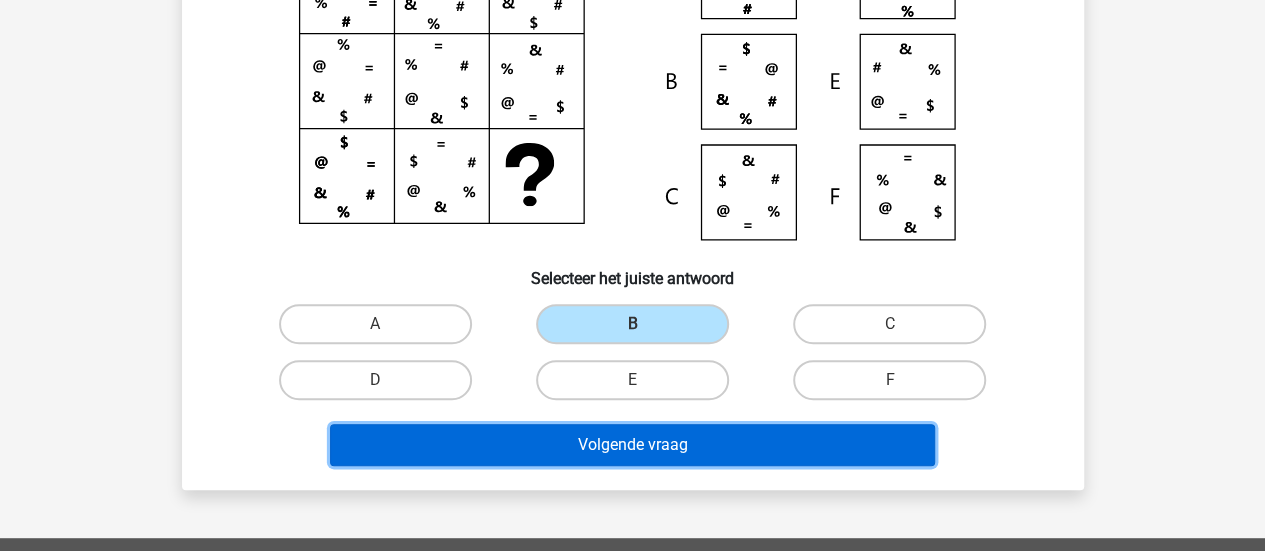 click on "Volgende vraag" at bounding box center (632, 445) 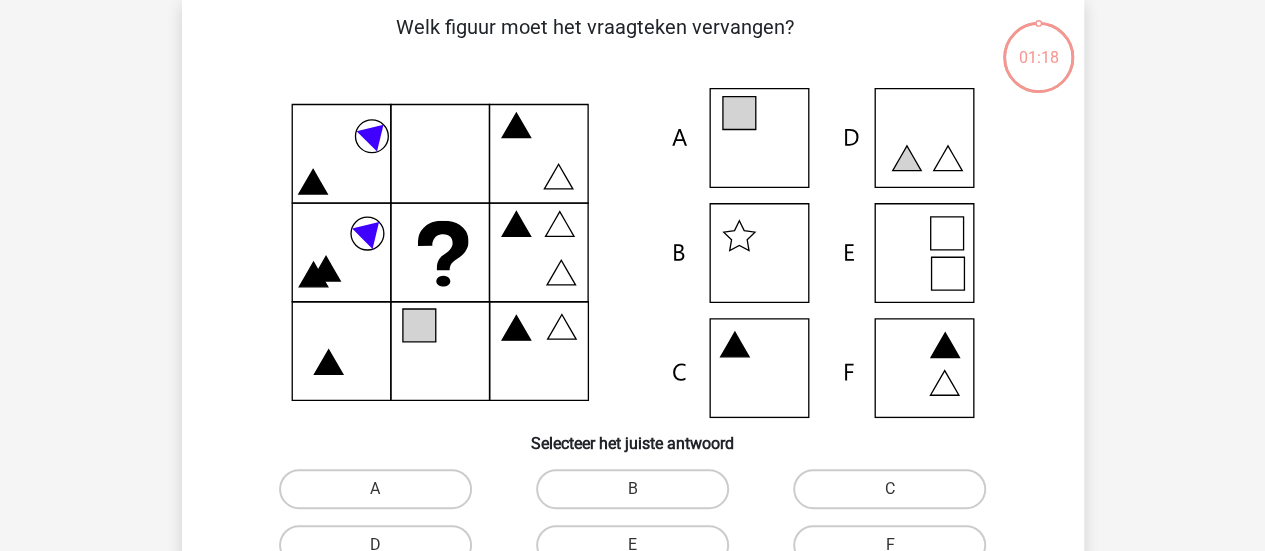 scroll, scrollTop: 92, scrollLeft: 0, axis: vertical 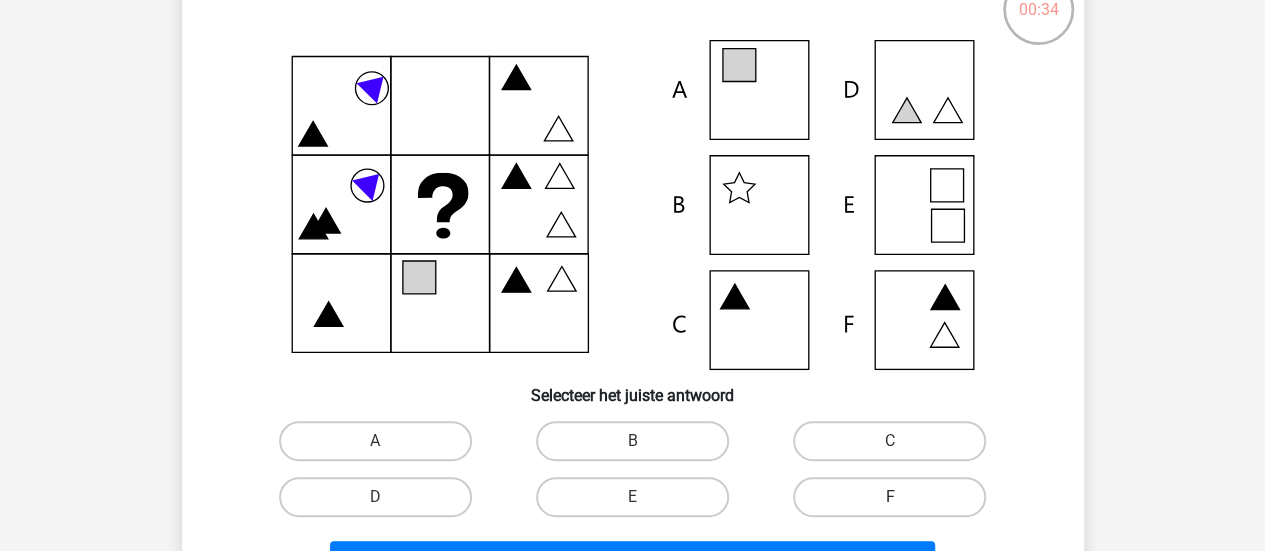 click on "F" at bounding box center [889, 497] 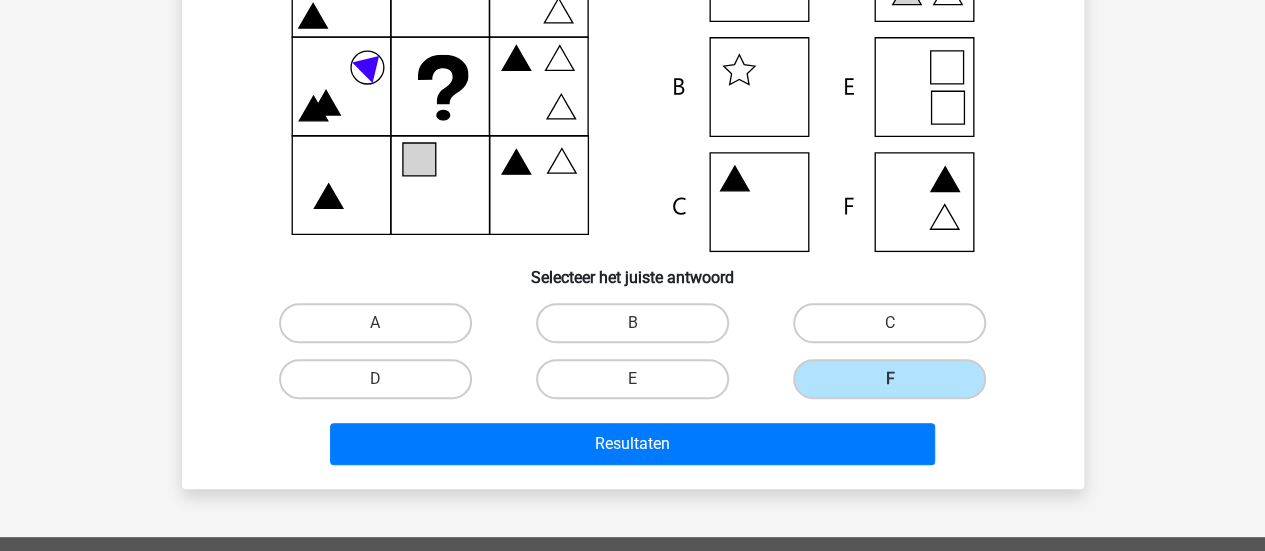 scroll, scrollTop: 274, scrollLeft: 0, axis: vertical 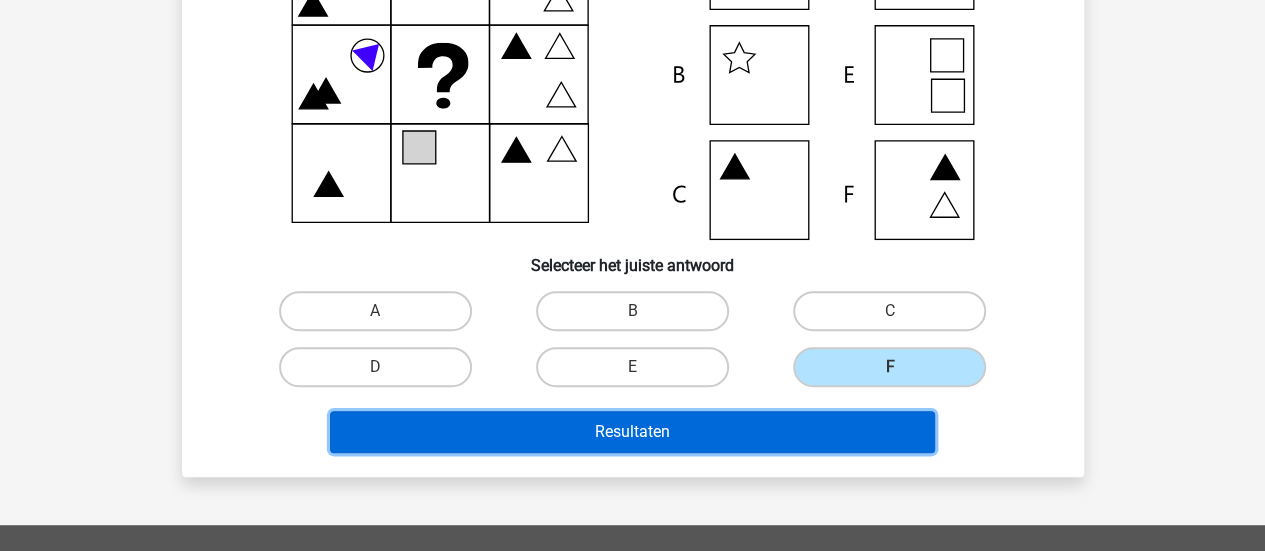 click on "Resultaten" at bounding box center [632, 432] 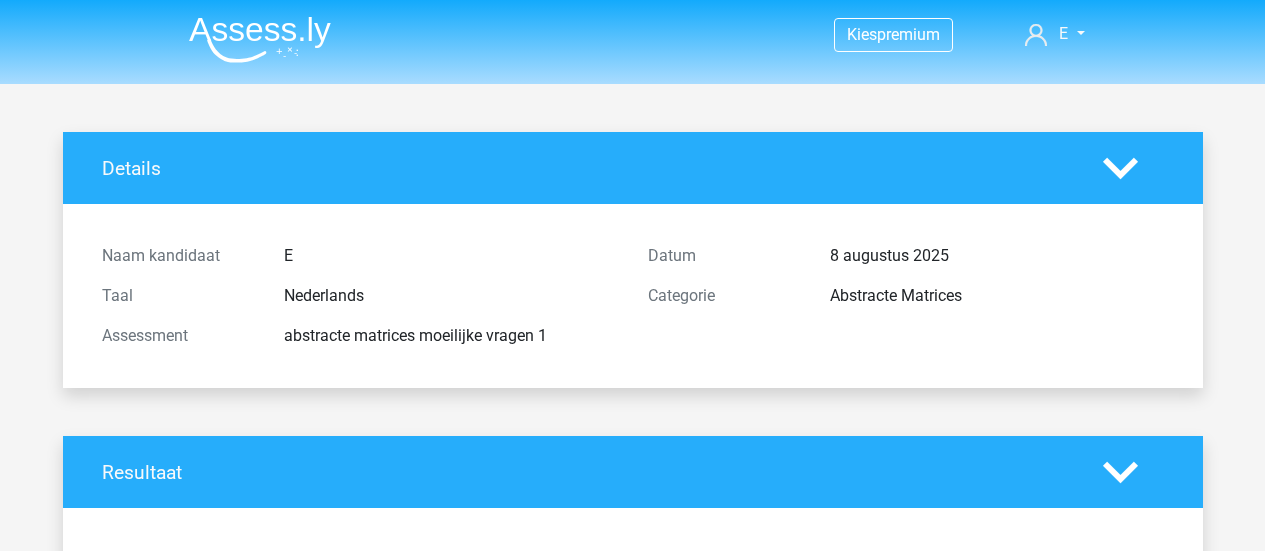 scroll, scrollTop: 0, scrollLeft: 0, axis: both 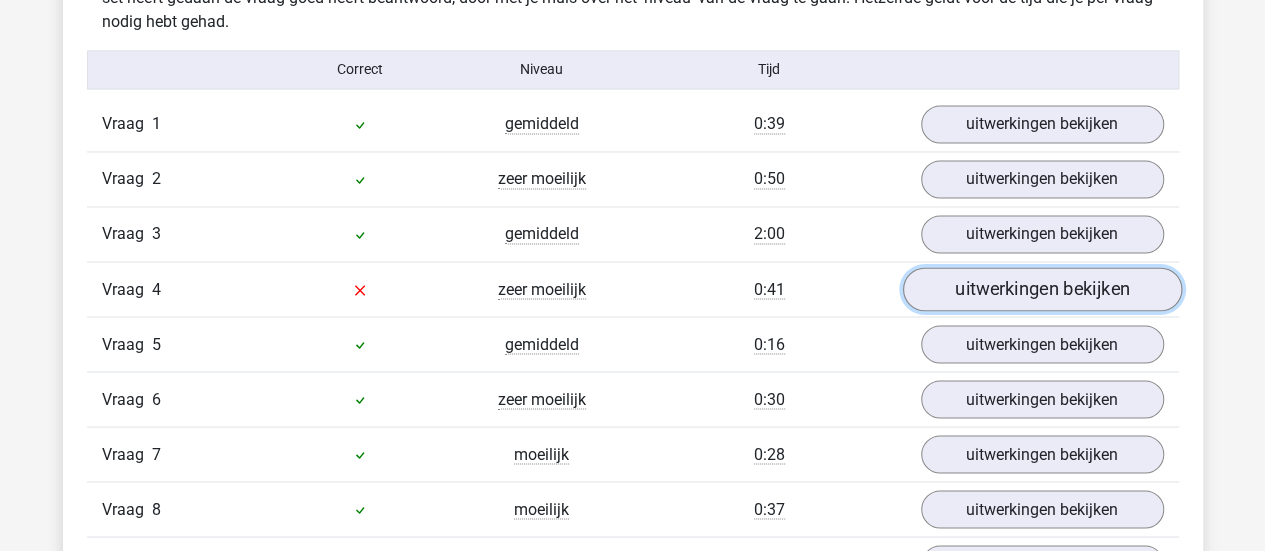click on "uitwerkingen bekijken" at bounding box center (1041, 289) 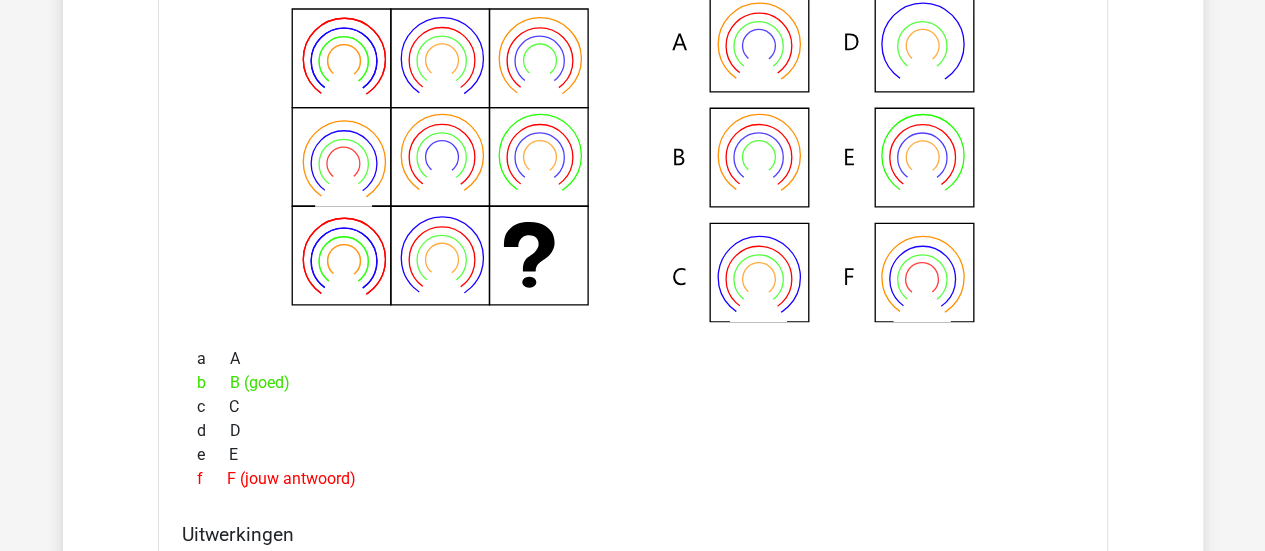 scroll, scrollTop: 1958, scrollLeft: 0, axis: vertical 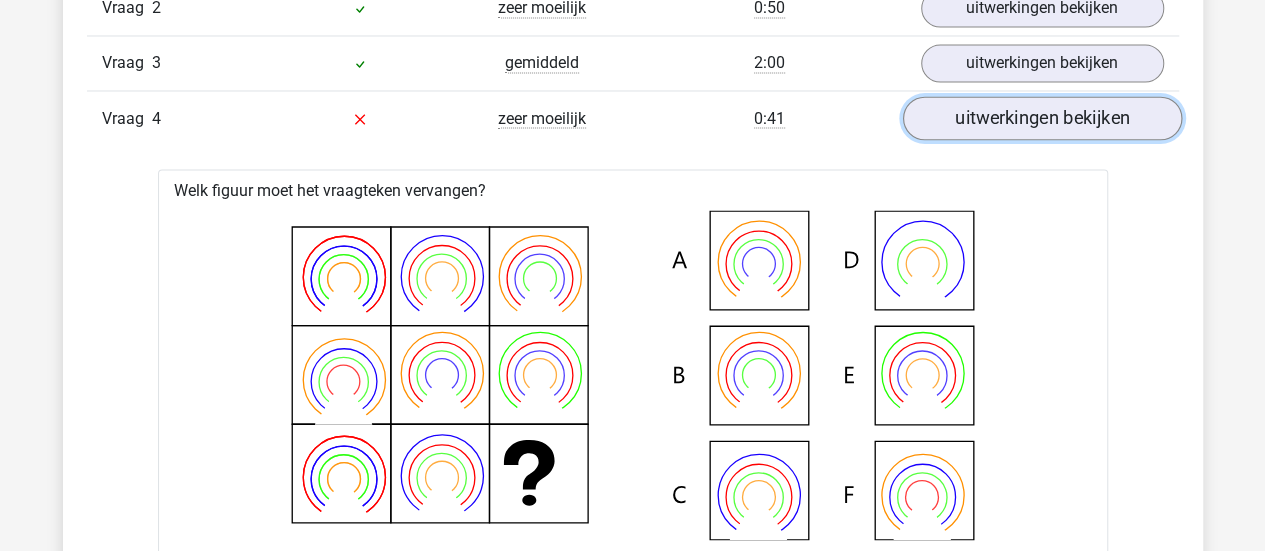click on "uitwerkingen bekijken" at bounding box center (1041, 118) 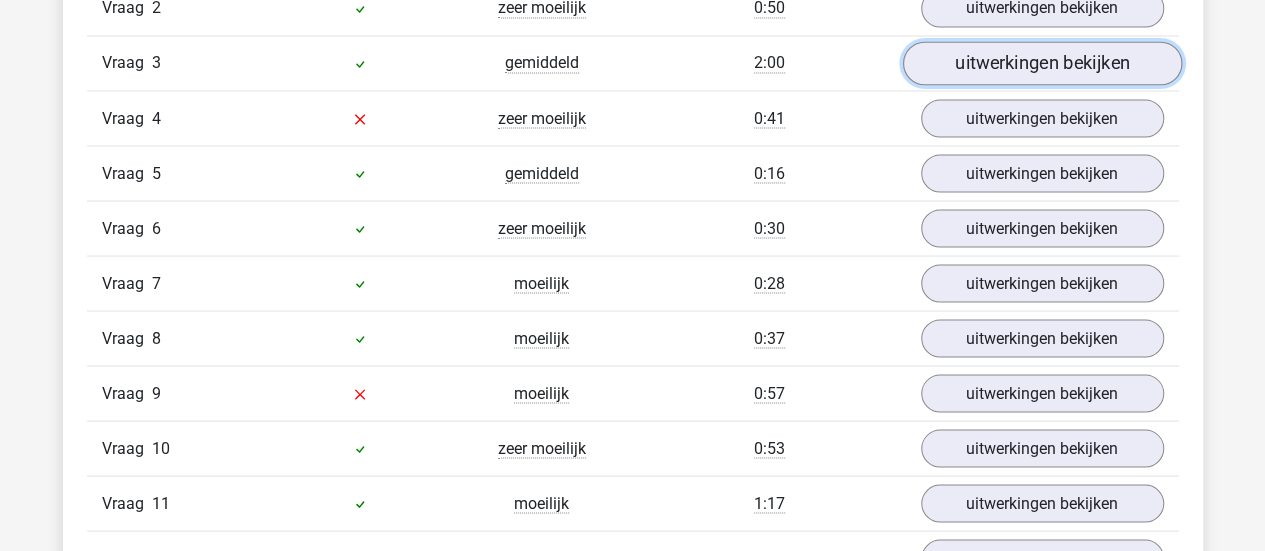 click on "uitwerkingen bekijken" at bounding box center (1041, 63) 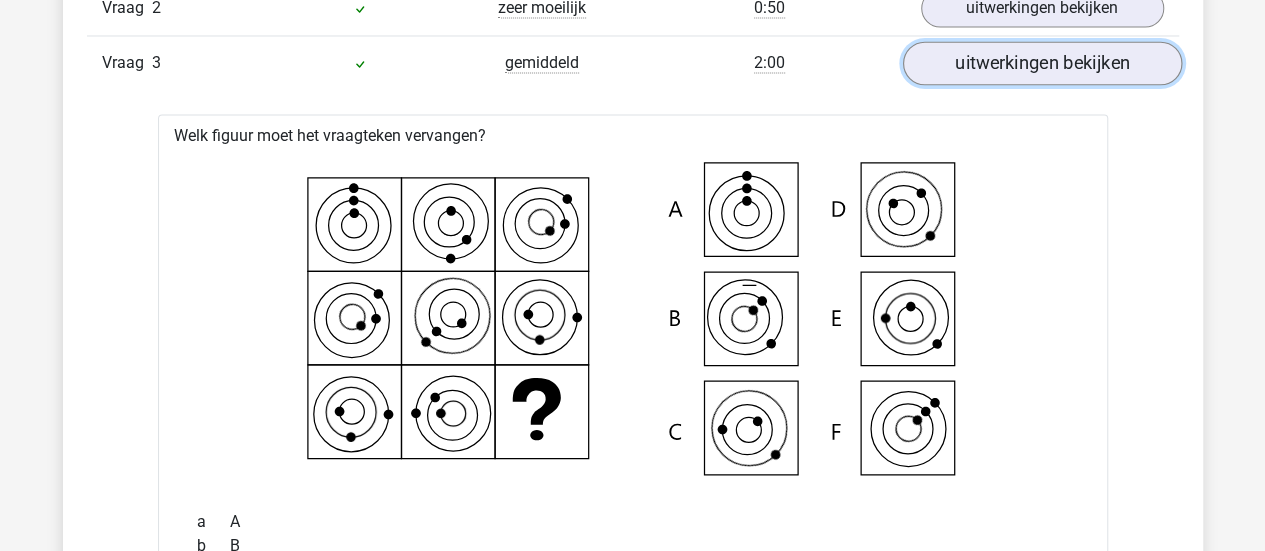 click on "uitwerkingen bekijken" at bounding box center (1041, 63) 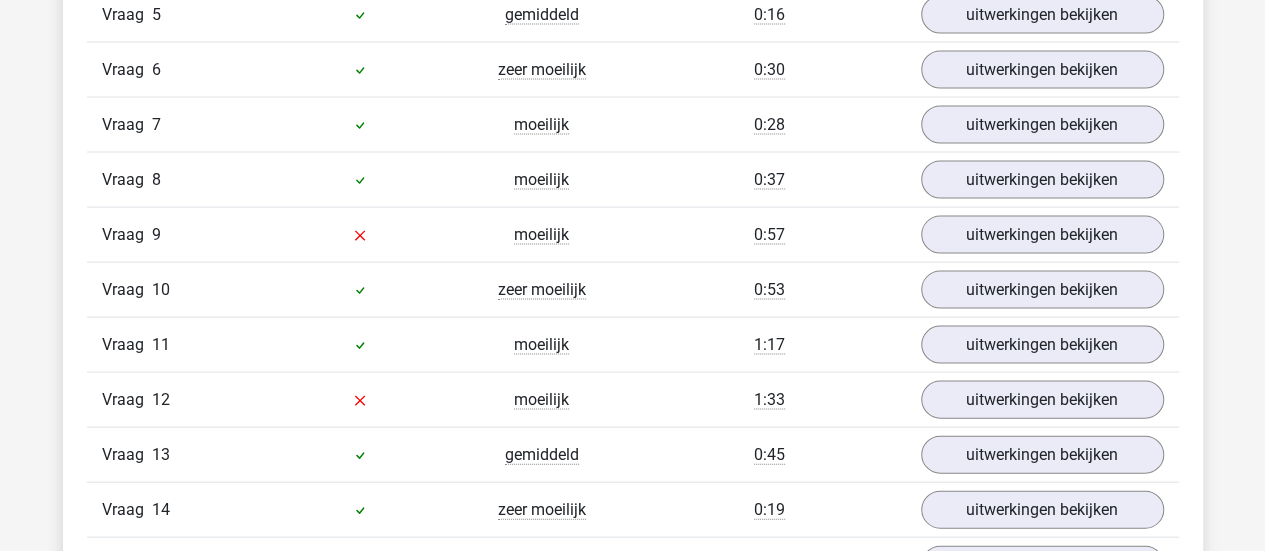 scroll, scrollTop: 1988, scrollLeft: 0, axis: vertical 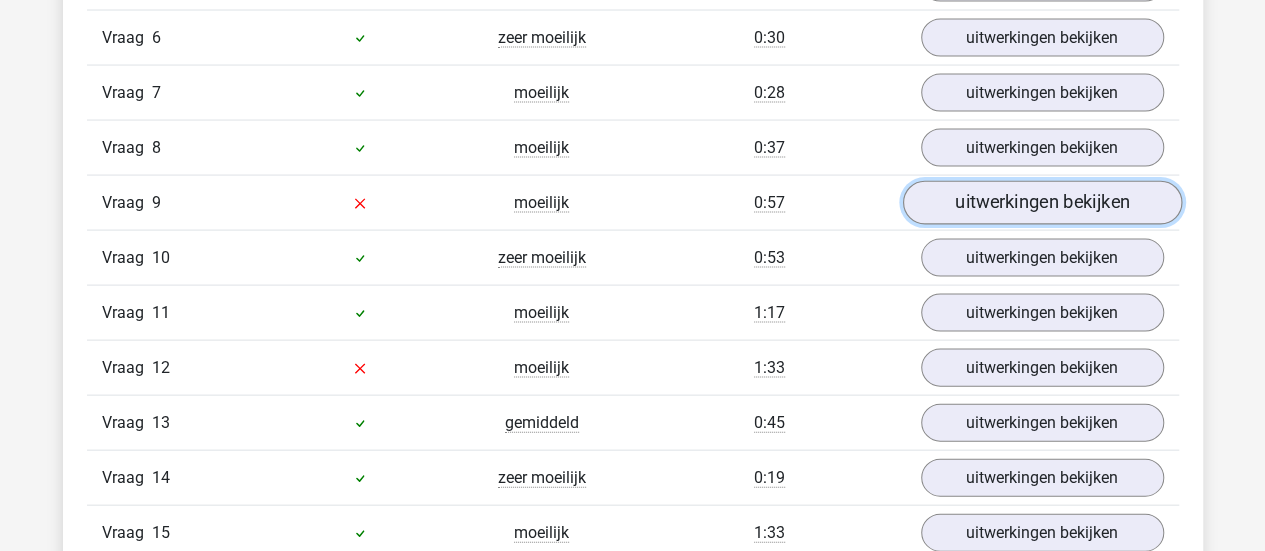 click on "uitwerkingen bekijken" at bounding box center [1041, 203] 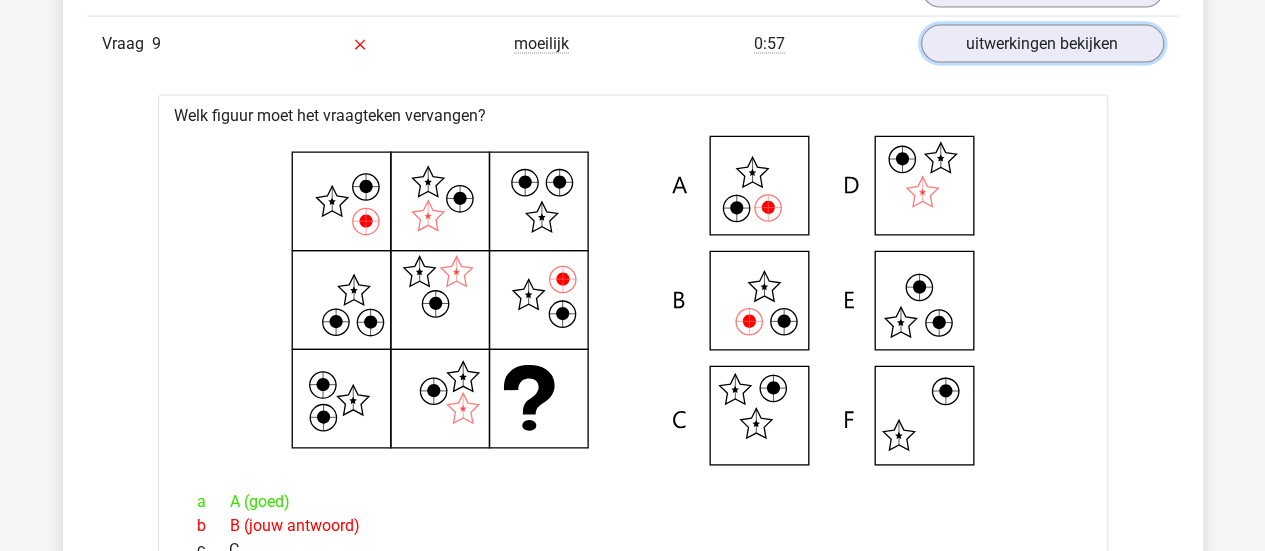 scroll, scrollTop: 2172, scrollLeft: 0, axis: vertical 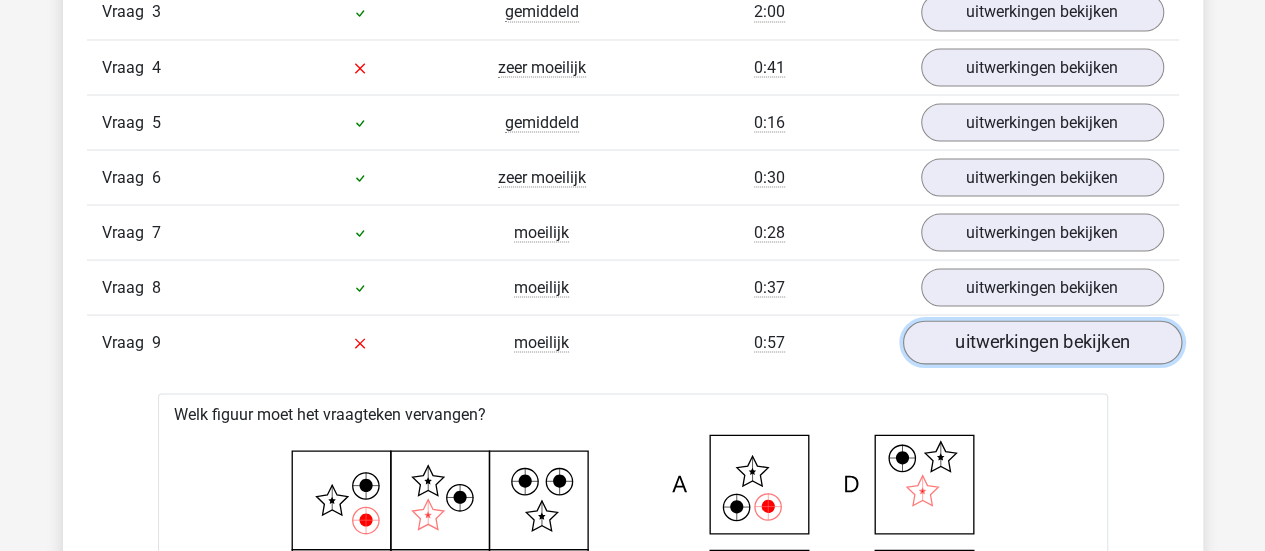 click on "uitwerkingen bekijken" at bounding box center (1041, 342) 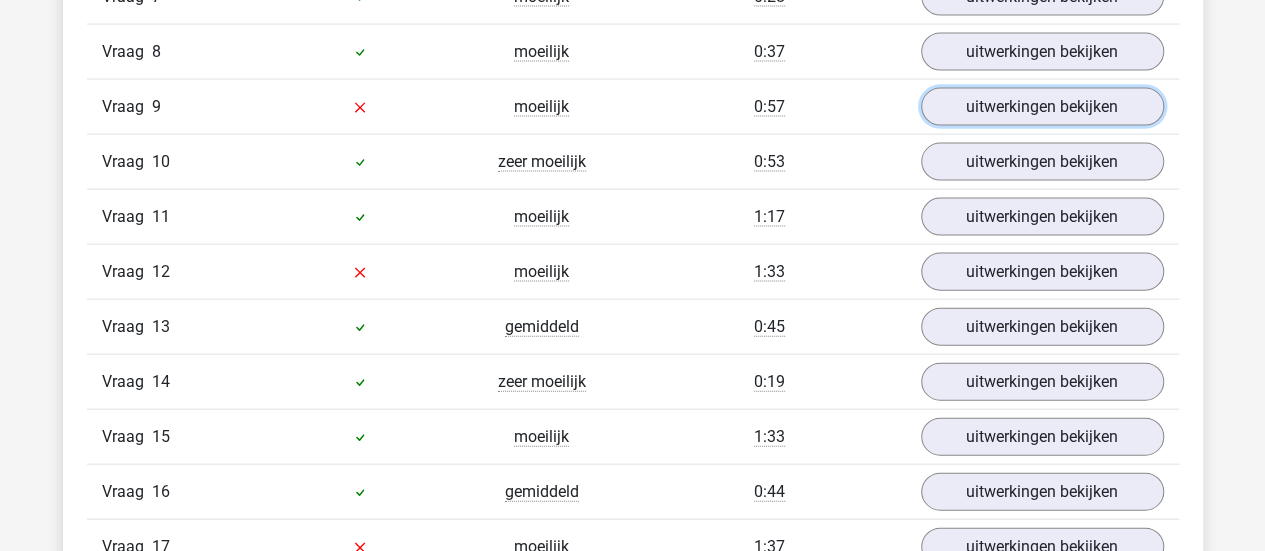 scroll, scrollTop: 2110, scrollLeft: 0, axis: vertical 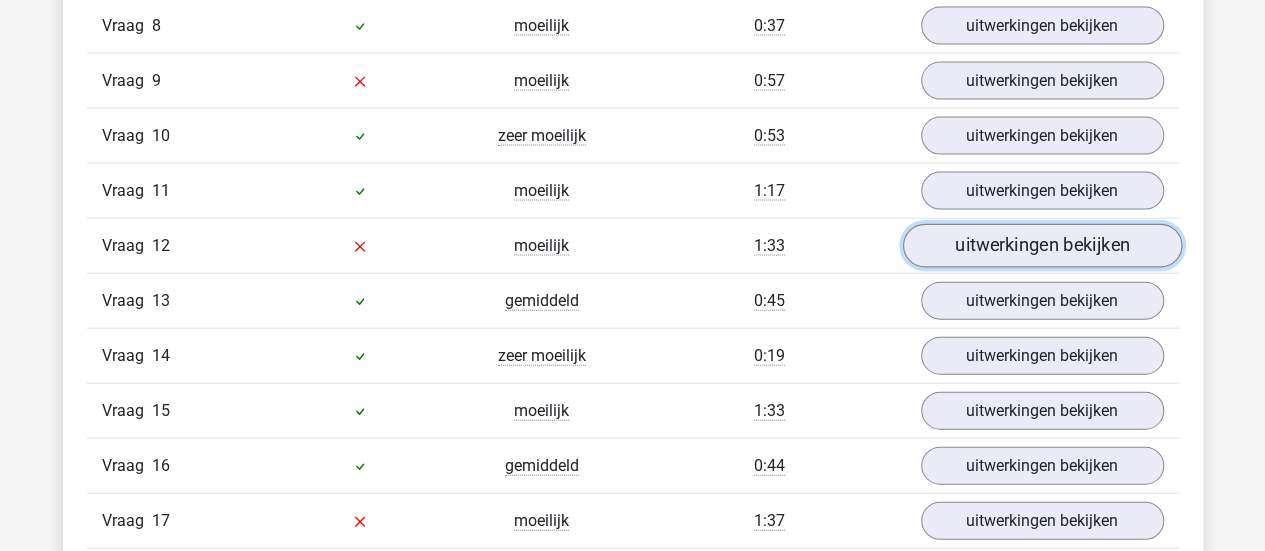 click on "uitwerkingen bekijken" at bounding box center (1041, 246) 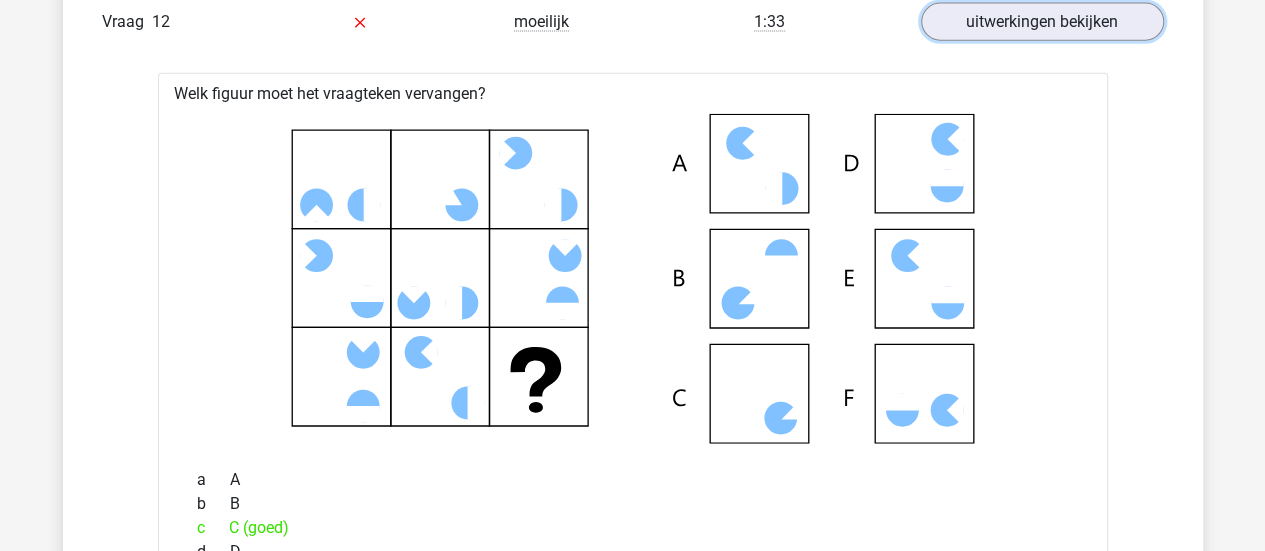 scroll, scrollTop: 2350, scrollLeft: 0, axis: vertical 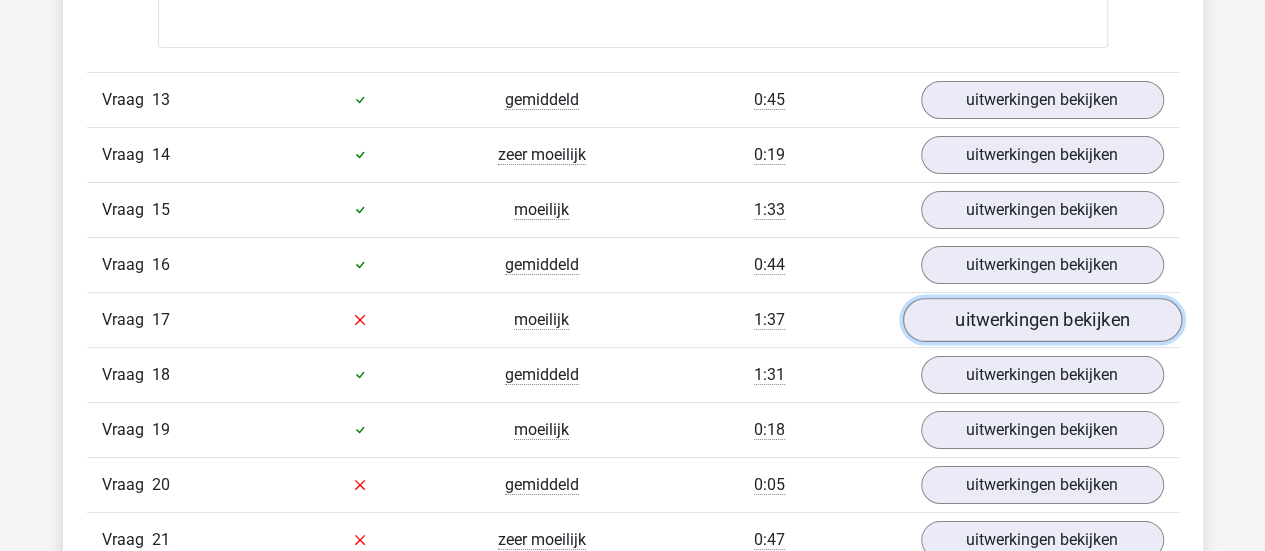 click on "uitwerkingen bekijken" at bounding box center [1041, 320] 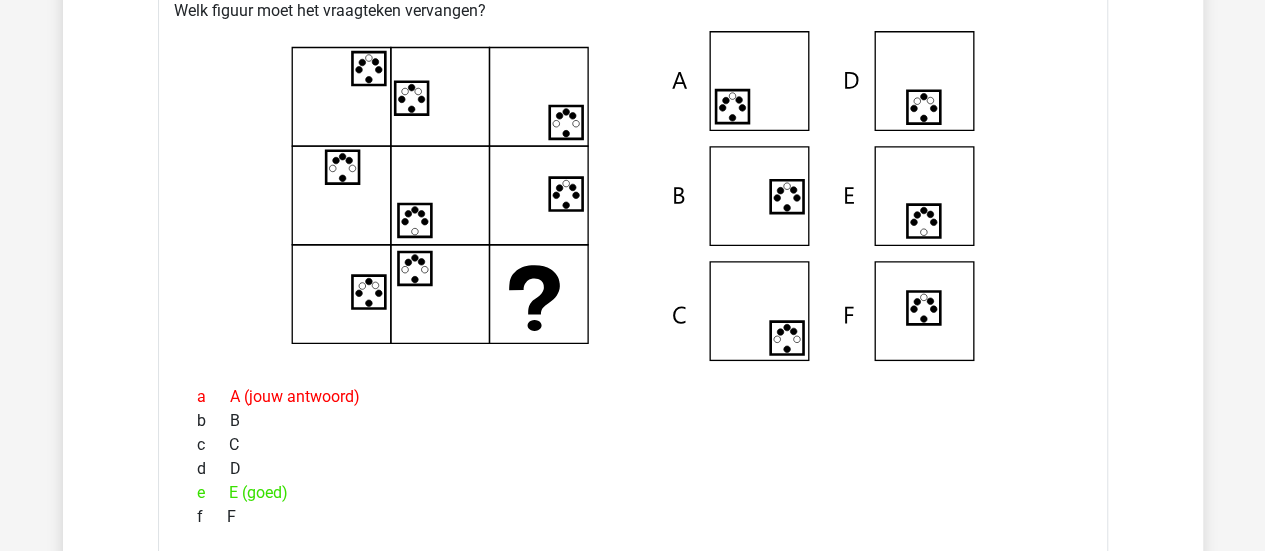 scroll, scrollTop: 4045, scrollLeft: 0, axis: vertical 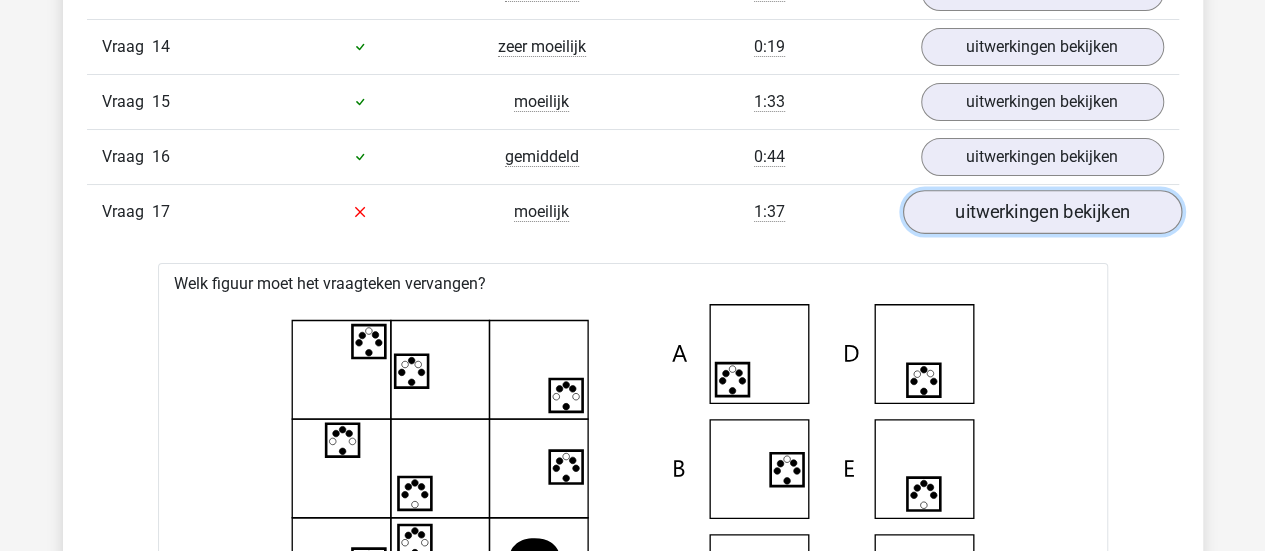 click on "uitwerkingen bekijken" at bounding box center [1041, 212] 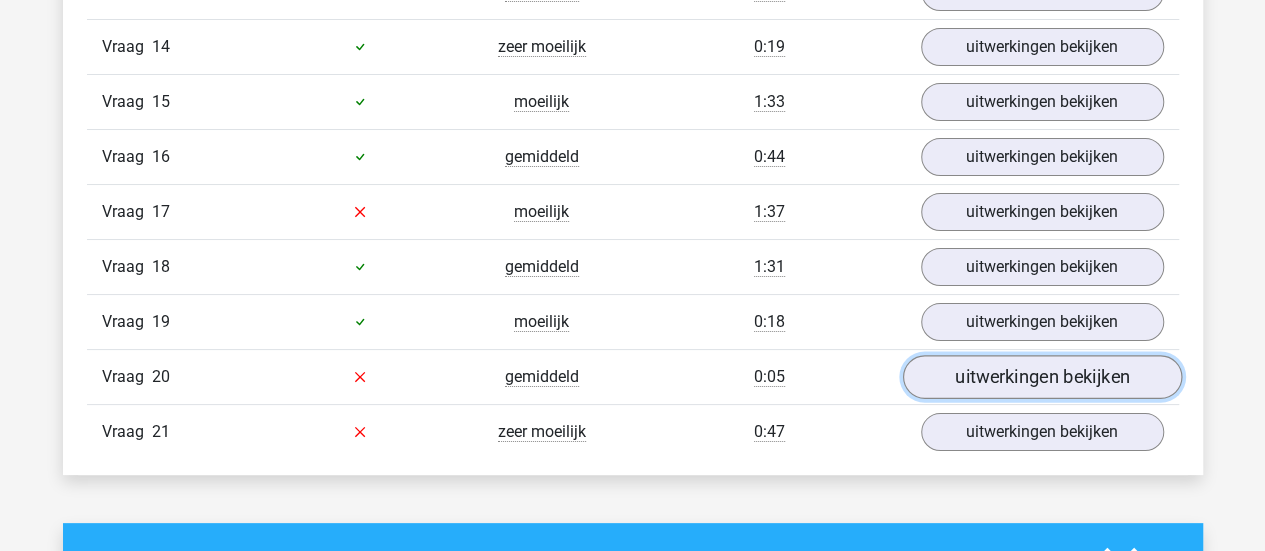 click on "uitwerkingen bekijken" at bounding box center [1041, 377] 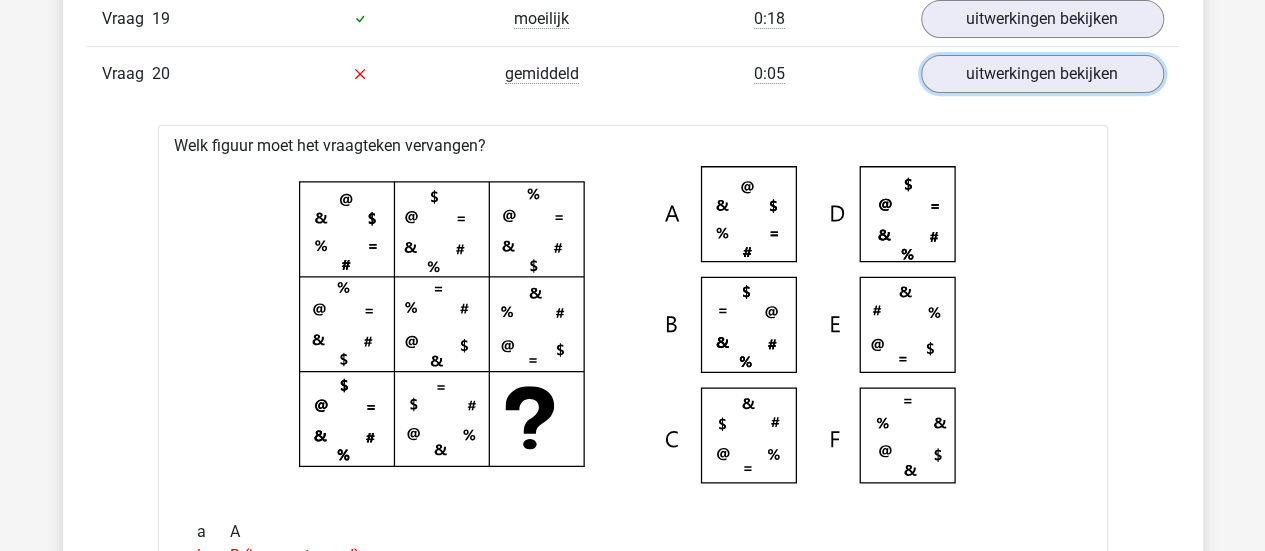 scroll, scrollTop: 4084, scrollLeft: 0, axis: vertical 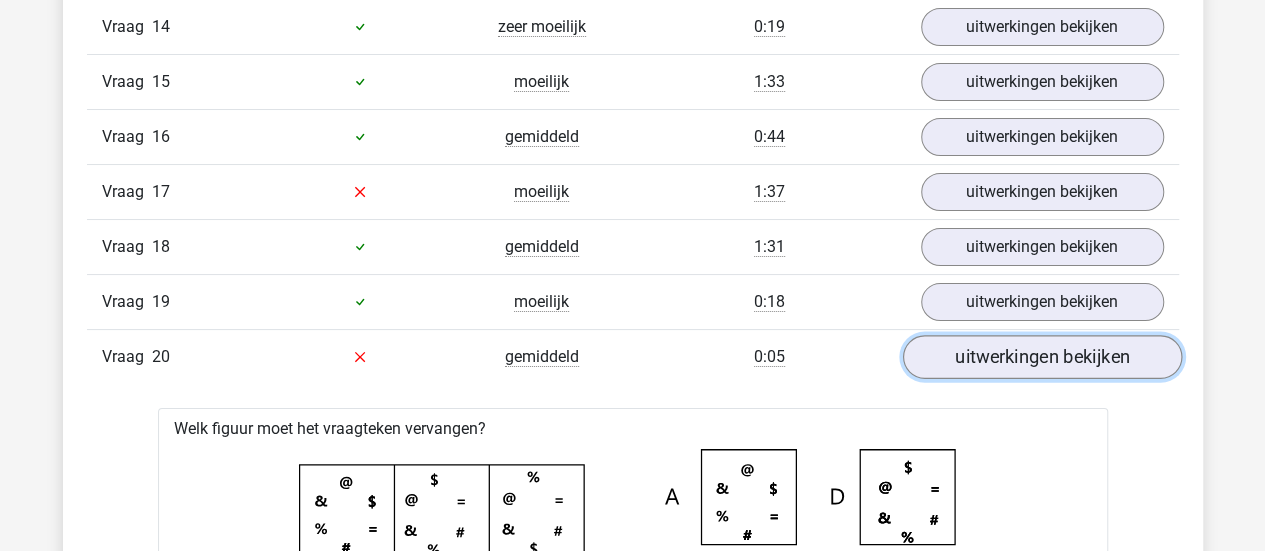 click on "uitwerkingen bekijken" at bounding box center [1041, 357] 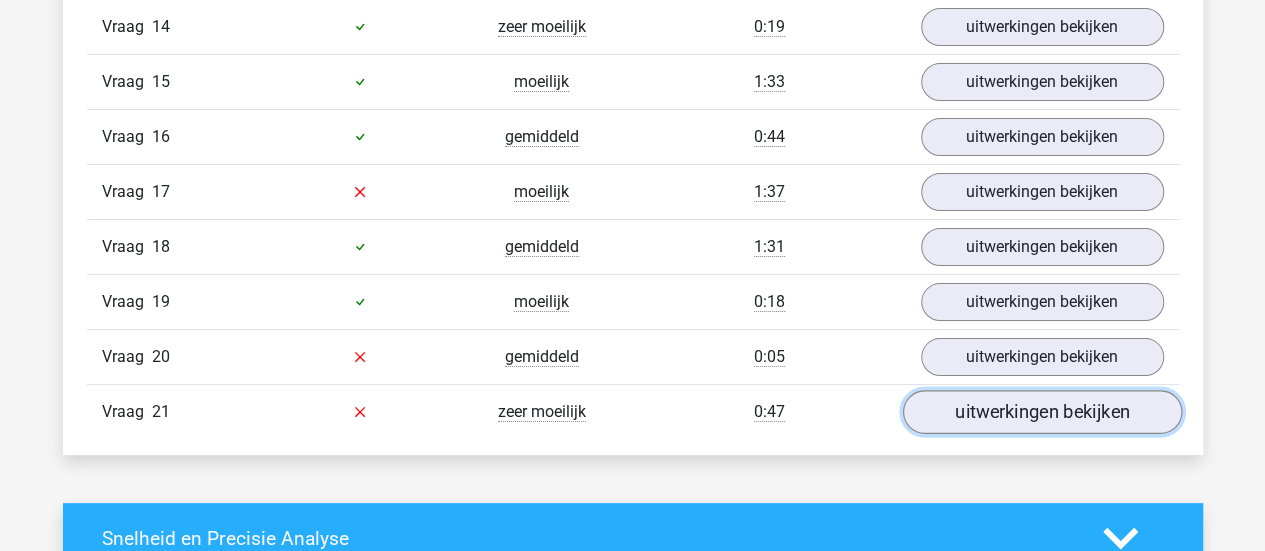 click on "uitwerkingen bekijken" at bounding box center (1041, 412) 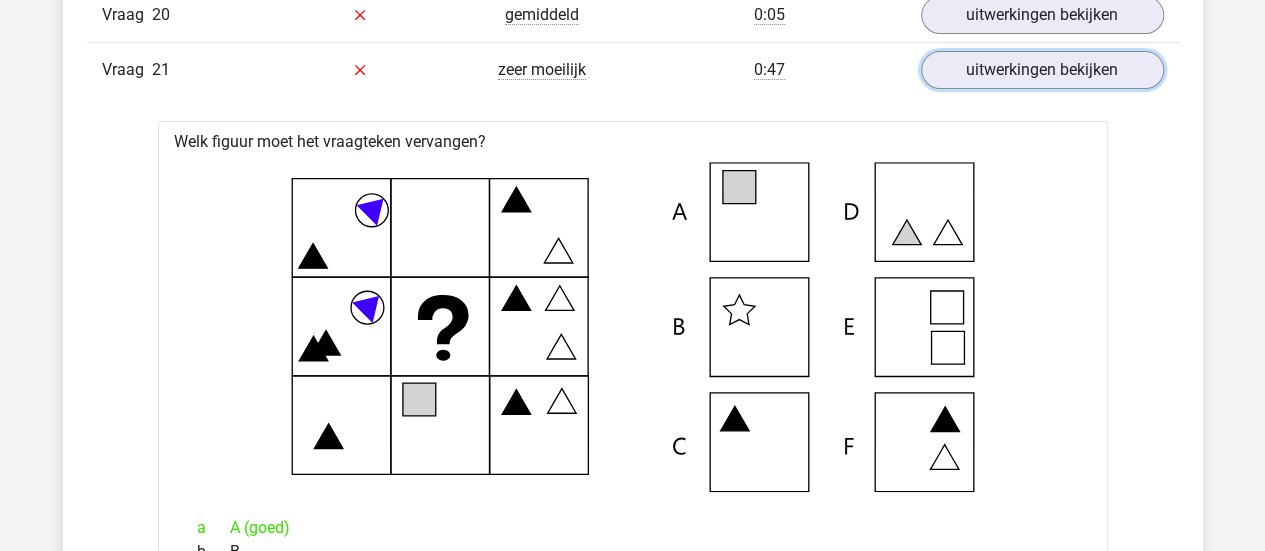 scroll, scrollTop: 4134, scrollLeft: 0, axis: vertical 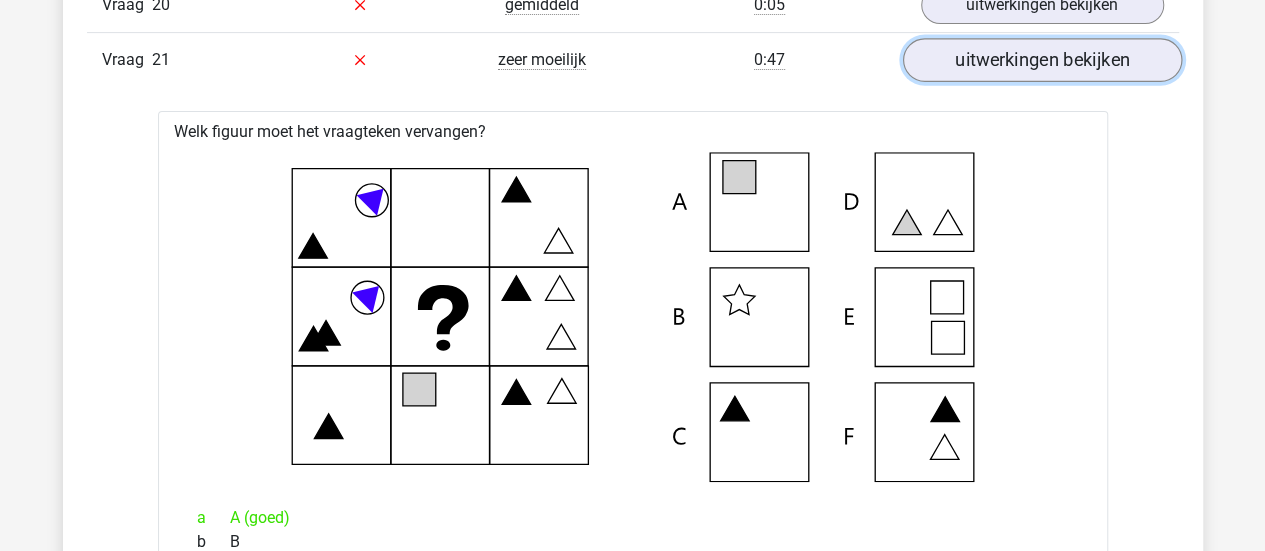 click on "uitwerkingen bekijken" at bounding box center [1041, 60] 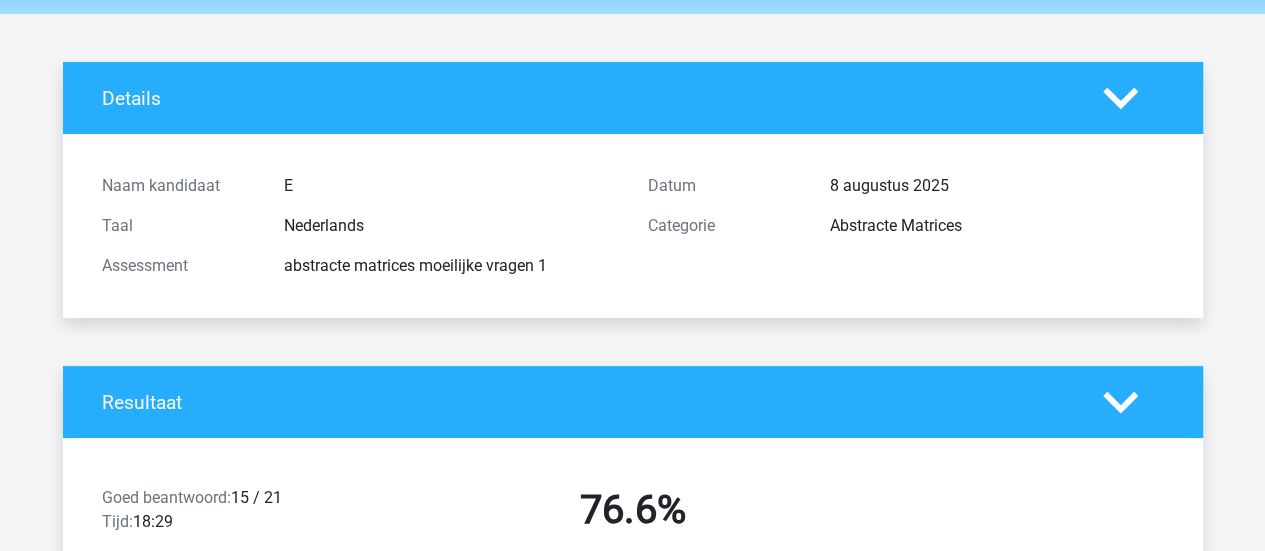 scroll, scrollTop: 0, scrollLeft: 0, axis: both 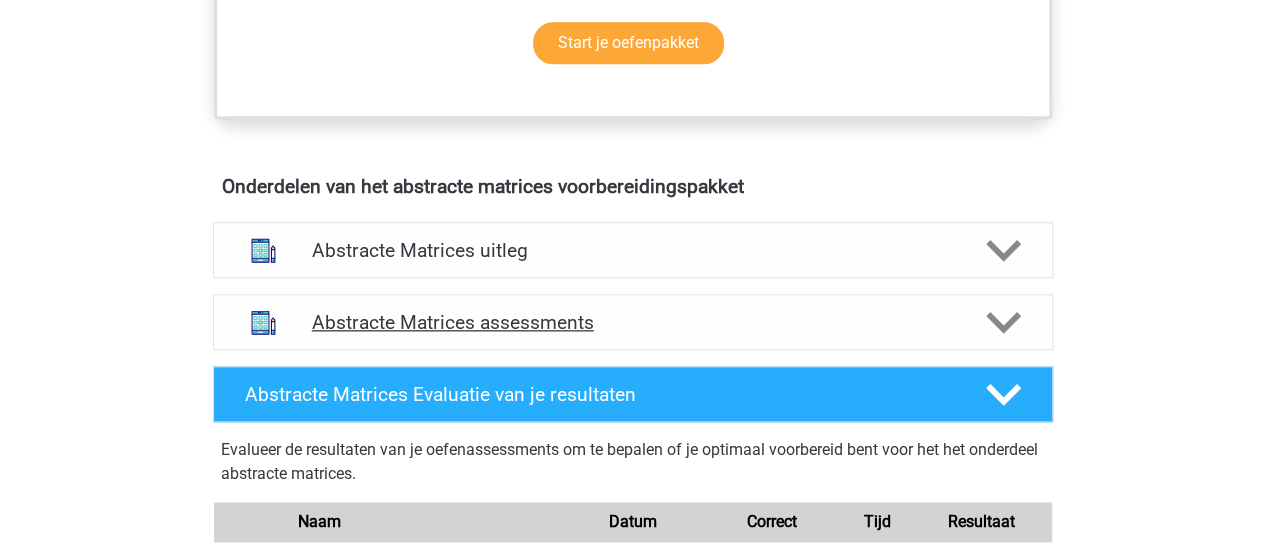 click on "Abstracte Matrices assessments" at bounding box center (633, 322) 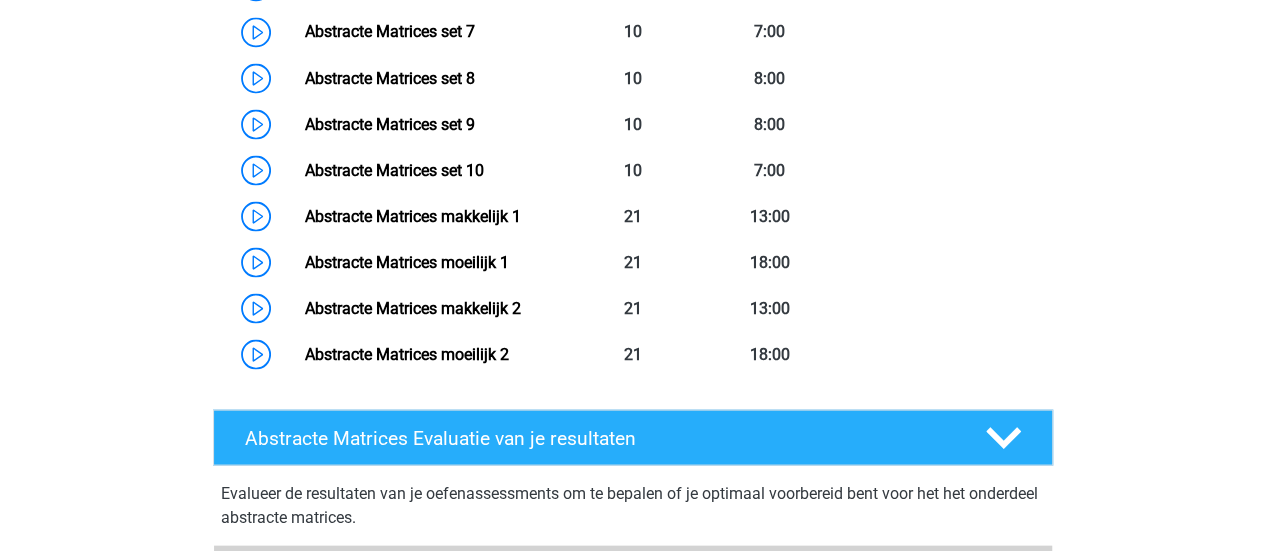 scroll, scrollTop: 1848, scrollLeft: 0, axis: vertical 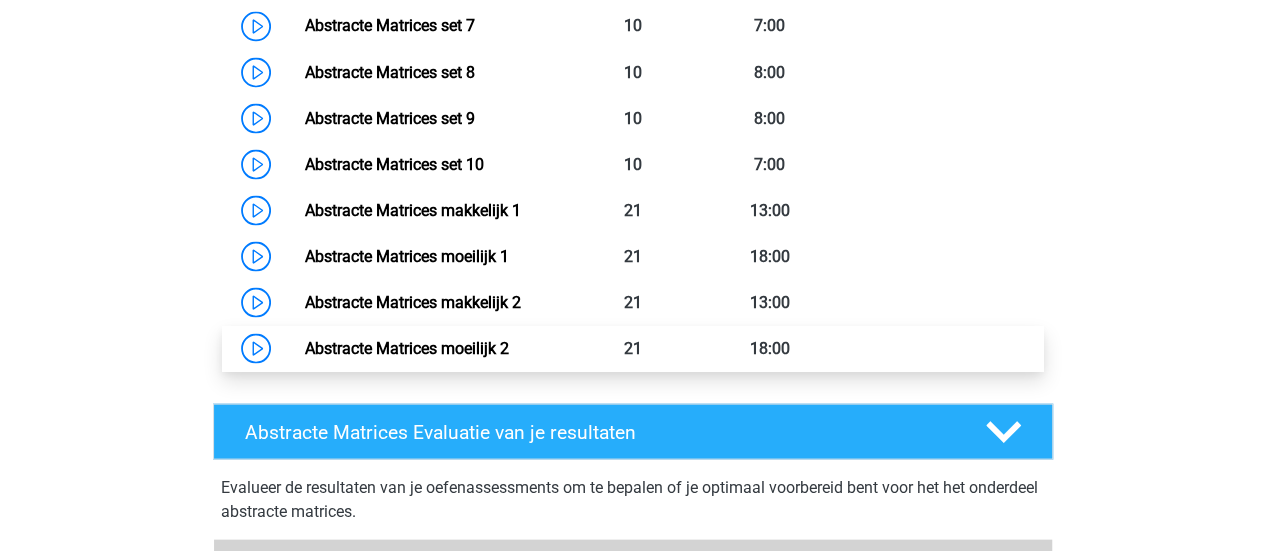 click on "Abstracte Matrices
moeilijk 2" at bounding box center [407, 347] 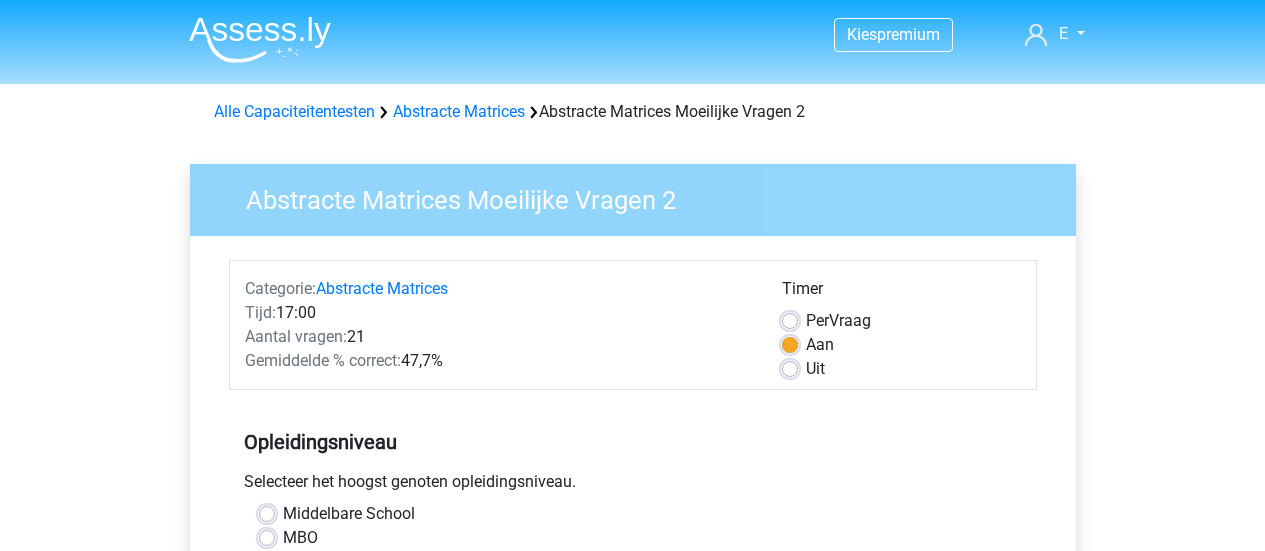 scroll, scrollTop: 0, scrollLeft: 0, axis: both 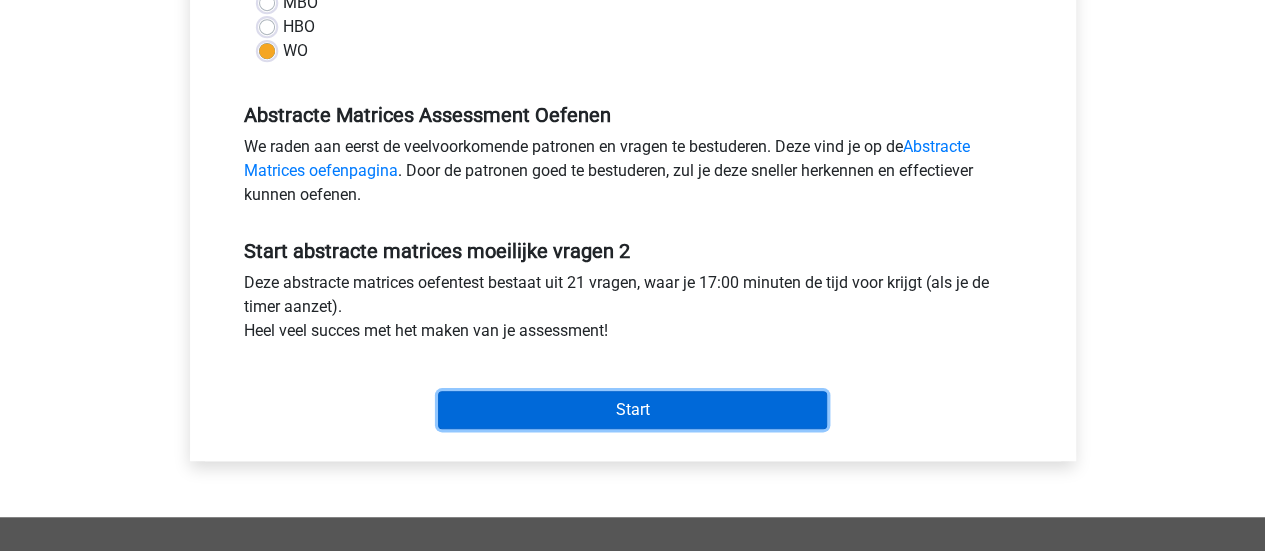 click on "Start" at bounding box center [632, 410] 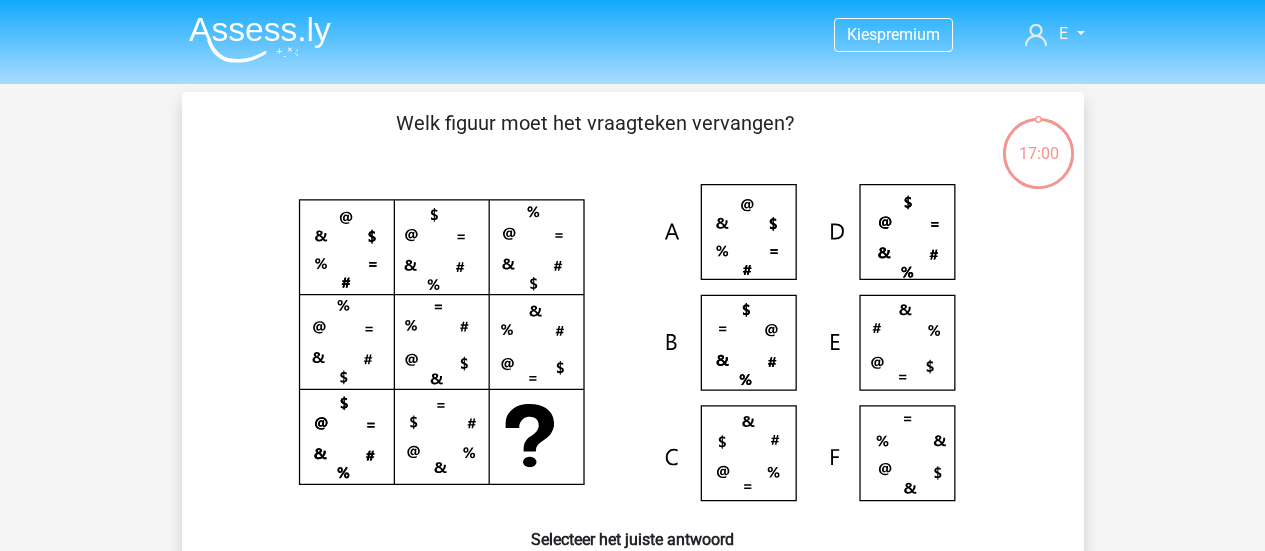 scroll, scrollTop: 0, scrollLeft: 0, axis: both 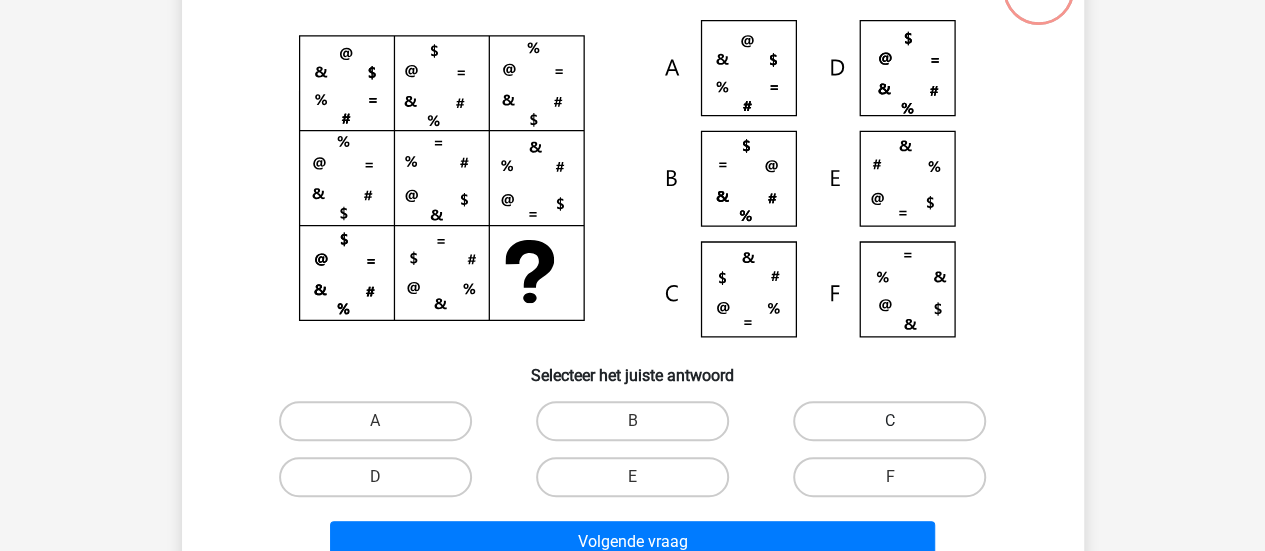 click on "C" at bounding box center [889, 421] 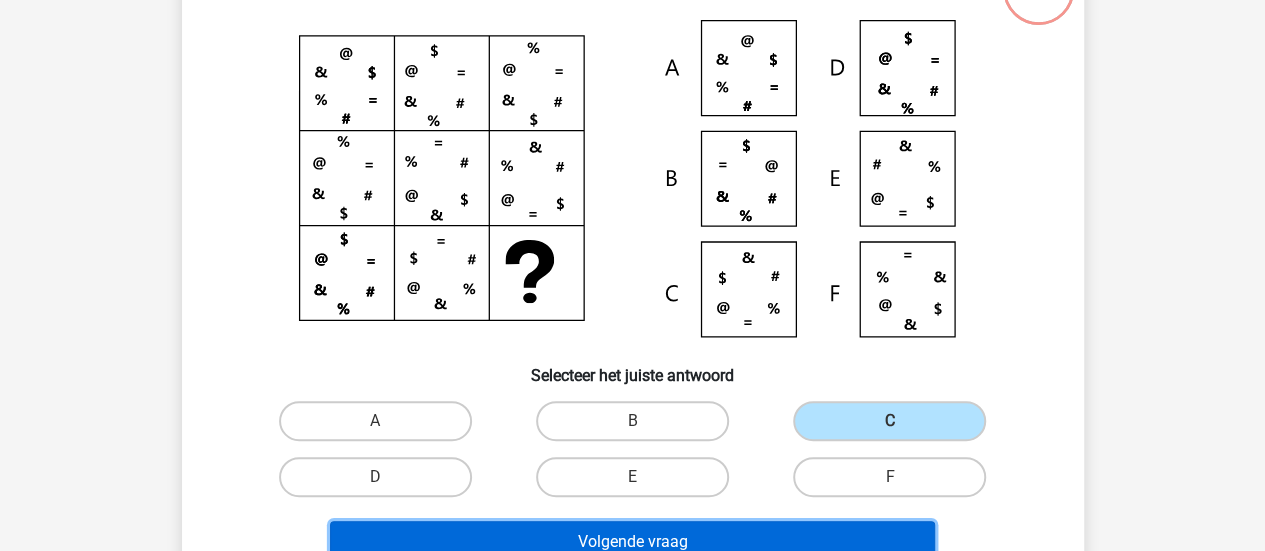 click on "Volgende vraag" at bounding box center [632, 542] 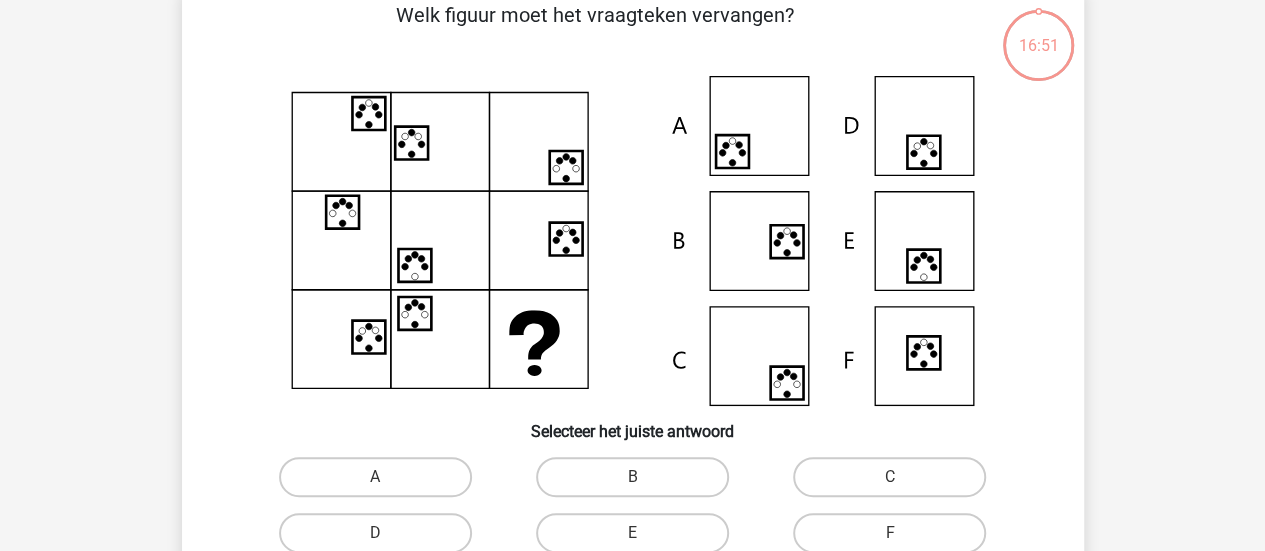 scroll, scrollTop: 92, scrollLeft: 0, axis: vertical 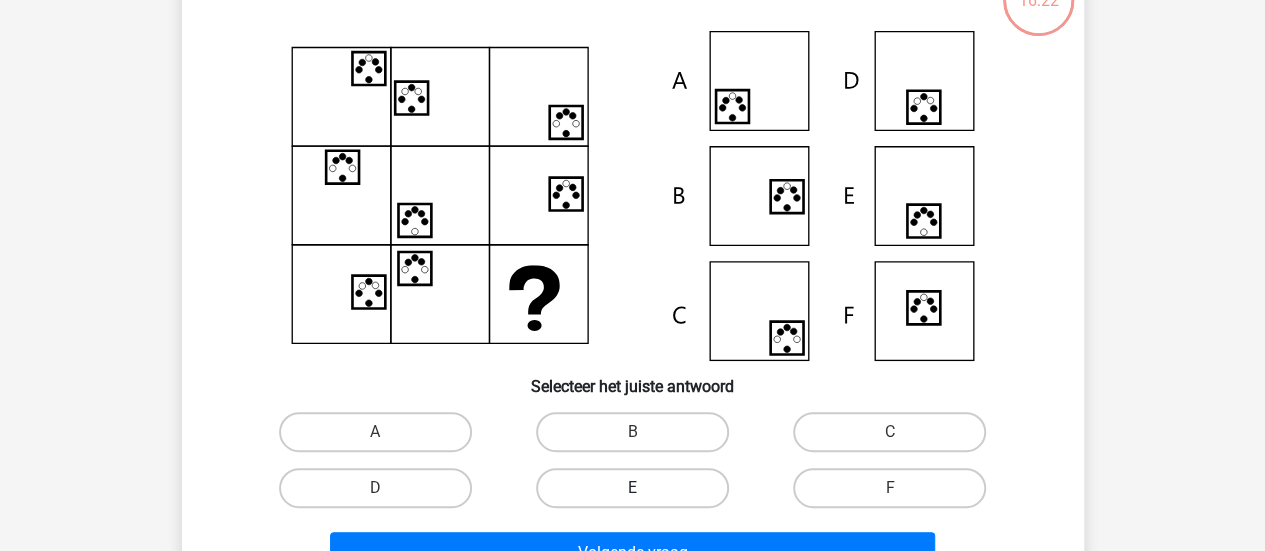 click on "E" at bounding box center [632, 488] 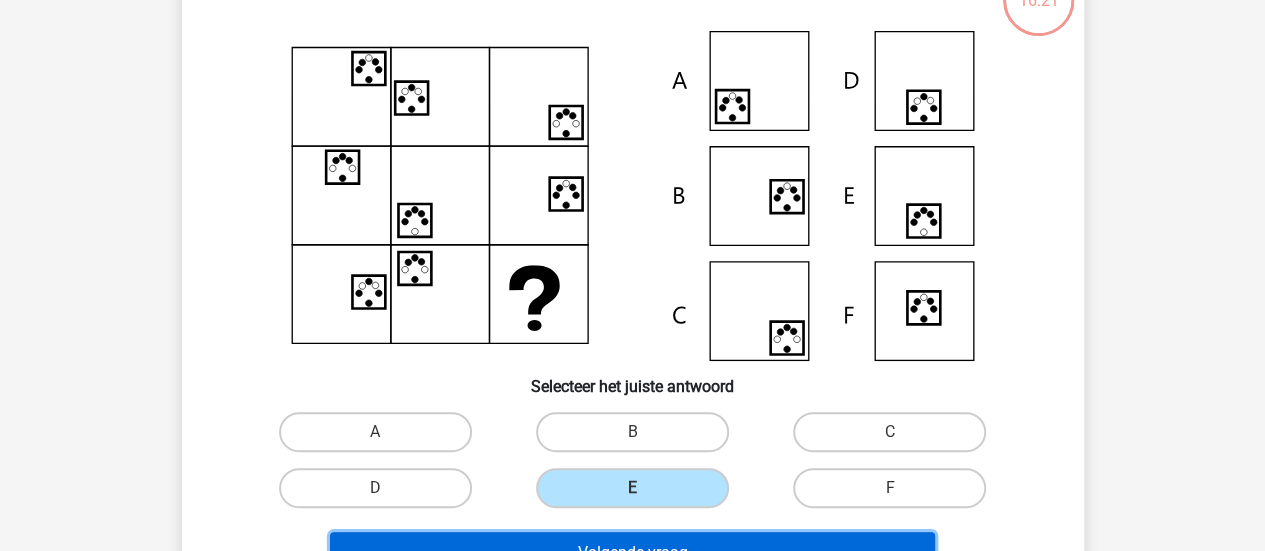 click on "Volgende vraag" at bounding box center (632, 553) 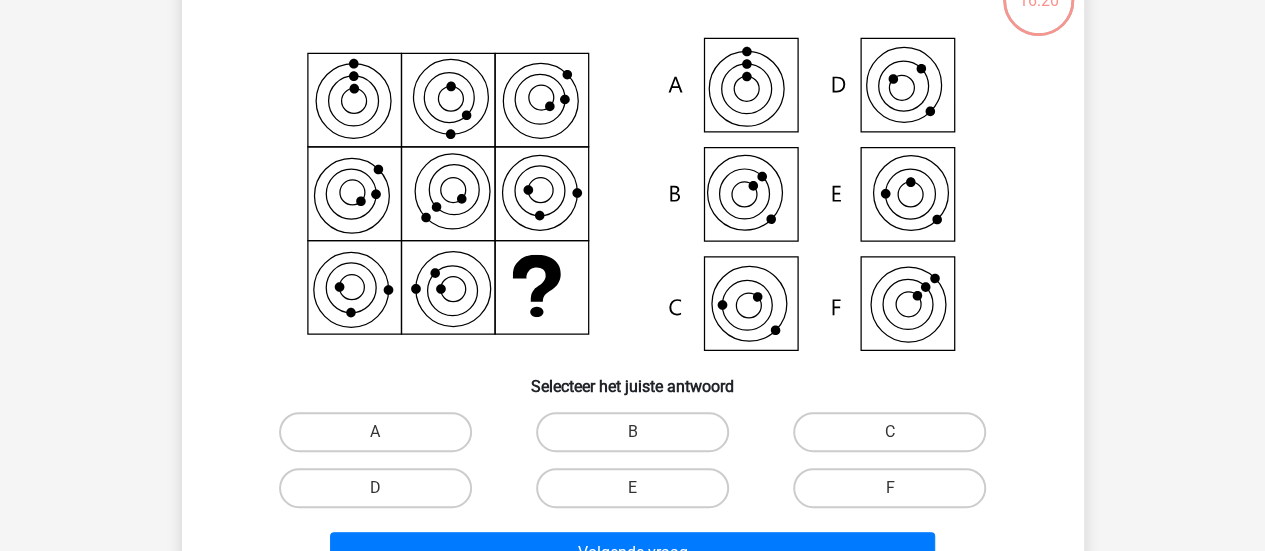 scroll, scrollTop: 92, scrollLeft: 0, axis: vertical 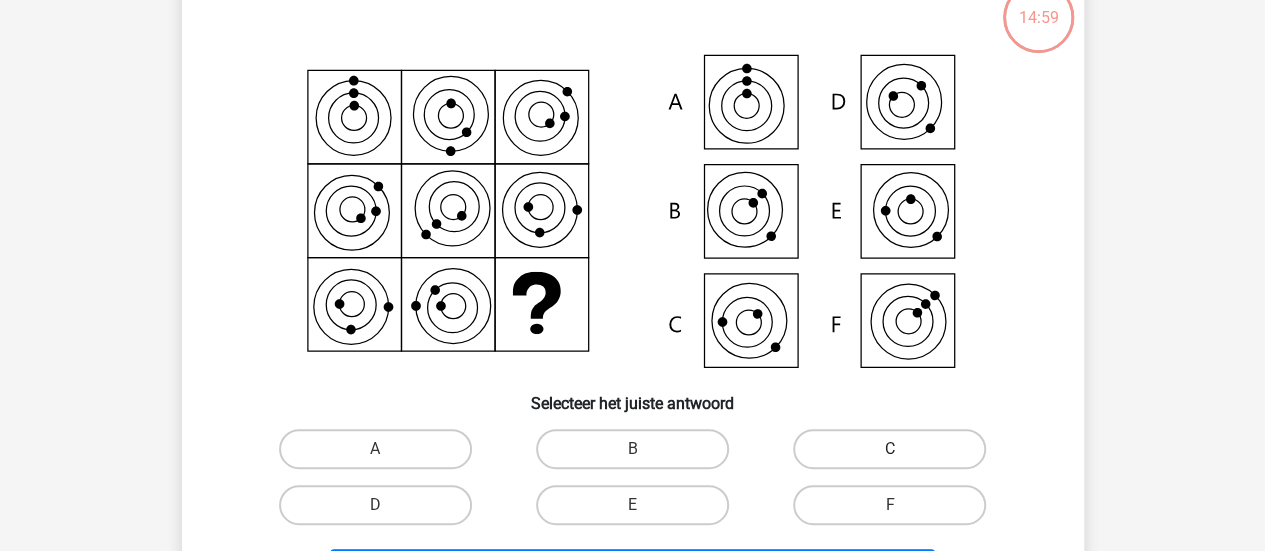 click on "C" at bounding box center [889, 449] 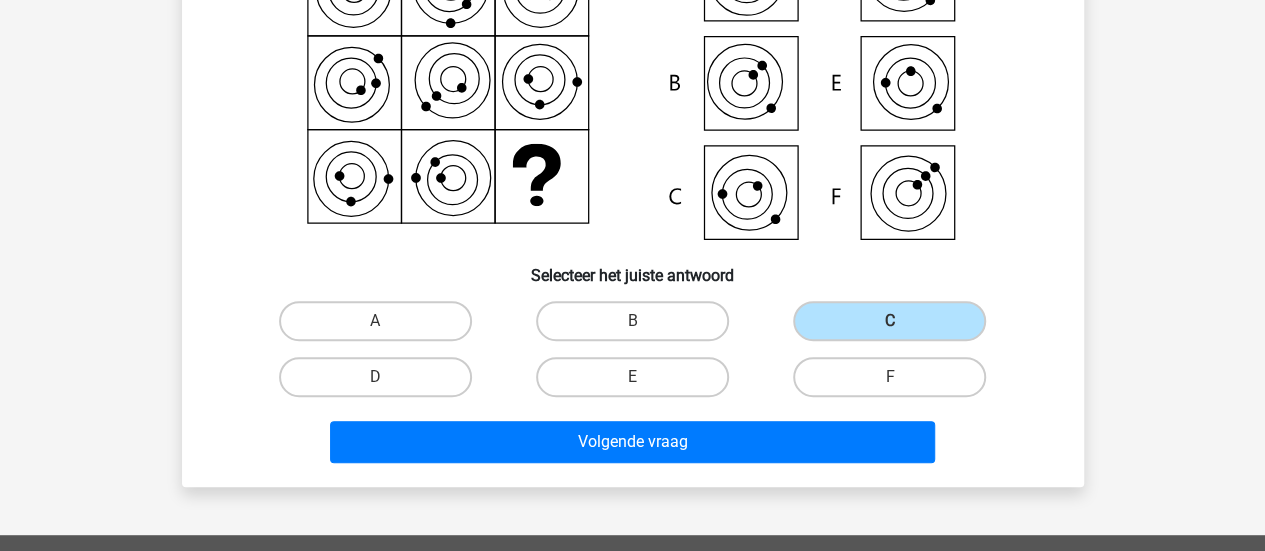 scroll, scrollTop: 294, scrollLeft: 0, axis: vertical 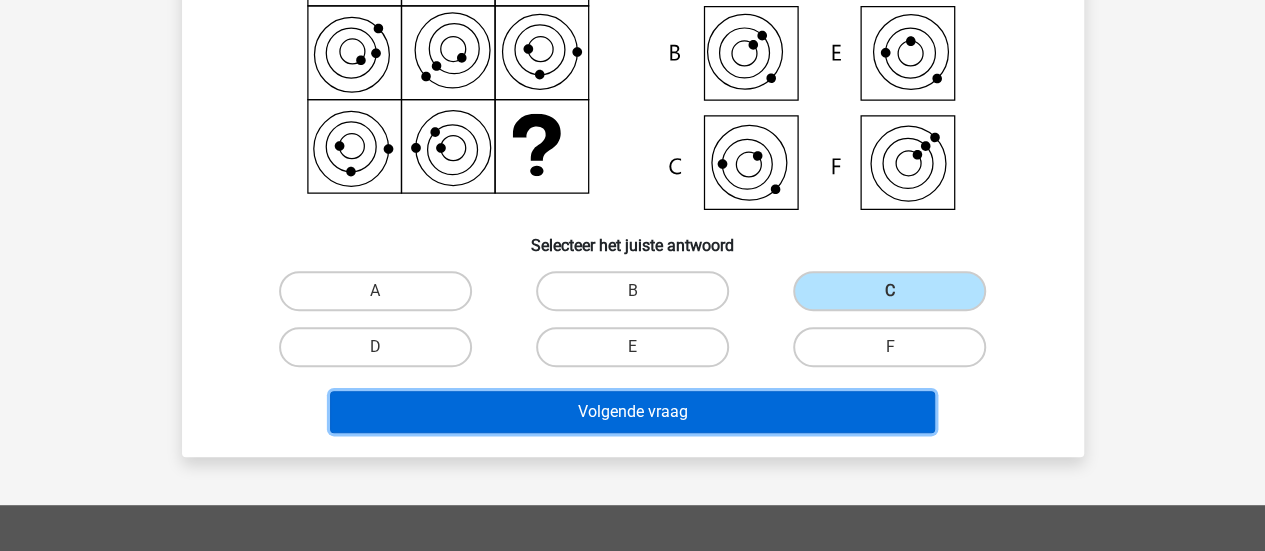 click on "Volgende vraag" at bounding box center (632, 412) 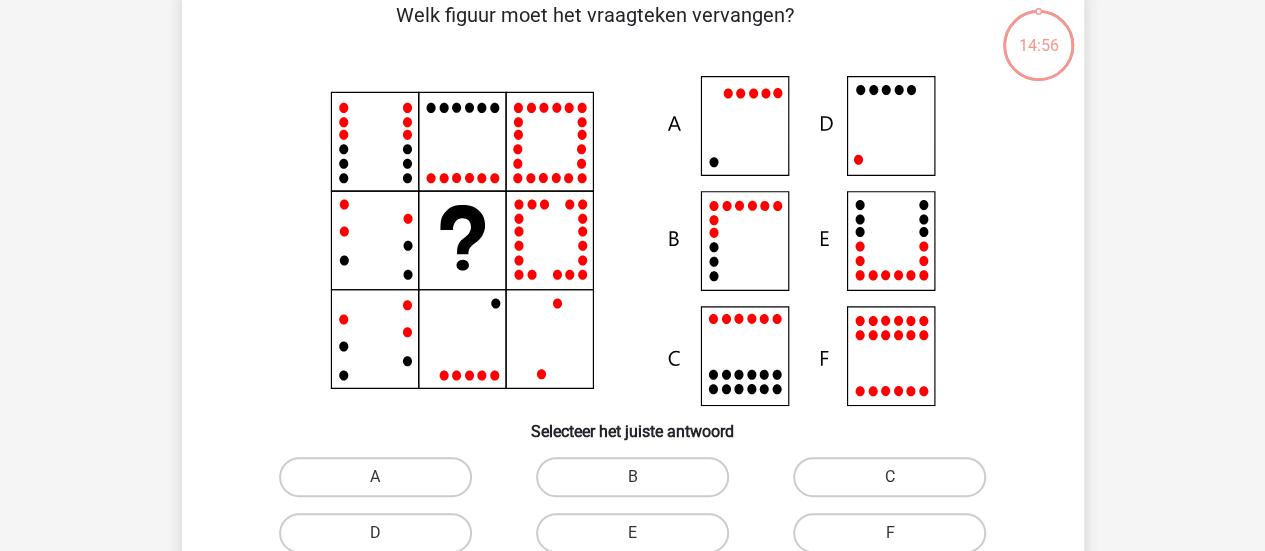 scroll, scrollTop: 92, scrollLeft: 0, axis: vertical 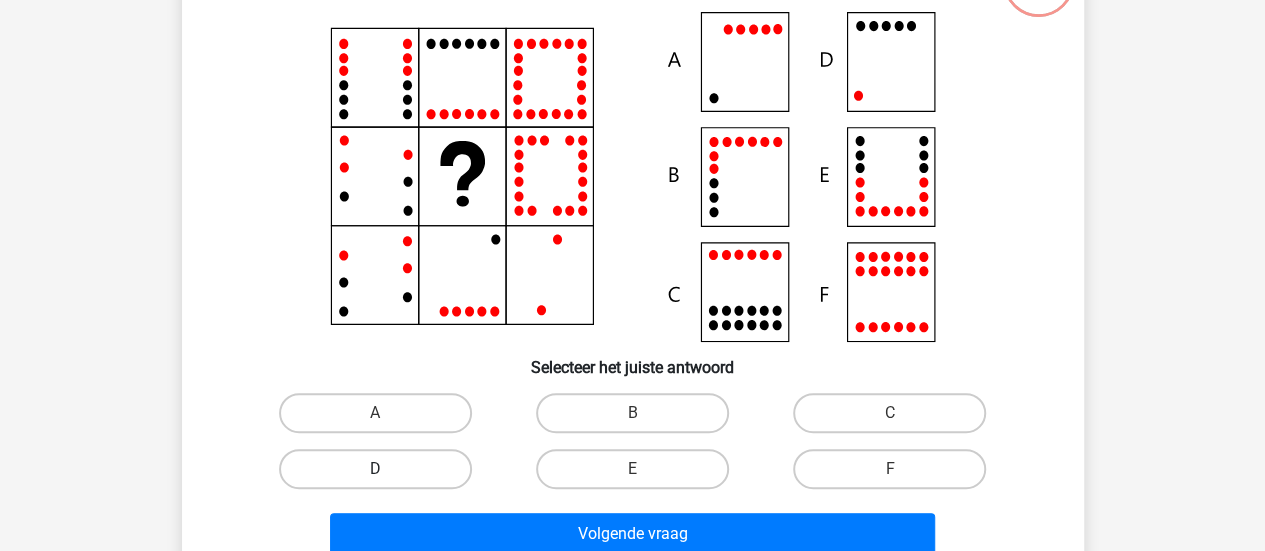 click on "D" at bounding box center [375, 469] 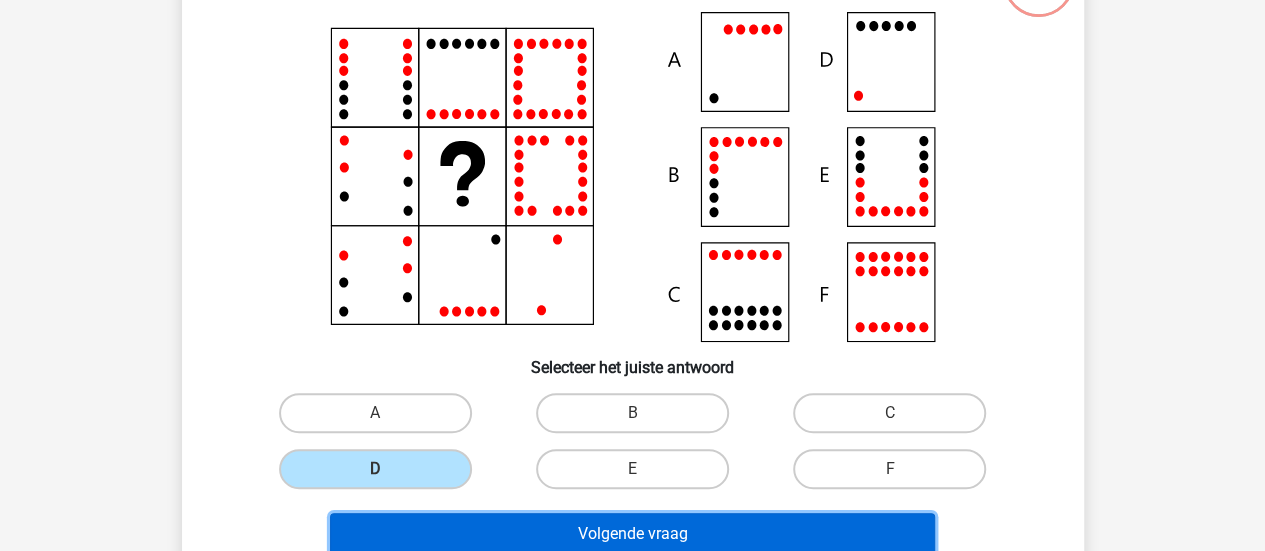 click on "Volgende vraag" at bounding box center [632, 534] 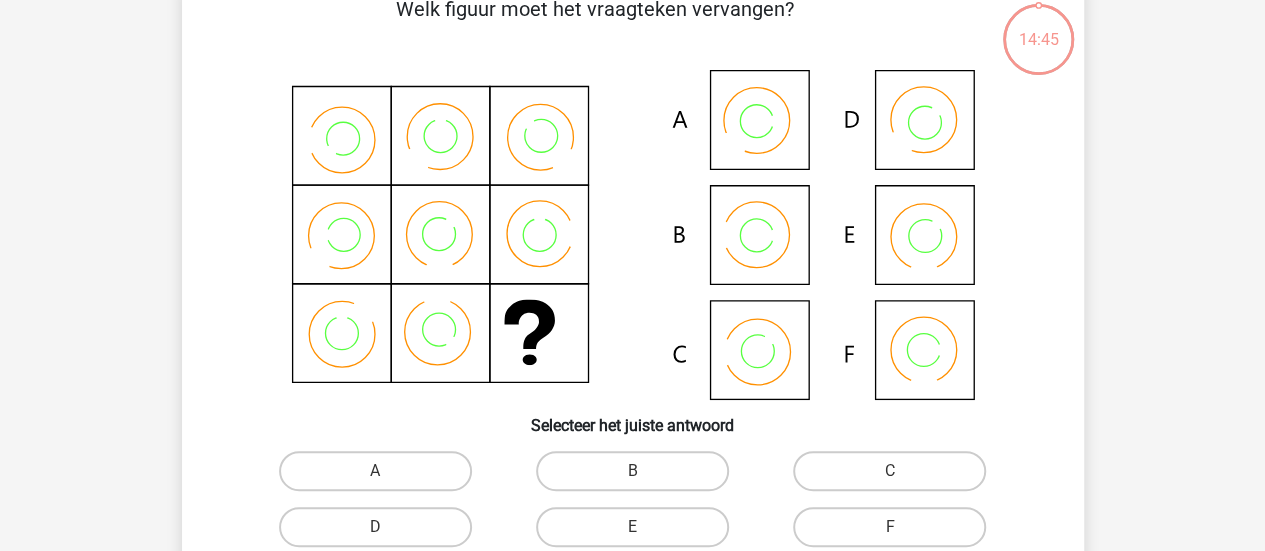 scroll, scrollTop: 92, scrollLeft: 0, axis: vertical 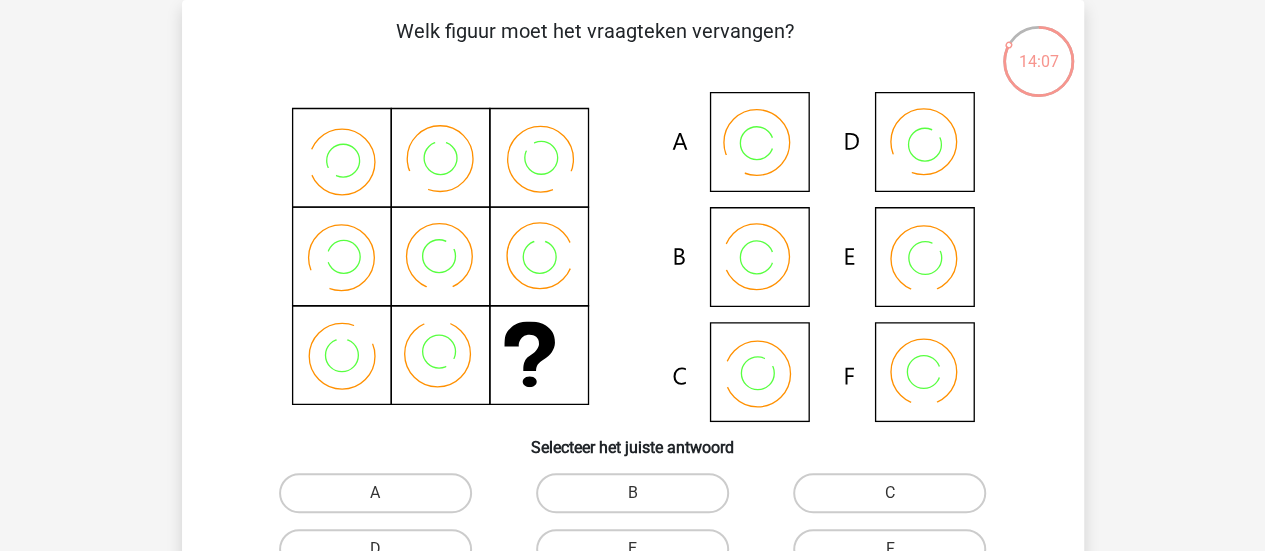 click on "B" at bounding box center [638, 499] 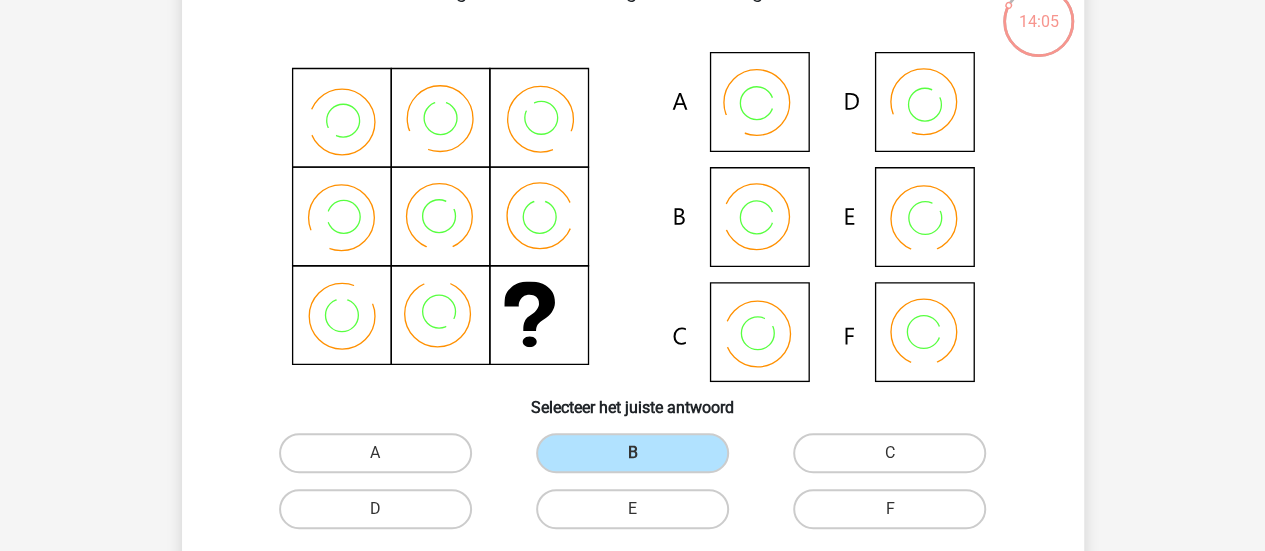 scroll, scrollTop: 198, scrollLeft: 0, axis: vertical 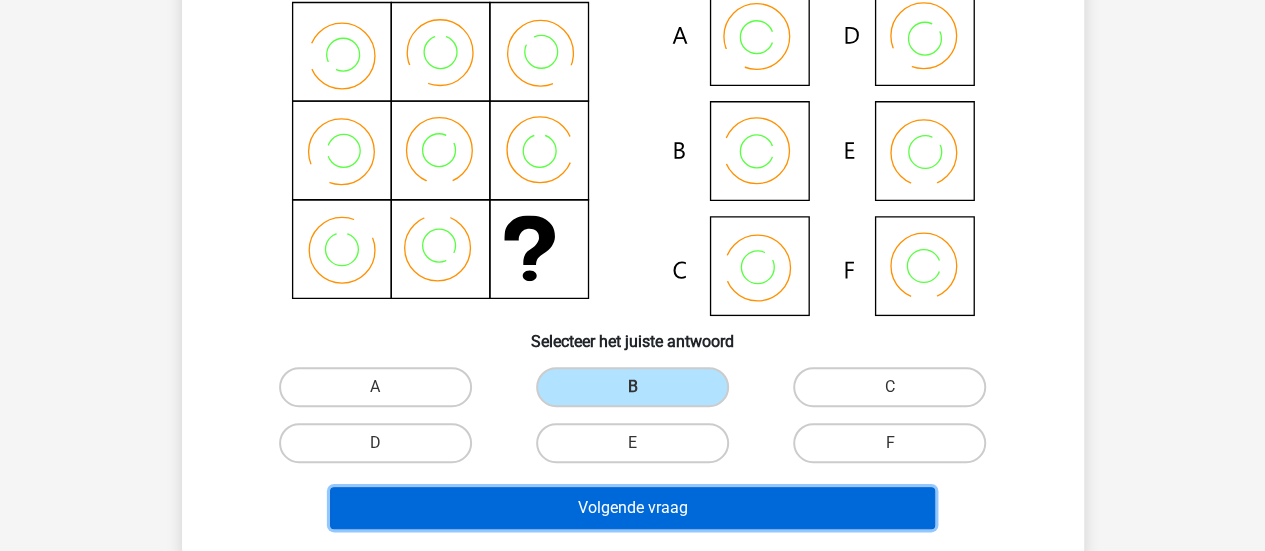 click on "Volgende vraag" at bounding box center (632, 508) 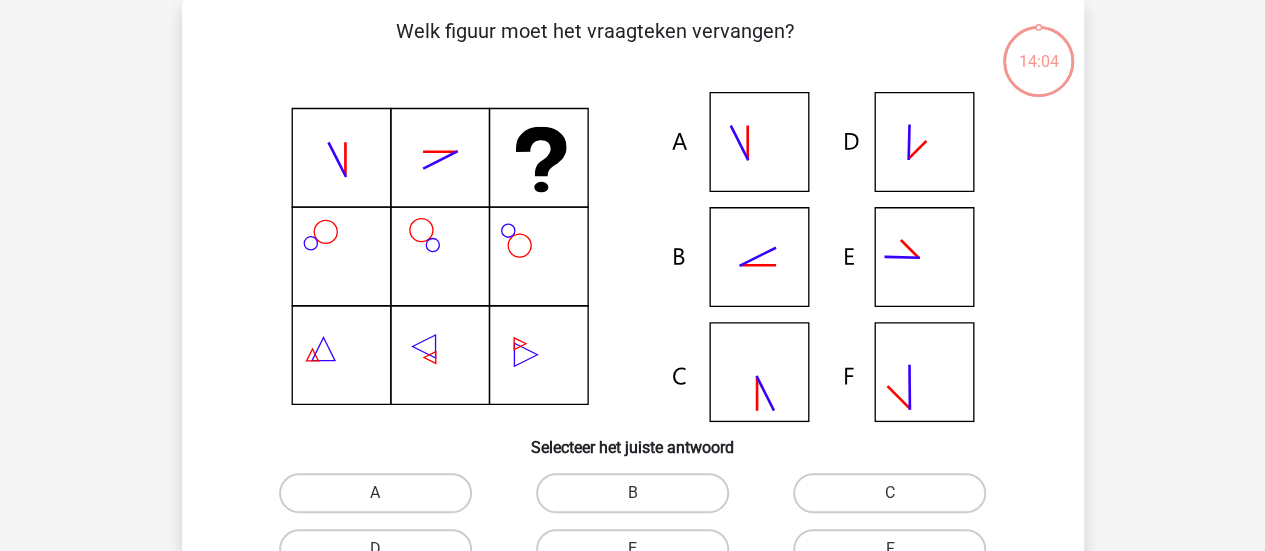 scroll, scrollTop: 92, scrollLeft: 0, axis: vertical 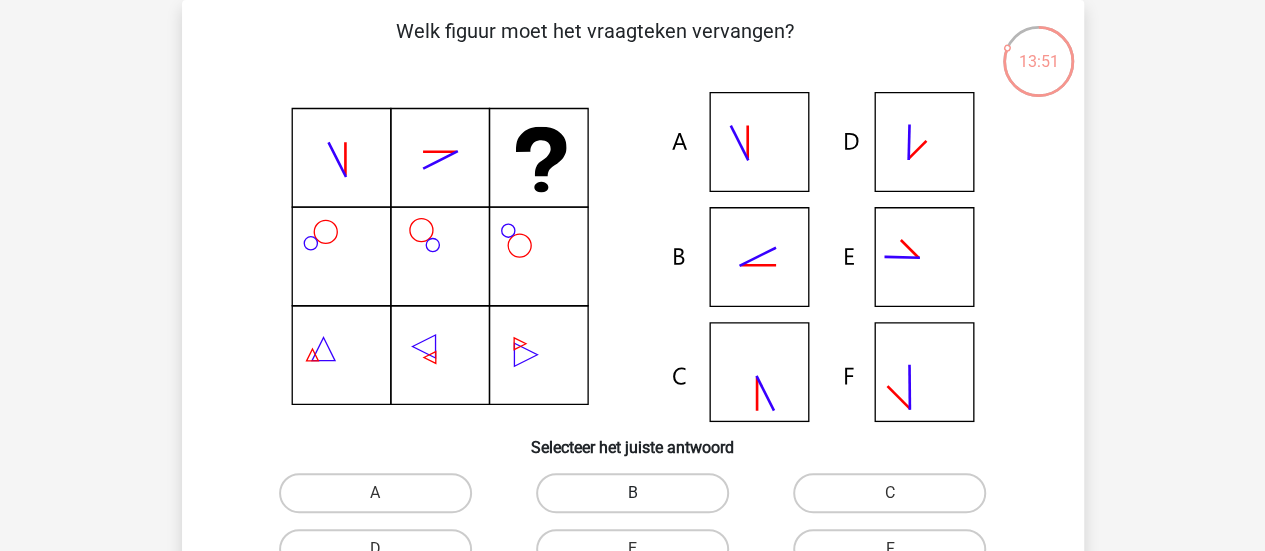 click on "B" at bounding box center [632, 493] 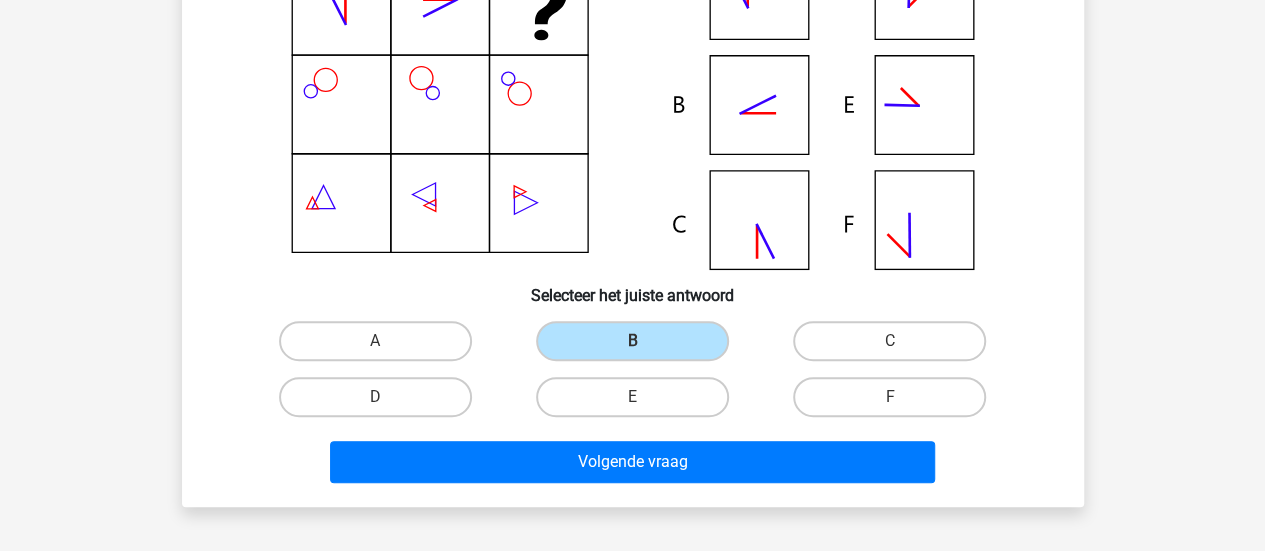 scroll, scrollTop: 270, scrollLeft: 0, axis: vertical 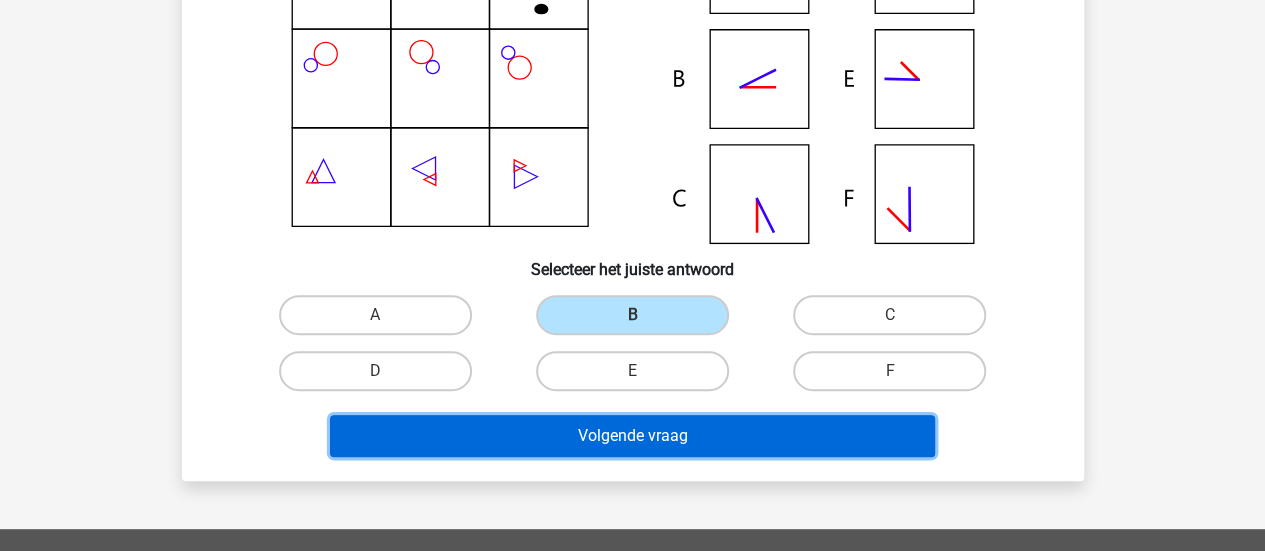 click on "Volgende vraag" at bounding box center [632, 436] 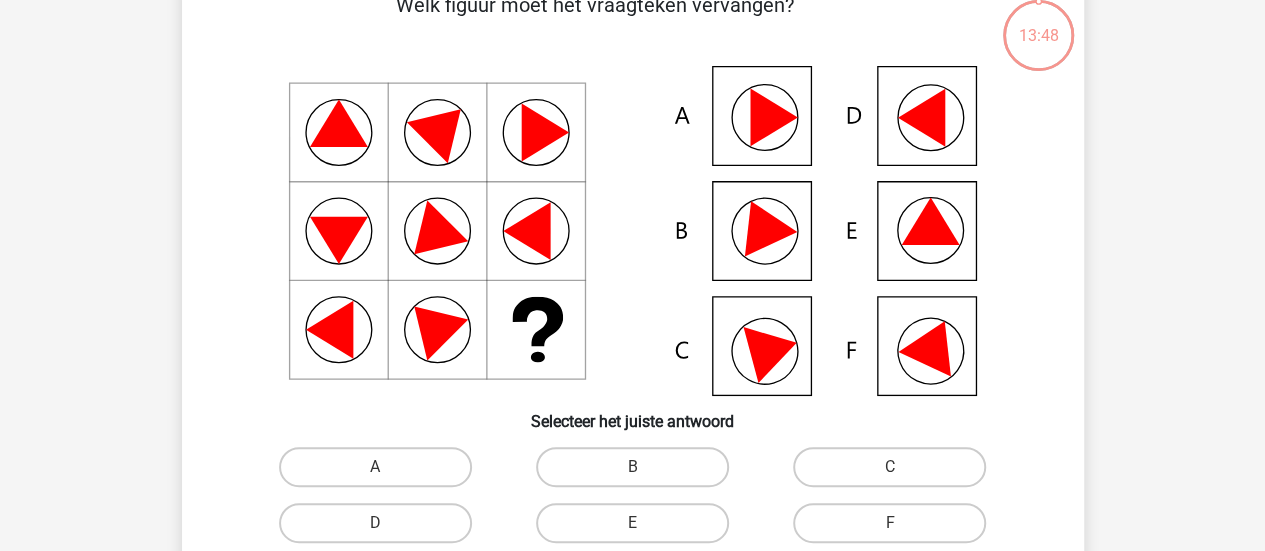scroll, scrollTop: 92, scrollLeft: 0, axis: vertical 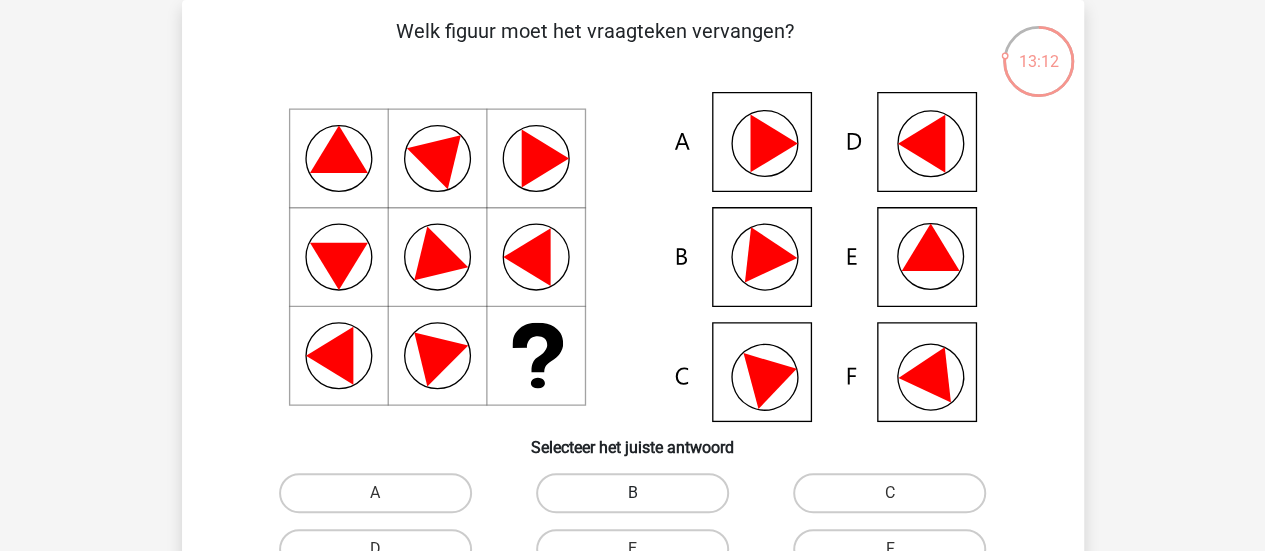 click on "B" at bounding box center (632, 493) 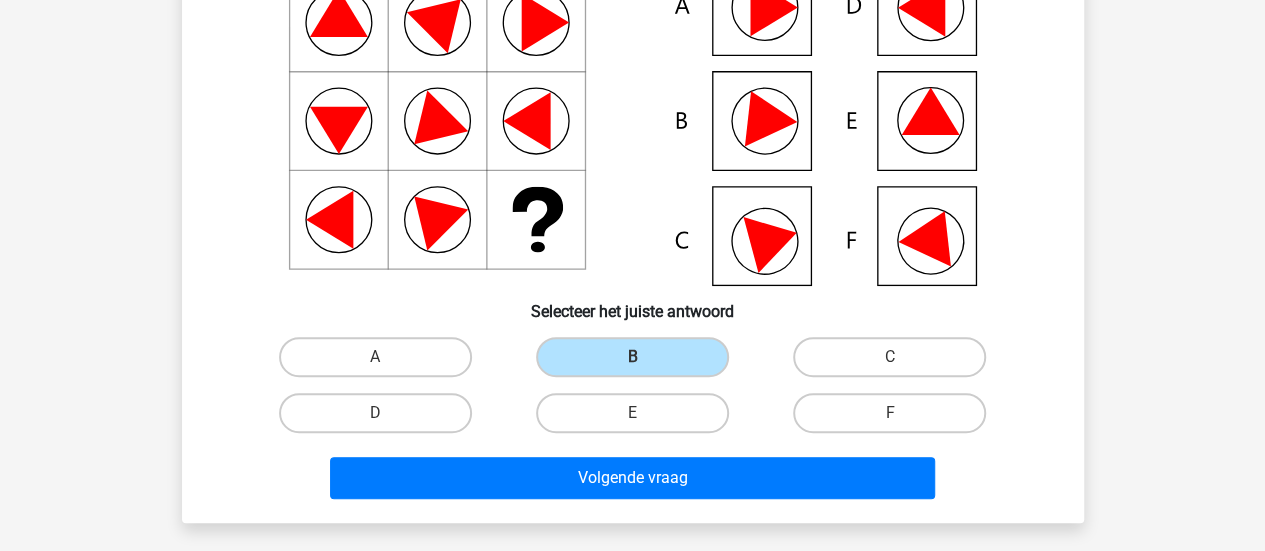 scroll, scrollTop: 256, scrollLeft: 0, axis: vertical 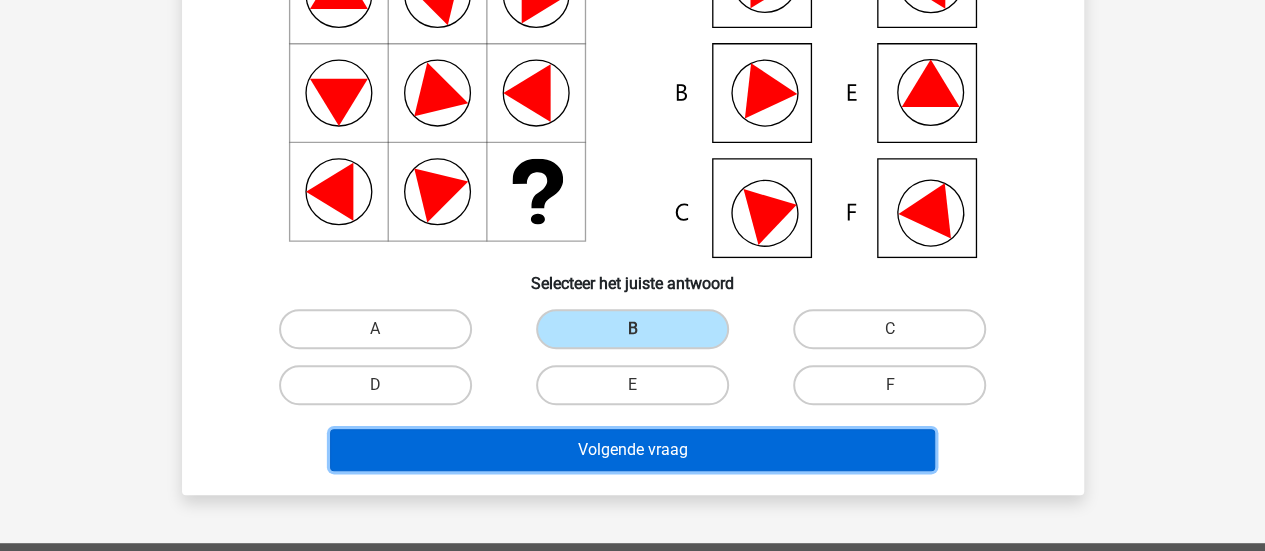click on "Volgende vraag" at bounding box center (632, 450) 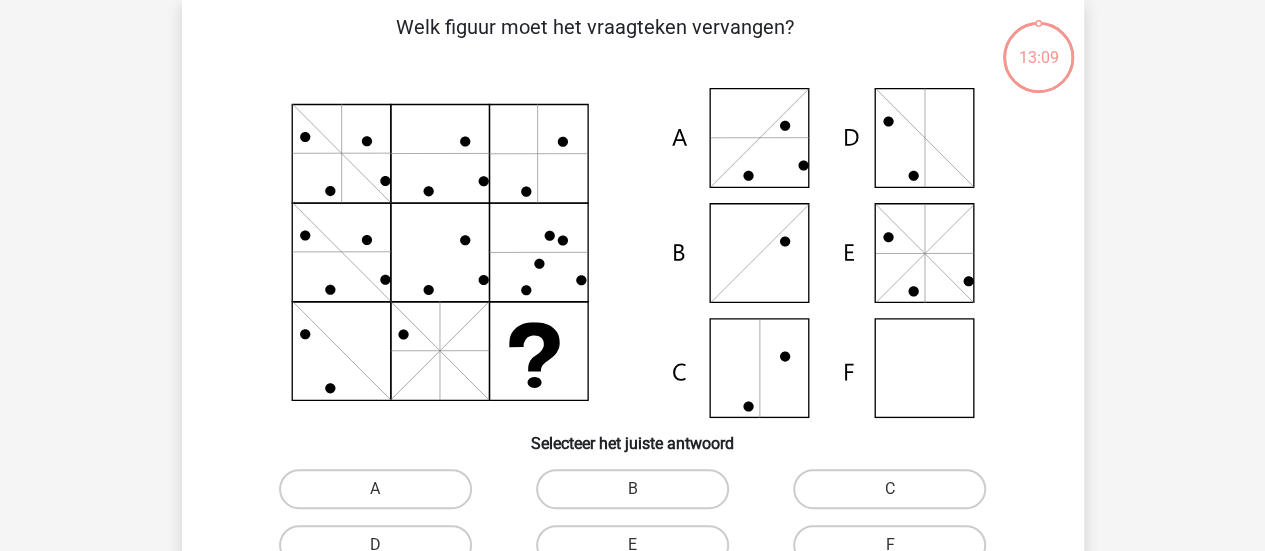 scroll, scrollTop: 92, scrollLeft: 0, axis: vertical 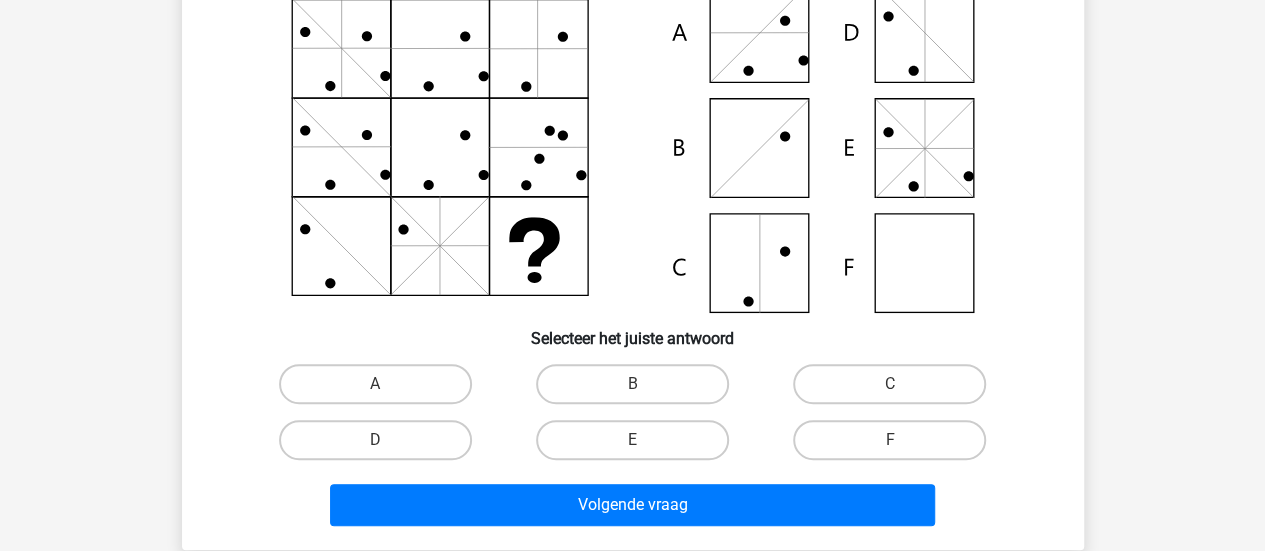 click on "F" at bounding box center [896, 446] 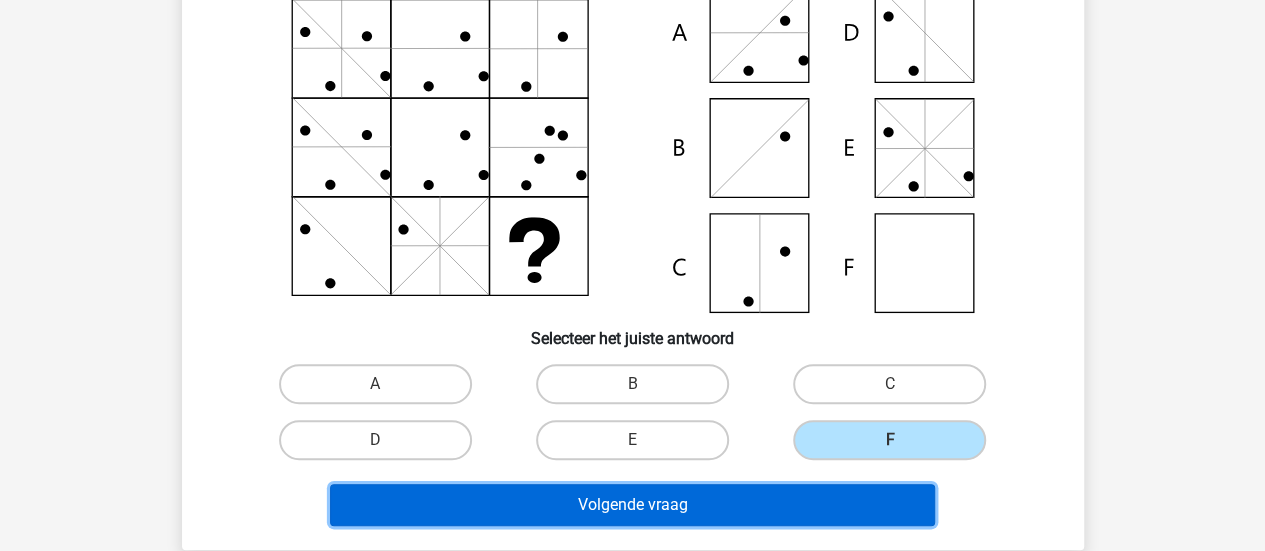 click on "Volgende vraag" at bounding box center (632, 505) 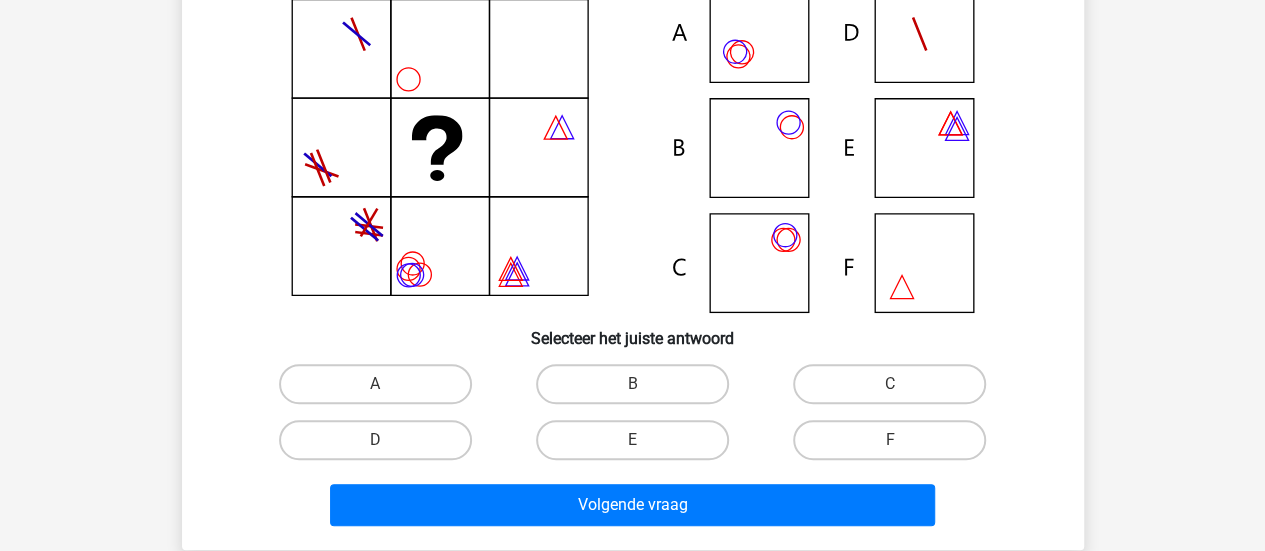 scroll, scrollTop: 92, scrollLeft: 0, axis: vertical 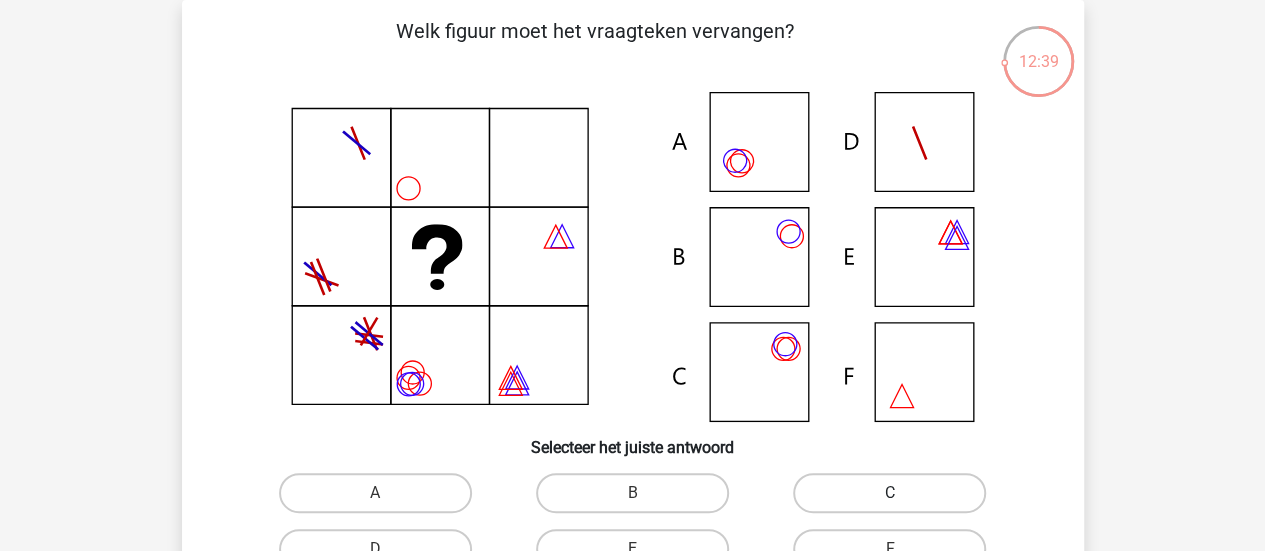 click on "C" at bounding box center [889, 493] 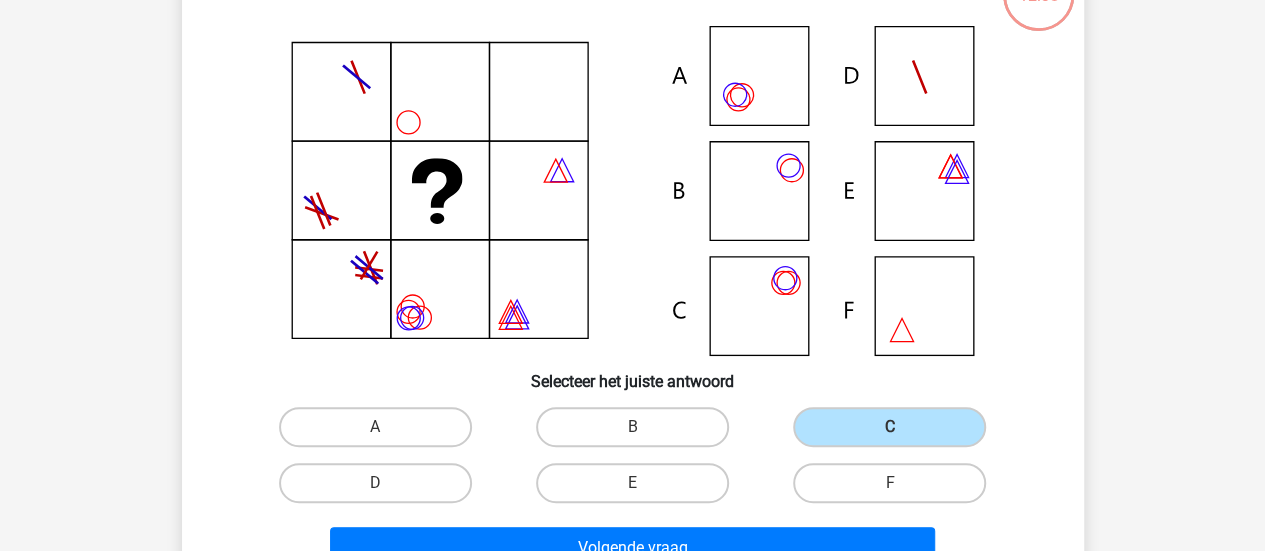 scroll, scrollTop: 170, scrollLeft: 0, axis: vertical 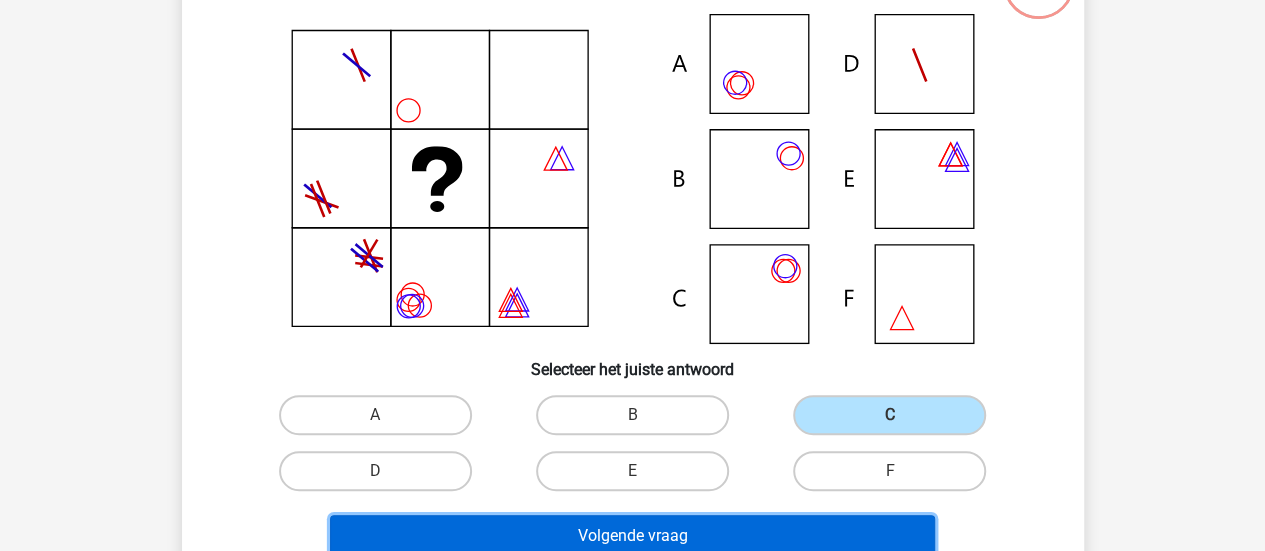 click on "Volgende vraag" at bounding box center (632, 536) 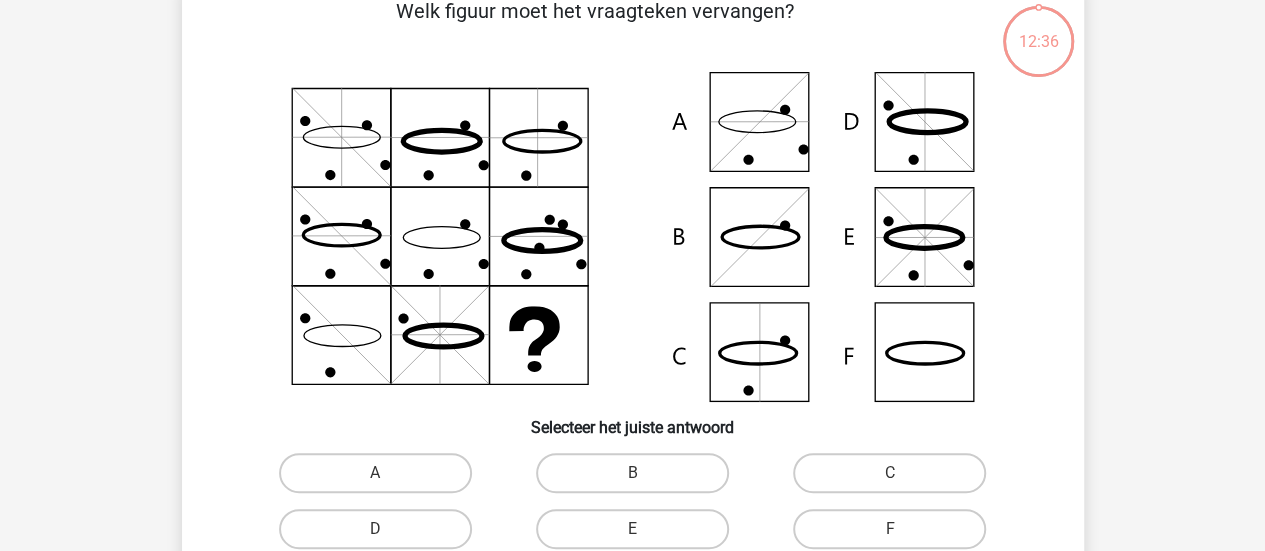 scroll, scrollTop: 92, scrollLeft: 0, axis: vertical 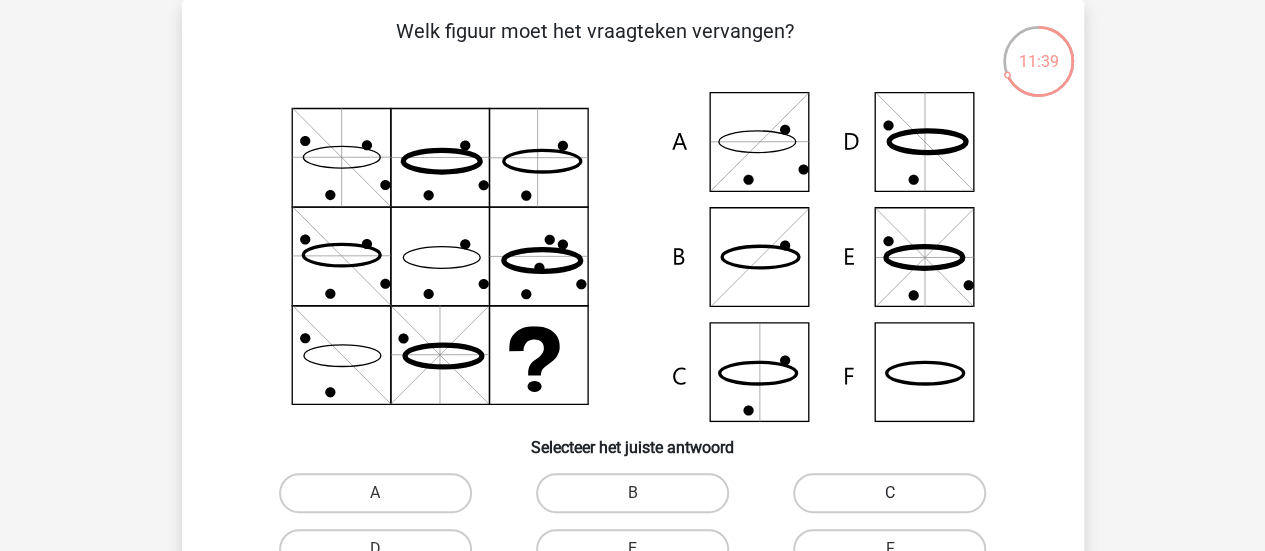 click on "C" at bounding box center [889, 493] 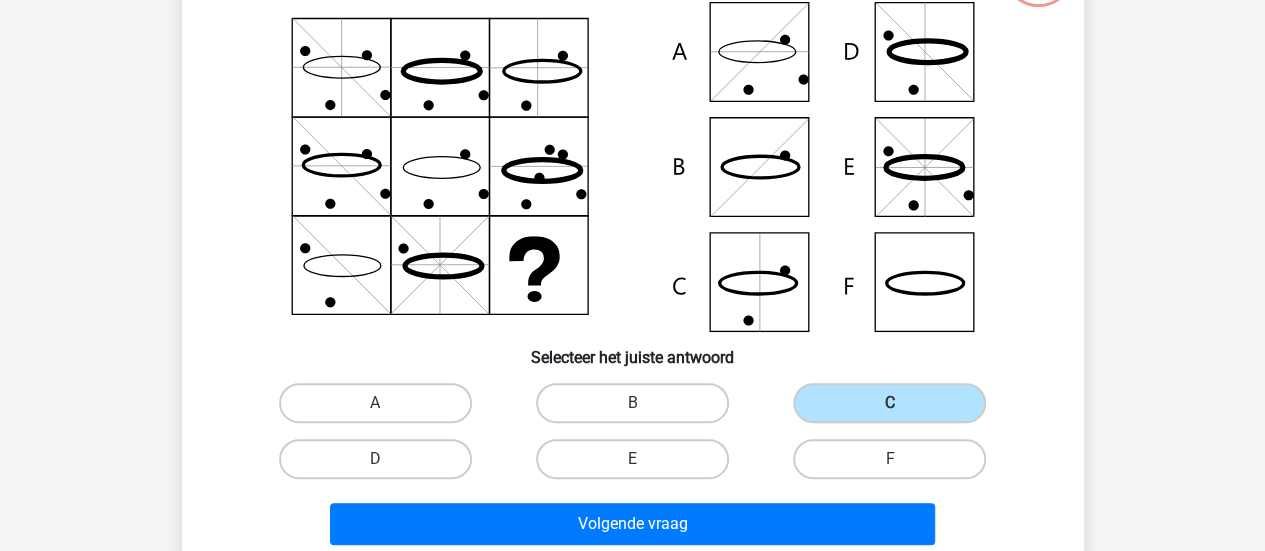 scroll, scrollTop: 192, scrollLeft: 0, axis: vertical 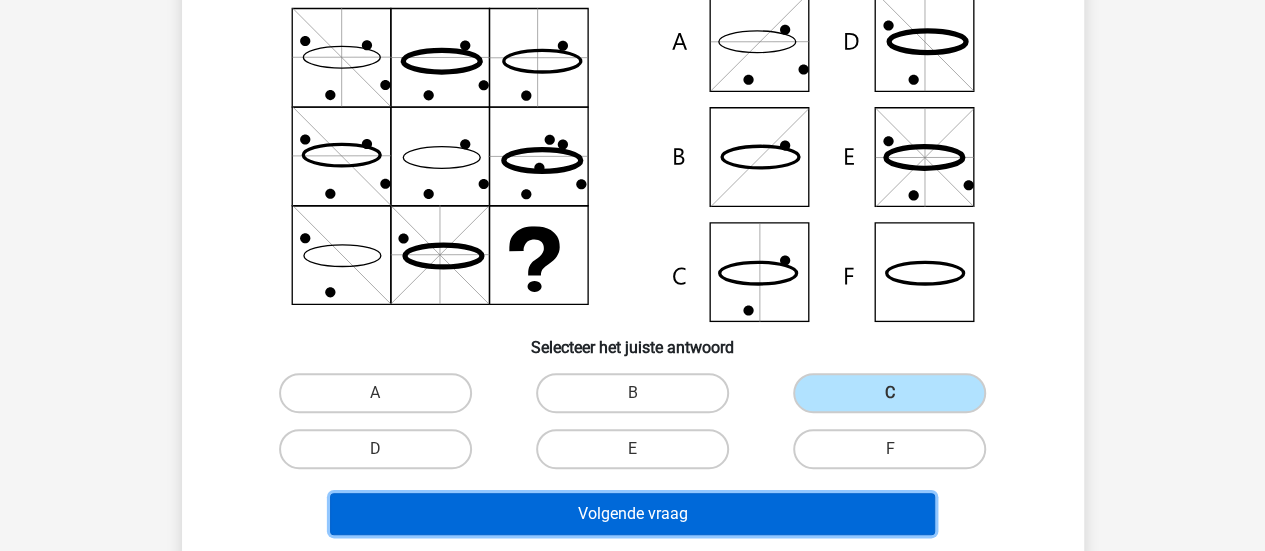 click on "Volgende vraag" at bounding box center (632, 514) 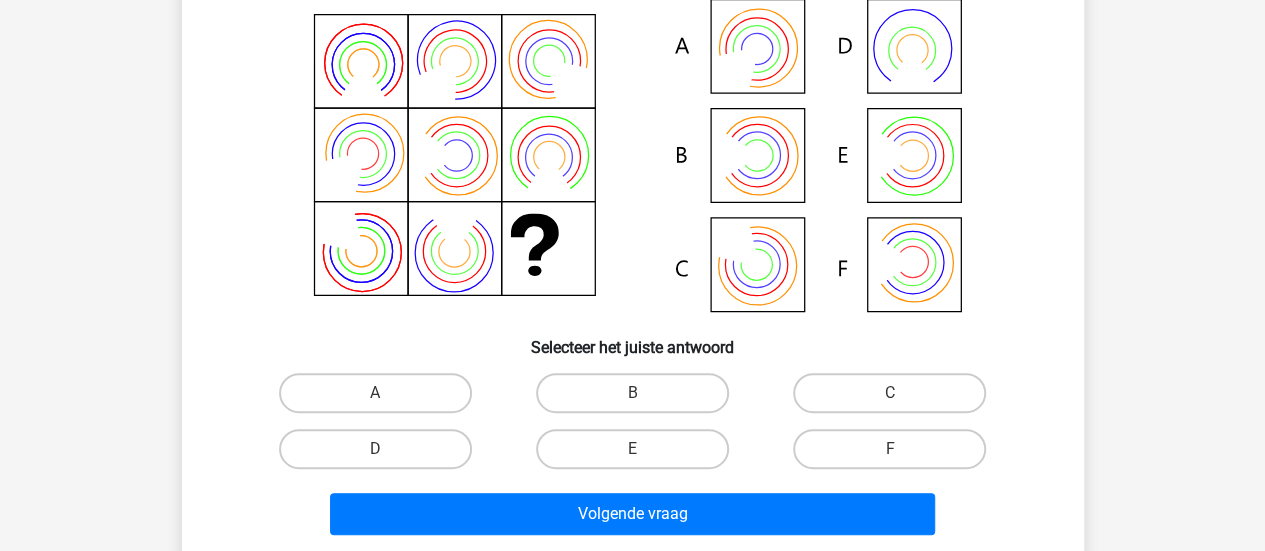 scroll, scrollTop: 92, scrollLeft: 0, axis: vertical 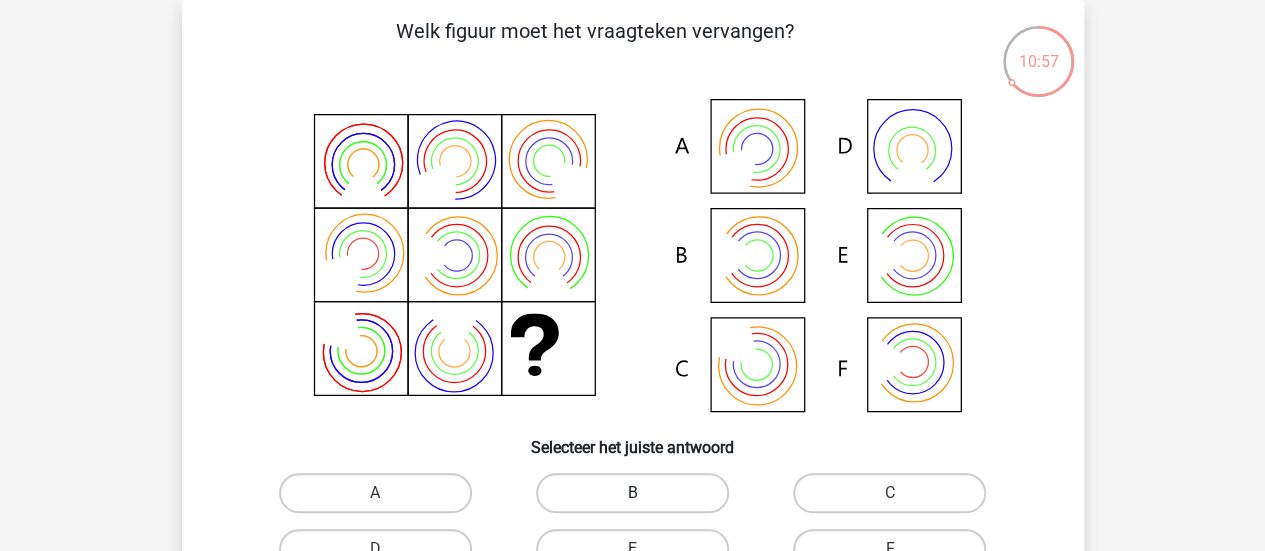 click on "B" at bounding box center [632, 493] 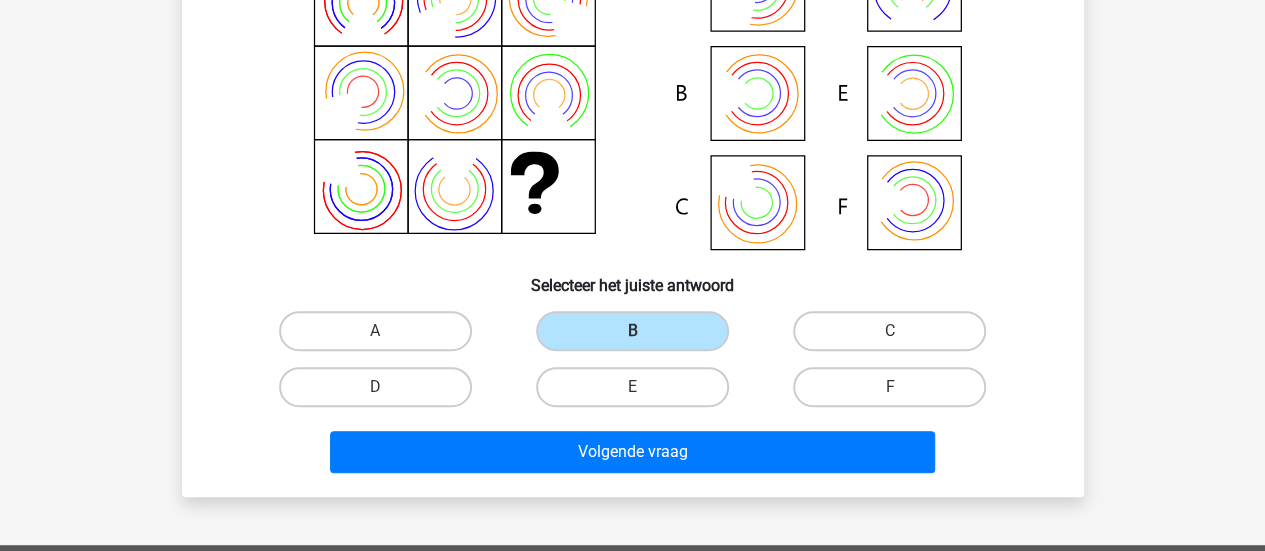 scroll, scrollTop: 282, scrollLeft: 0, axis: vertical 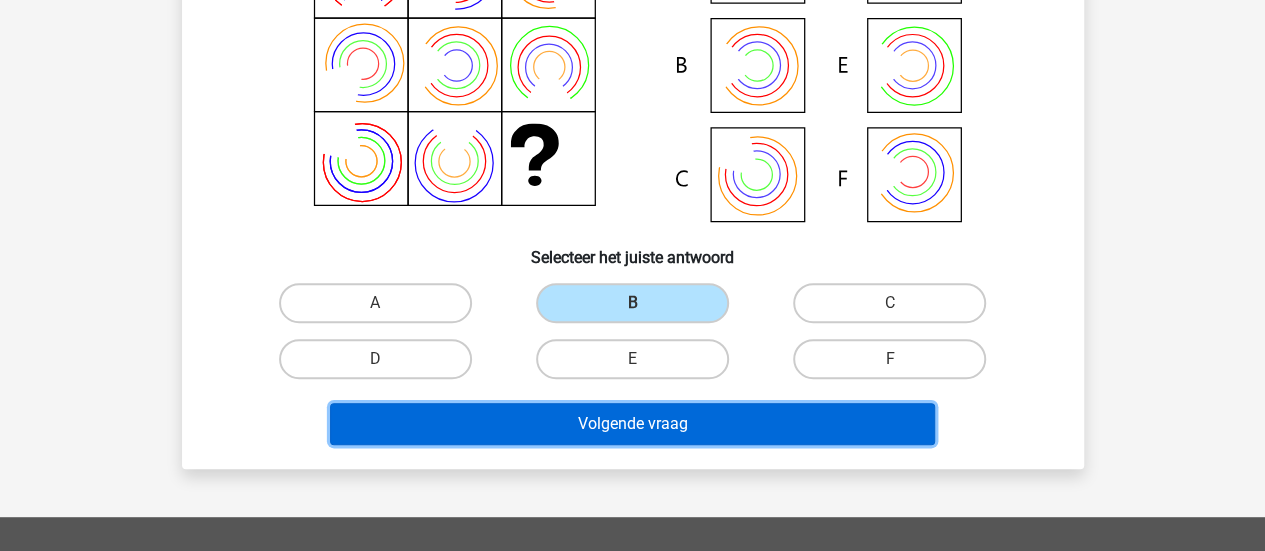 click on "Volgende vraag" at bounding box center [632, 424] 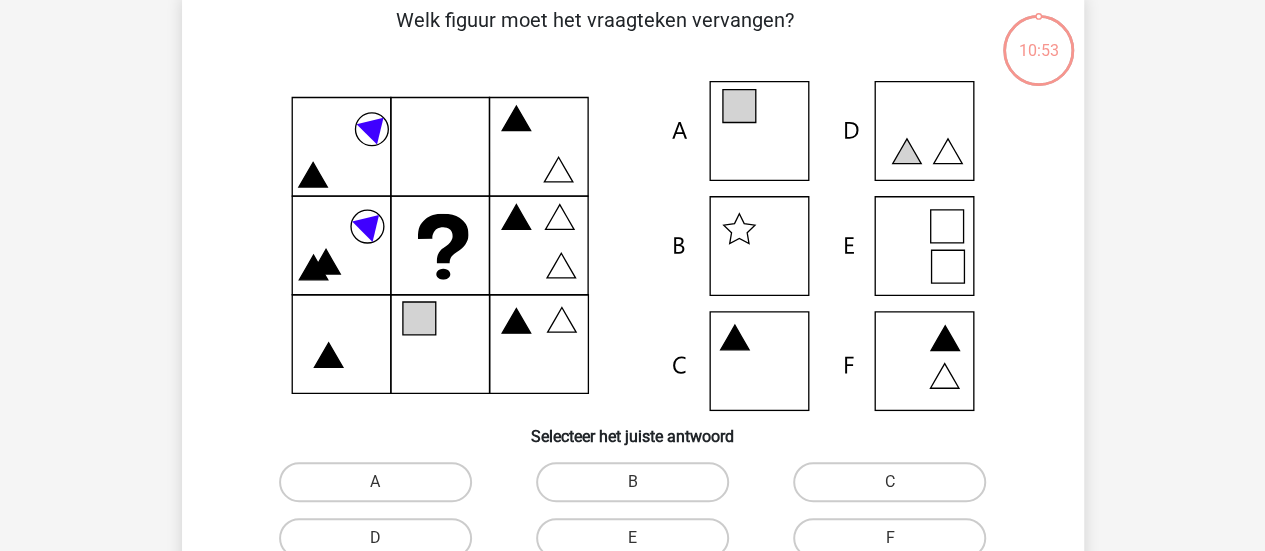 scroll, scrollTop: 92, scrollLeft: 0, axis: vertical 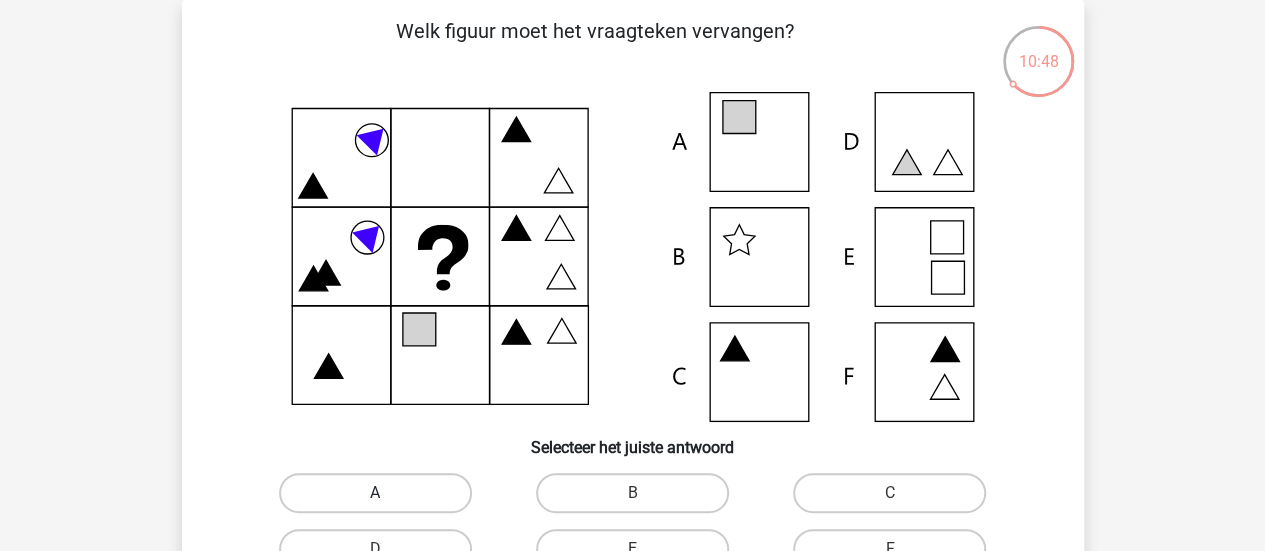 click on "A" at bounding box center (375, 493) 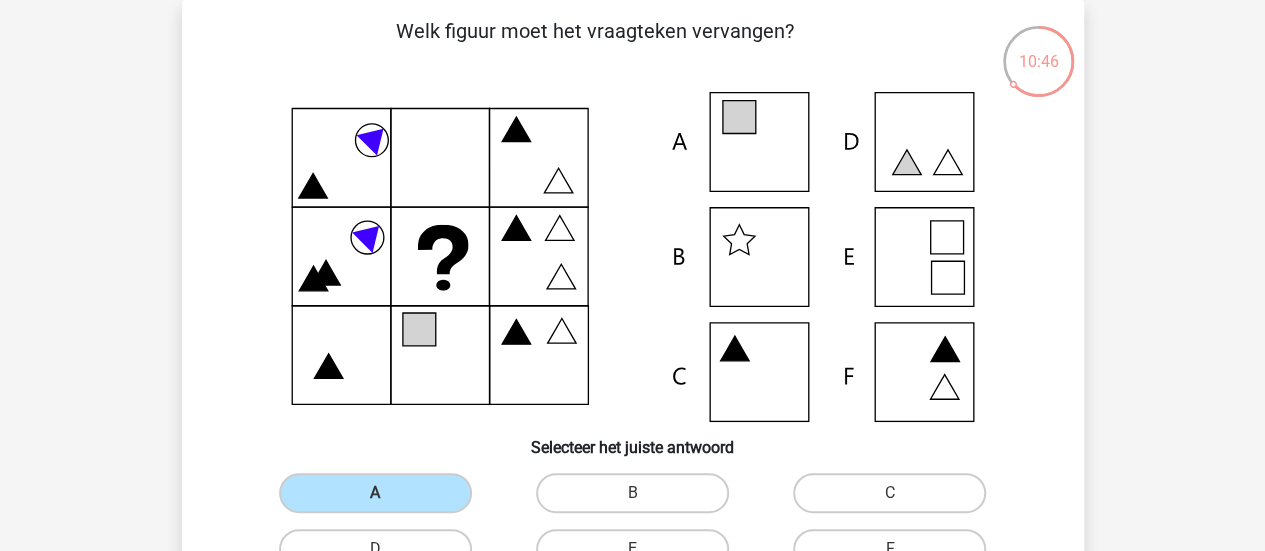 scroll, scrollTop: 258, scrollLeft: 0, axis: vertical 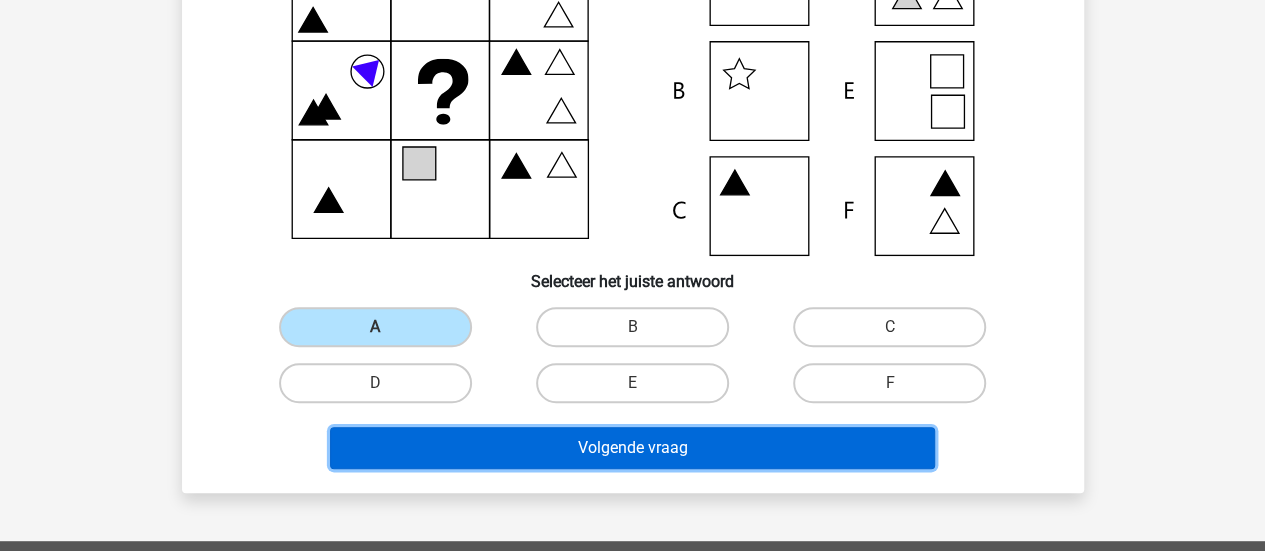 click on "Volgende vraag" at bounding box center [632, 448] 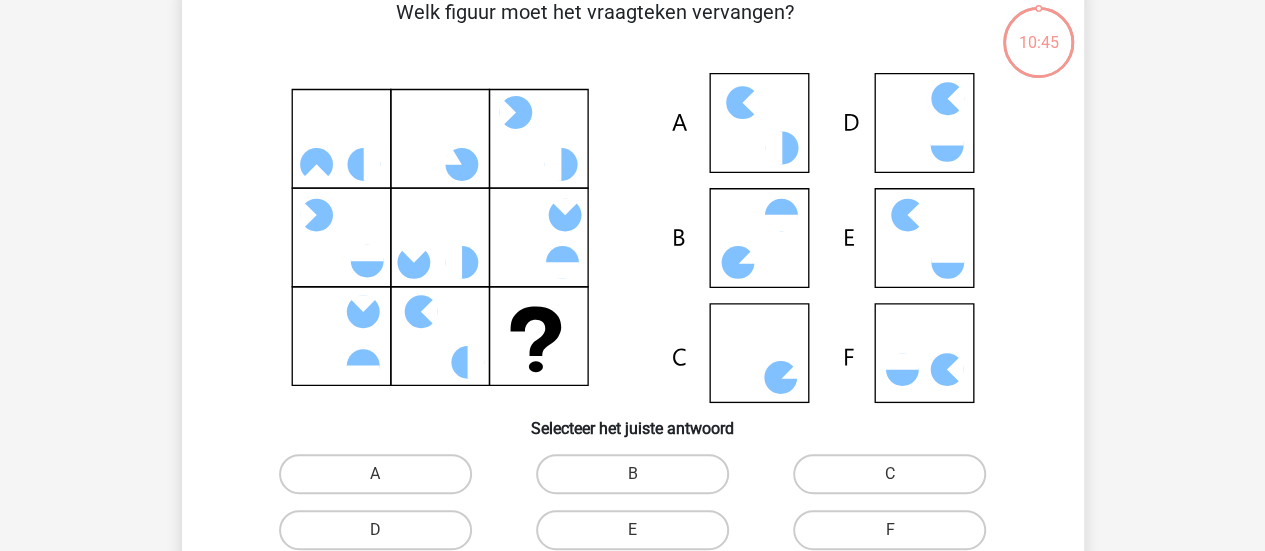 scroll, scrollTop: 92, scrollLeft: 0, axis: vertical 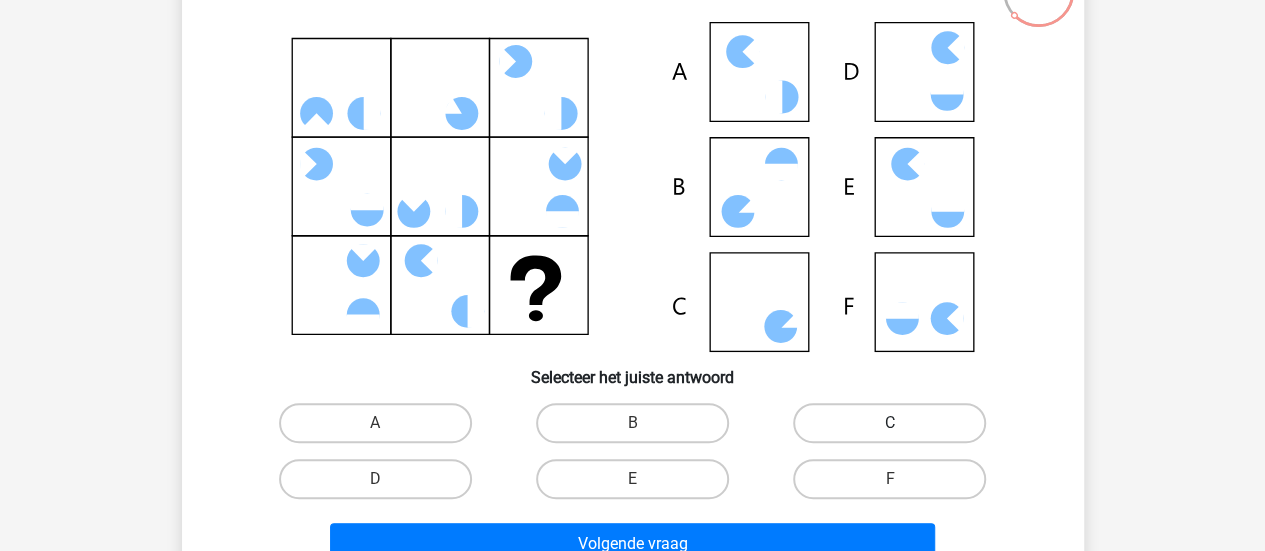 click on "C" at bounding box center [889, 423] 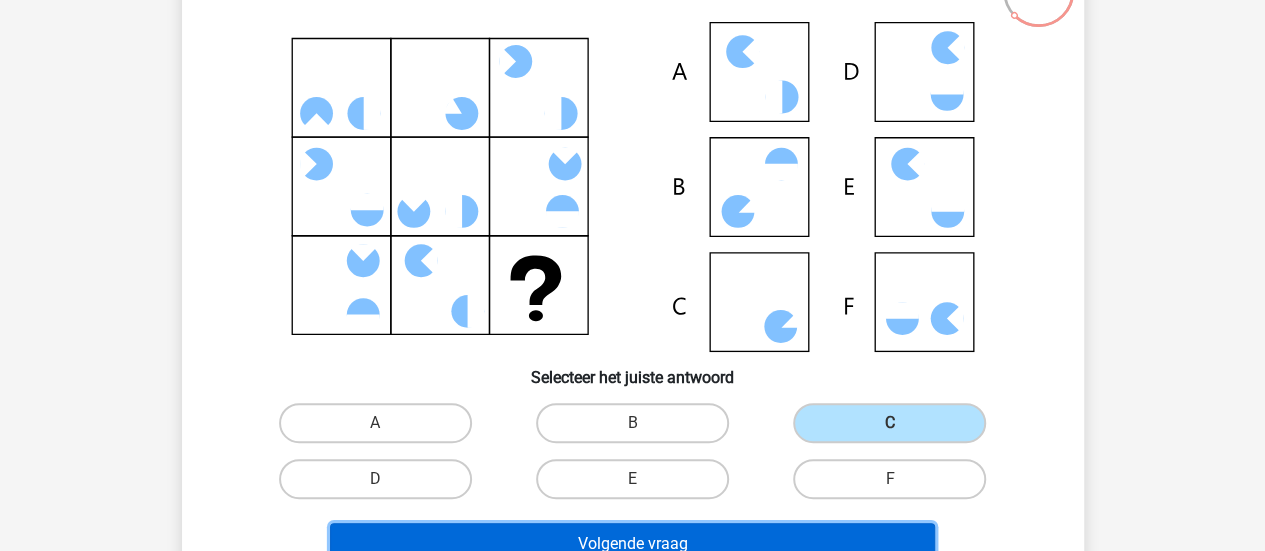 click on "Volgende vraag" at bounding box center (632, 544) 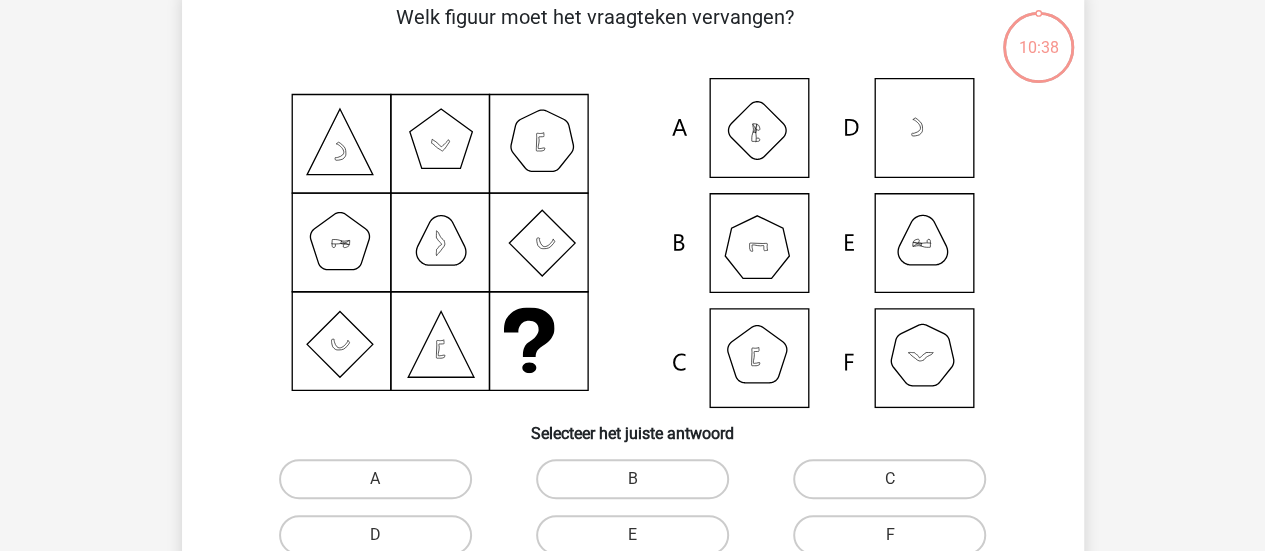 scroll, scrollTop: 92, scrollLeft: 0, axis: vertical 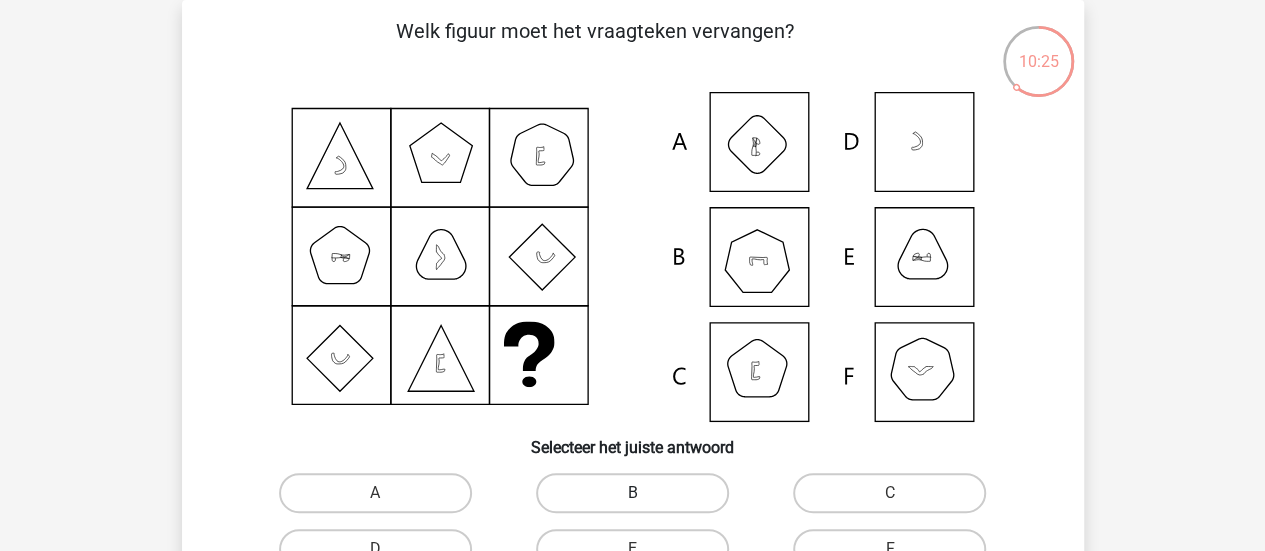 click on "B" at bounding box center [632, 493] 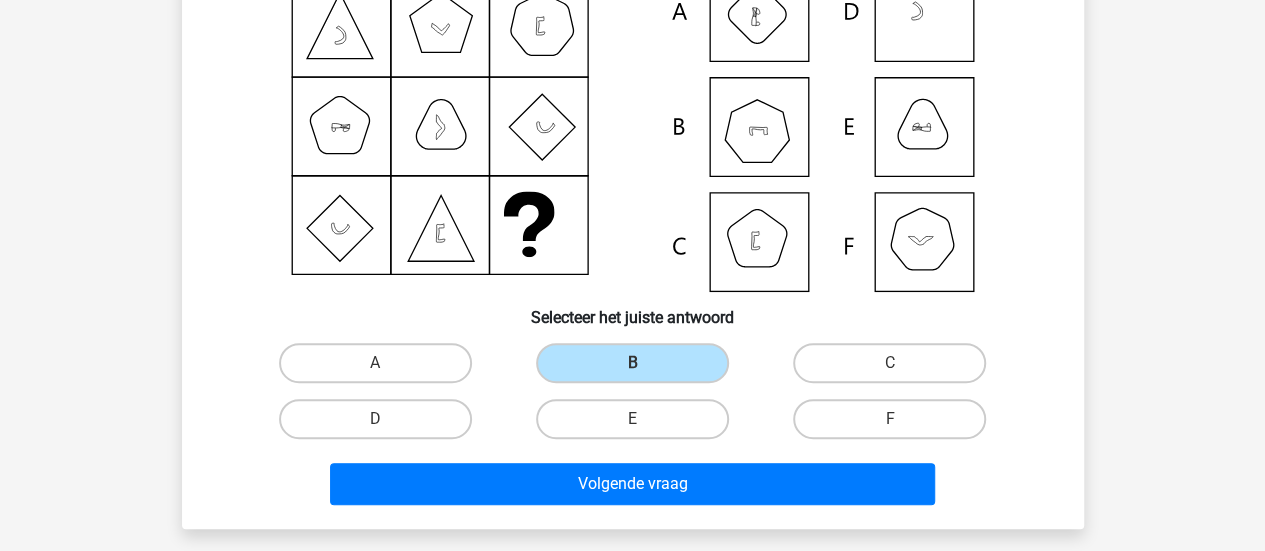 scroll, scrollTop: 319, scrollLeft: 0, axis: vertical 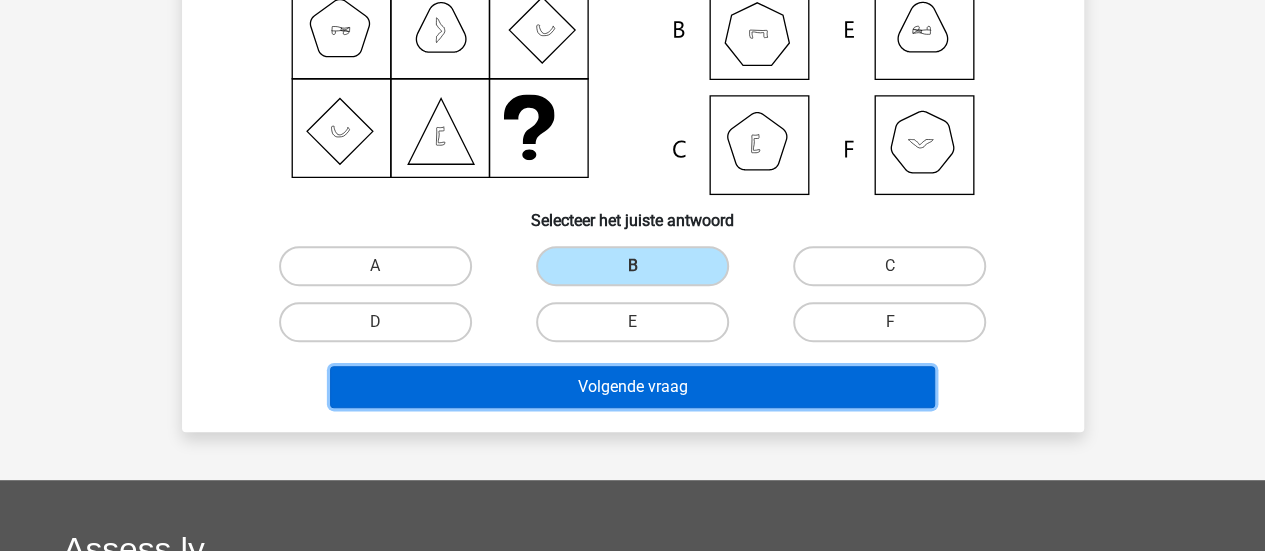 click on "Volgende vraag" at bounding box center (632, 387) 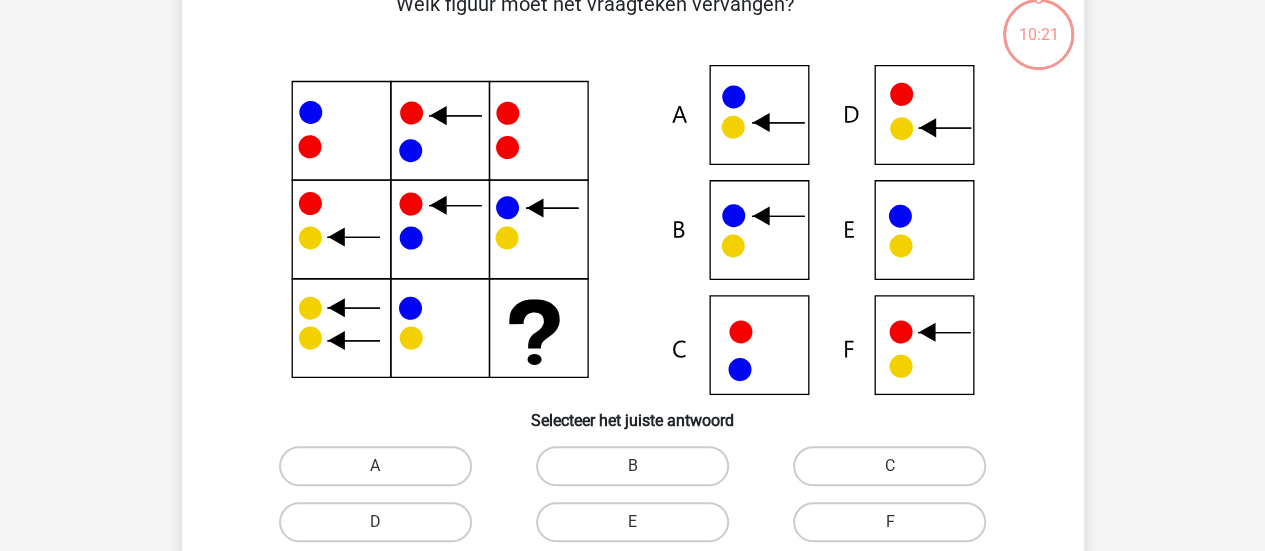 scroll, scrollTop: 92, scrollLeft: 0, axis: vertical 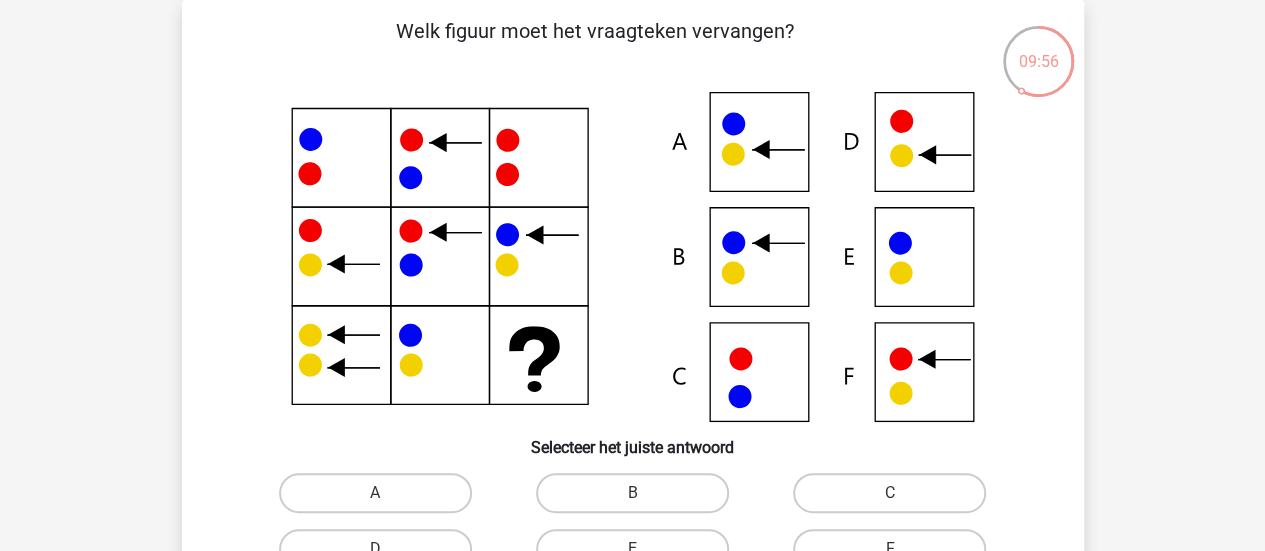 click 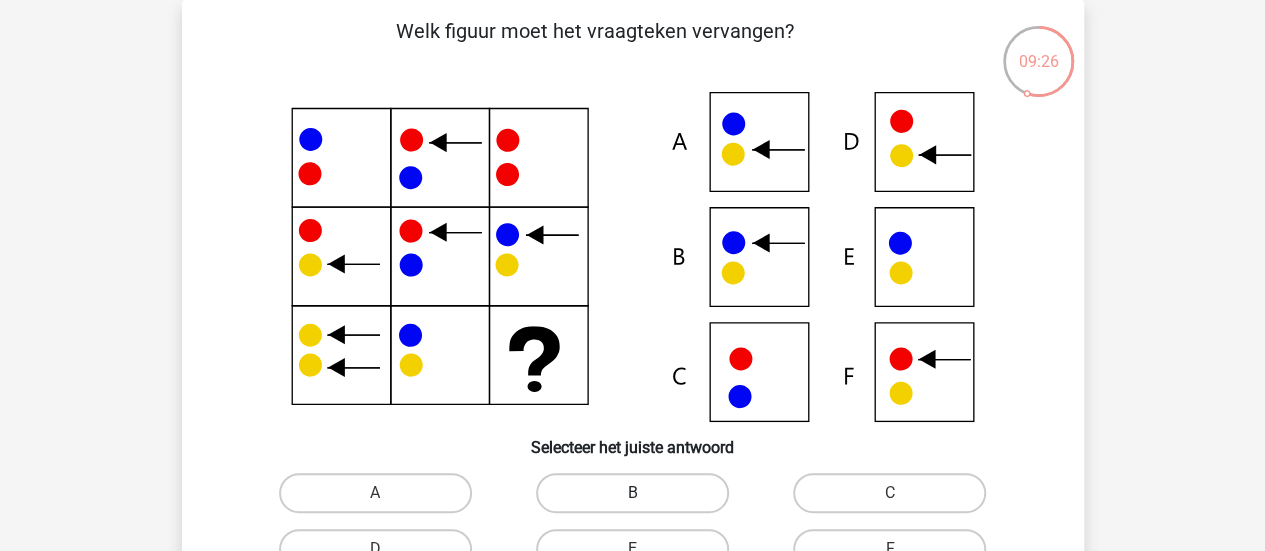 click on "B" at bounding box center (632, 493) 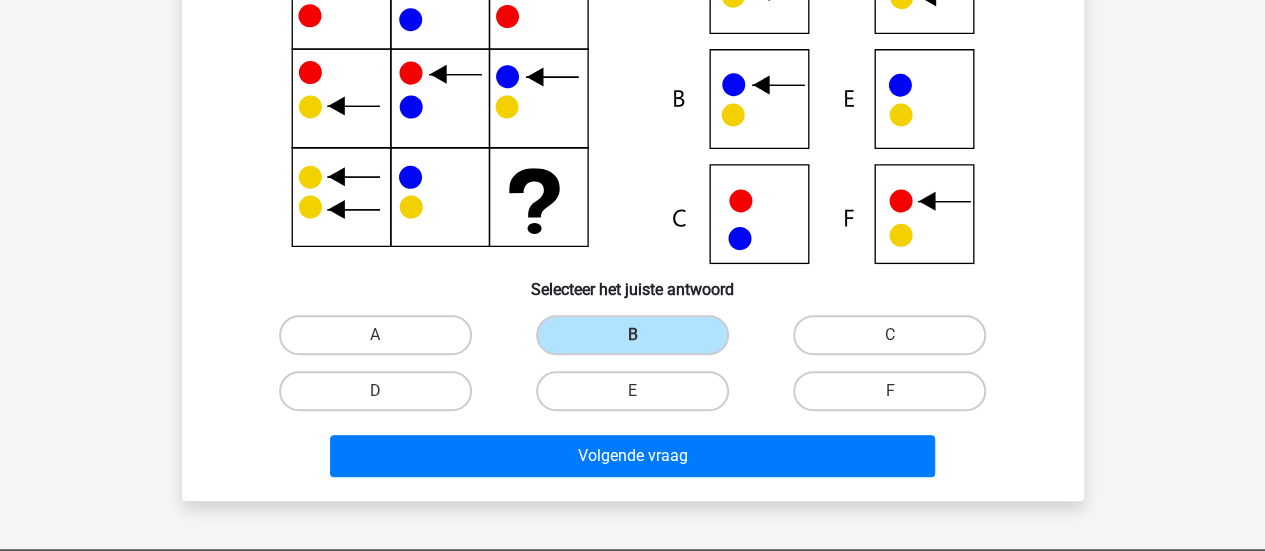 scroll, scrollTop: 333, scrollLeft: 0, axis: vertical 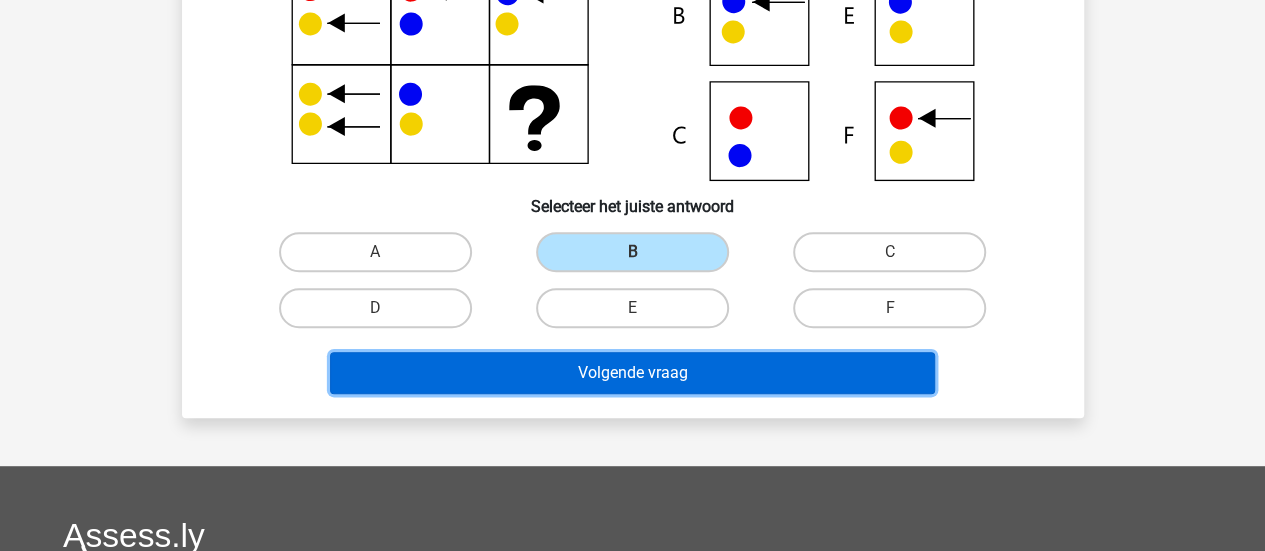 click on "Volgende vraag" at bounding box center [632, 373] 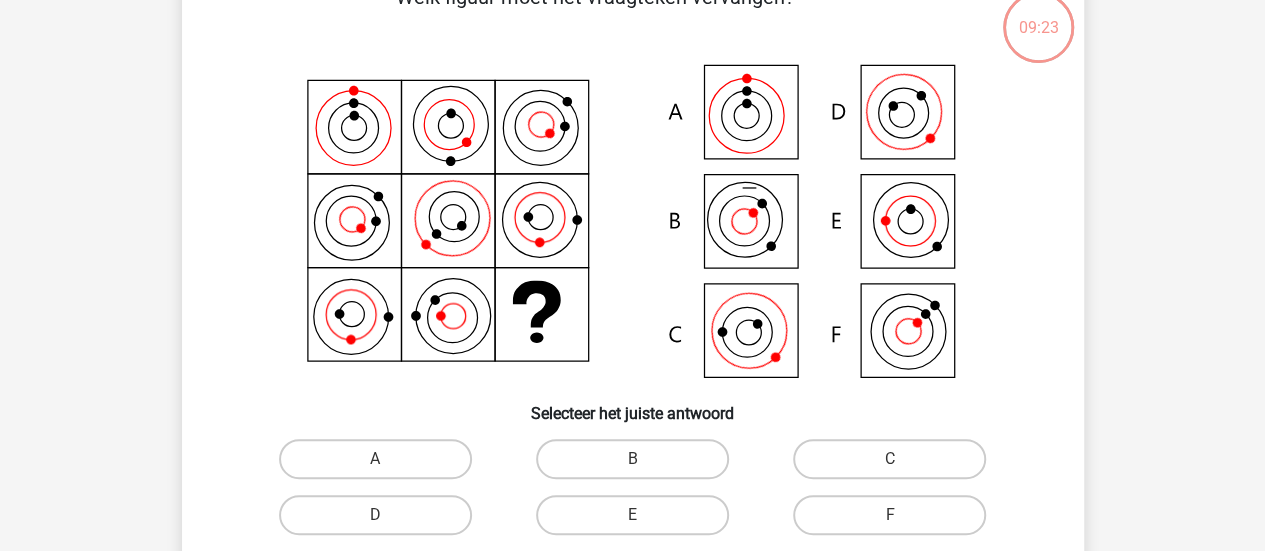 scroll, scrollTop: 92, scrollLeft: 0, axis: vertical 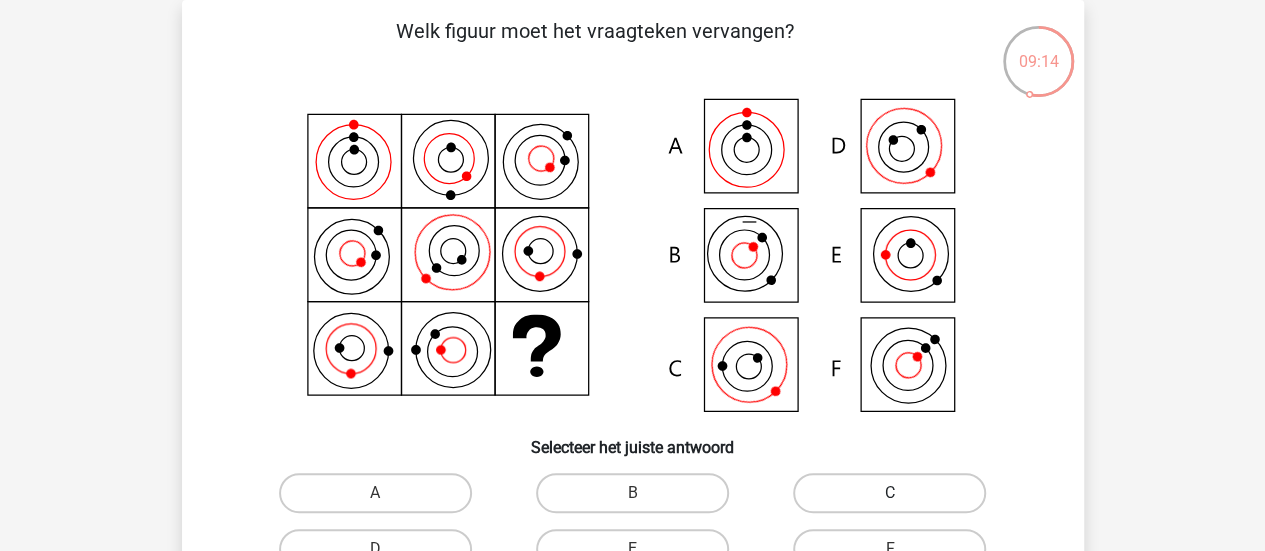 click on "C" at bounding box center [889, 493] 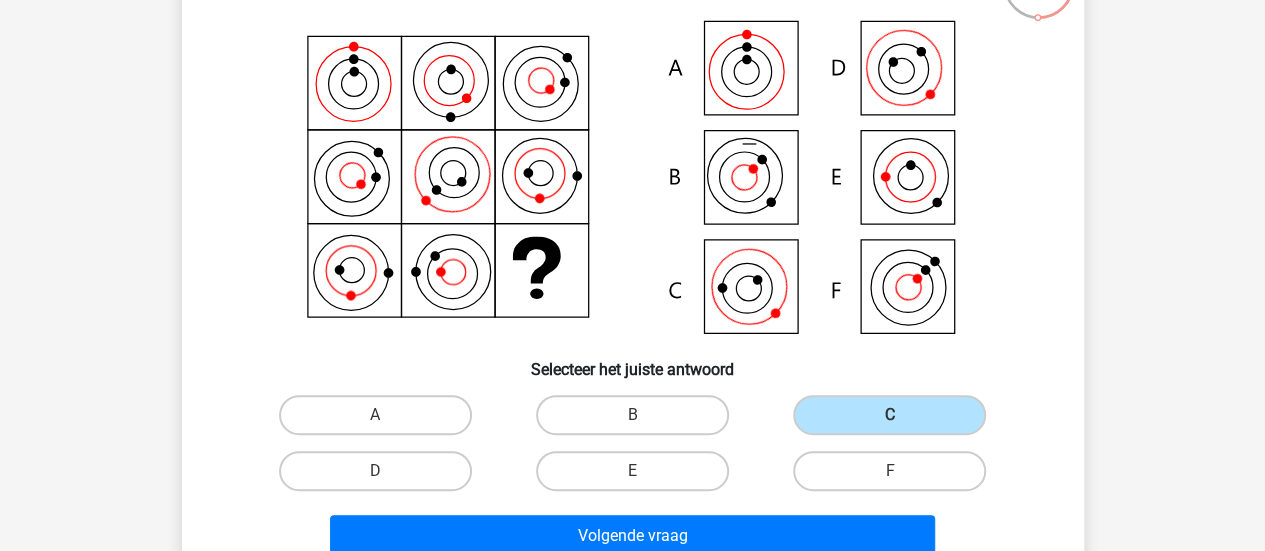 scroll, scrollTop: 250, scrollLeft: 0, axis: vertical 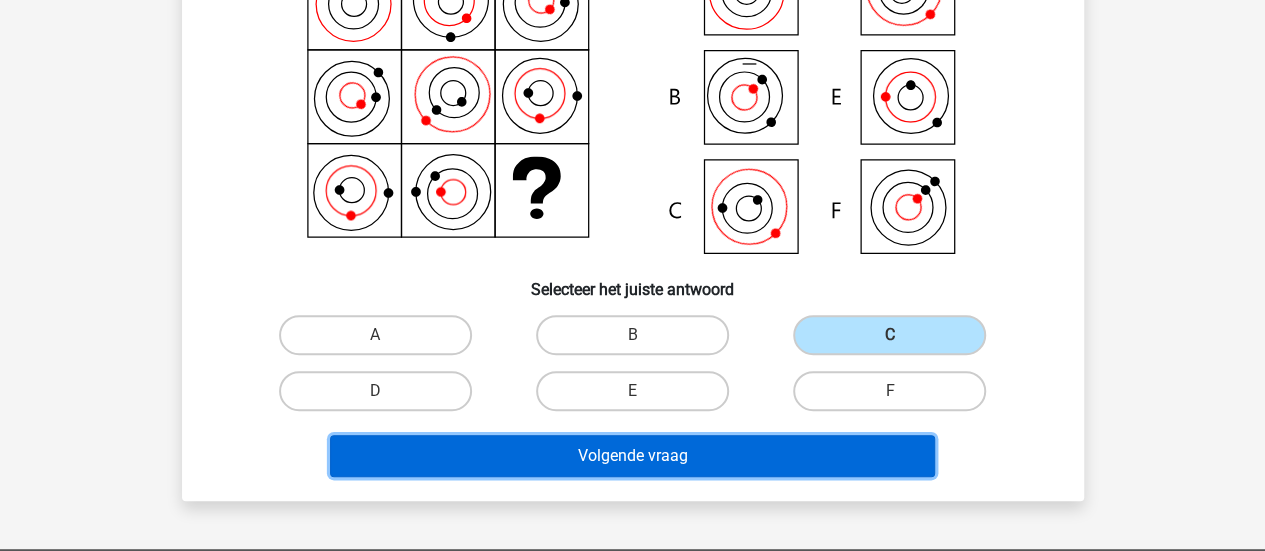 click on "Volgende vraag" at bounding box center [632, 456] 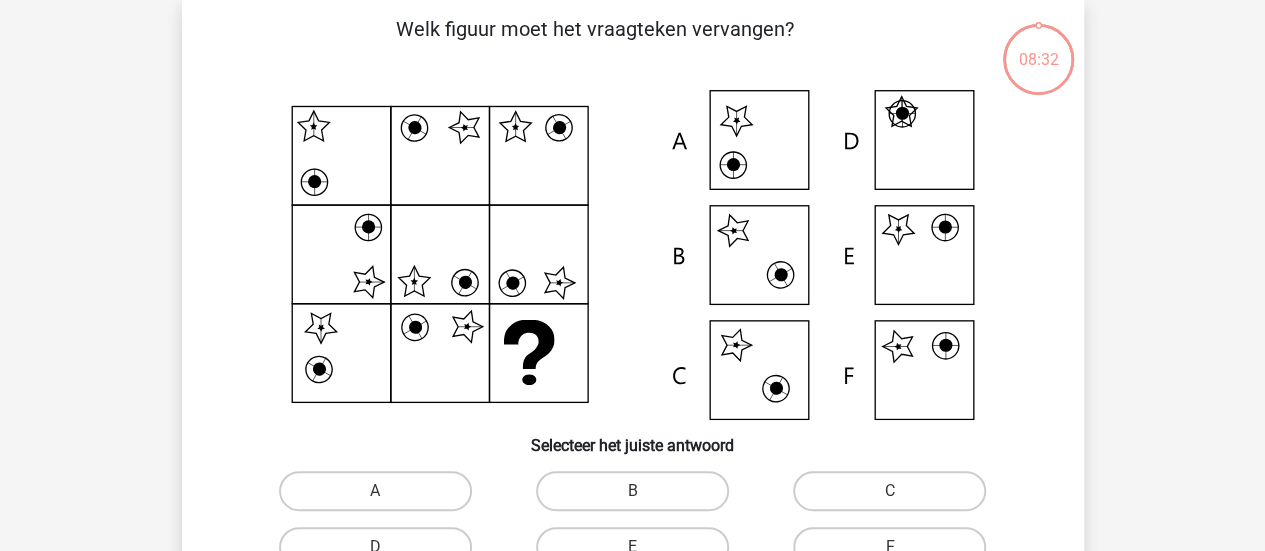 scroll, scrollTop: 92, scrollLeft: 0, axis: vertical 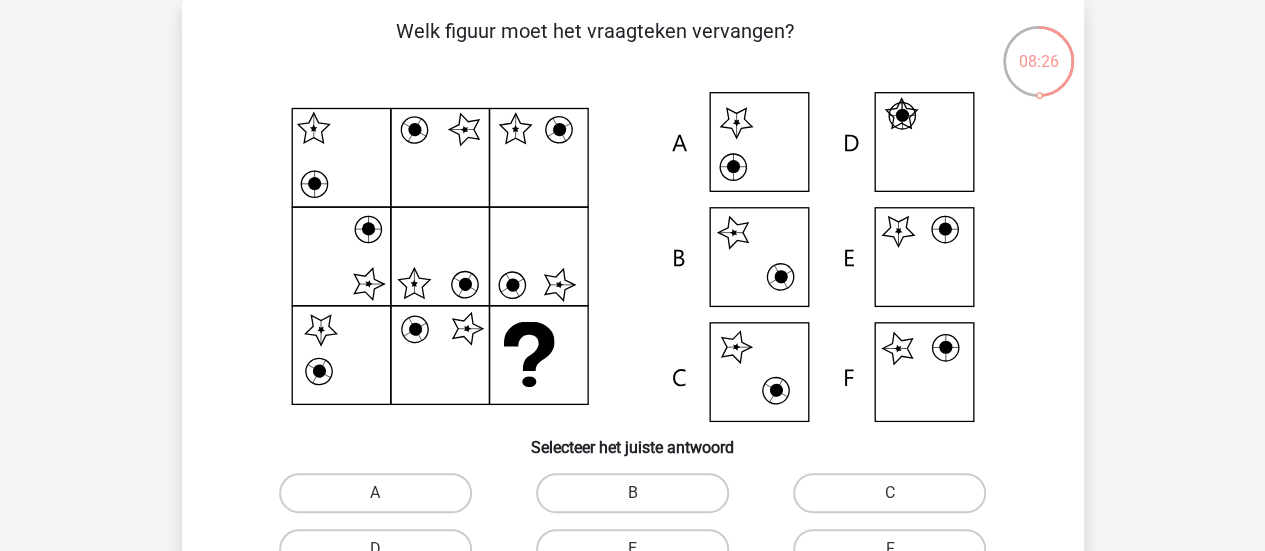 click 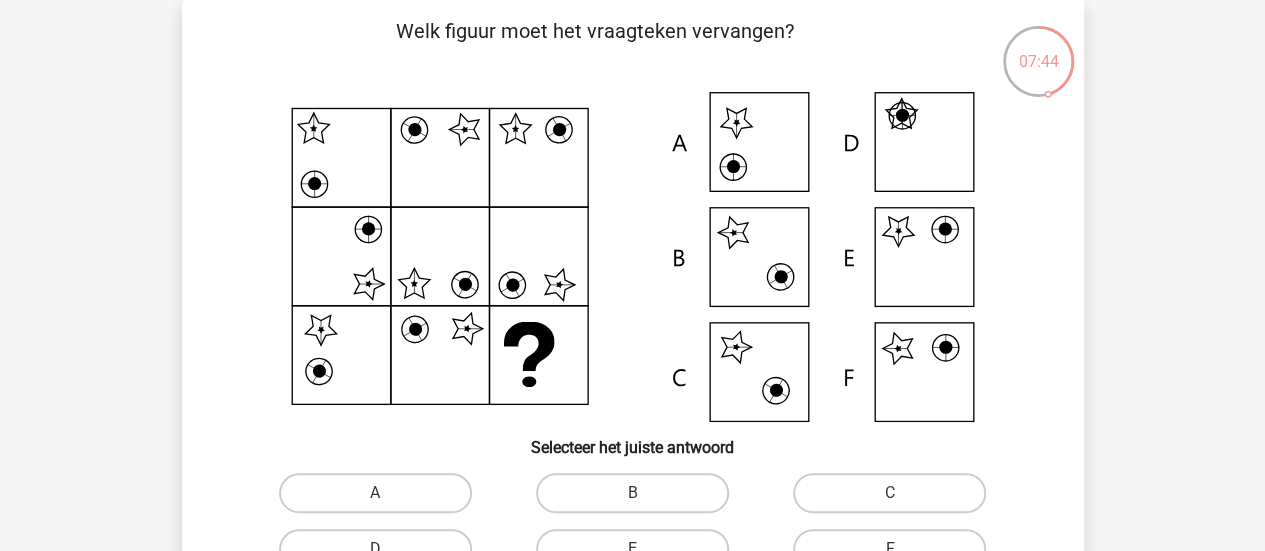 scroll, scrollTop: 189, scrollLeft: 0, axis: vertical 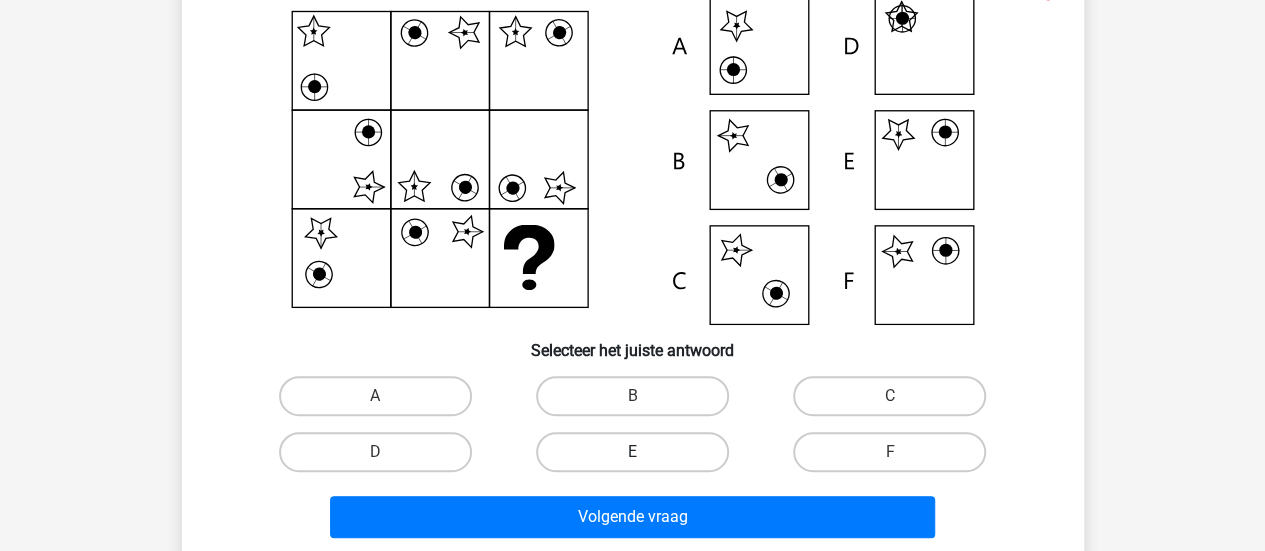 click on "E" at bounding box center [632, 452] 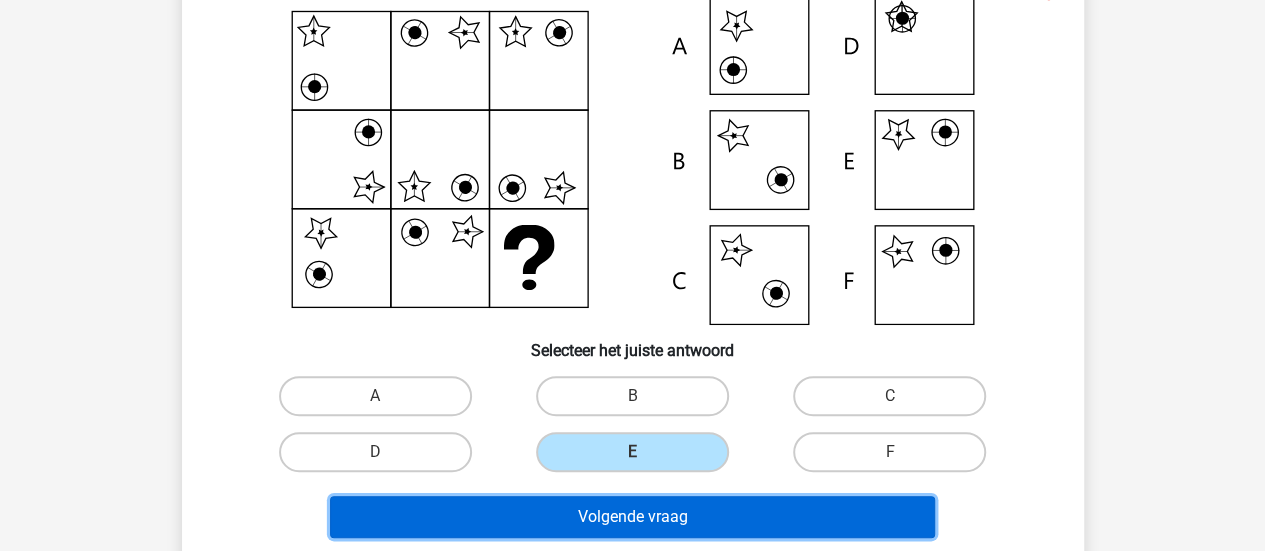 click on "Volgende vraag" at bounding box center [632, 517] 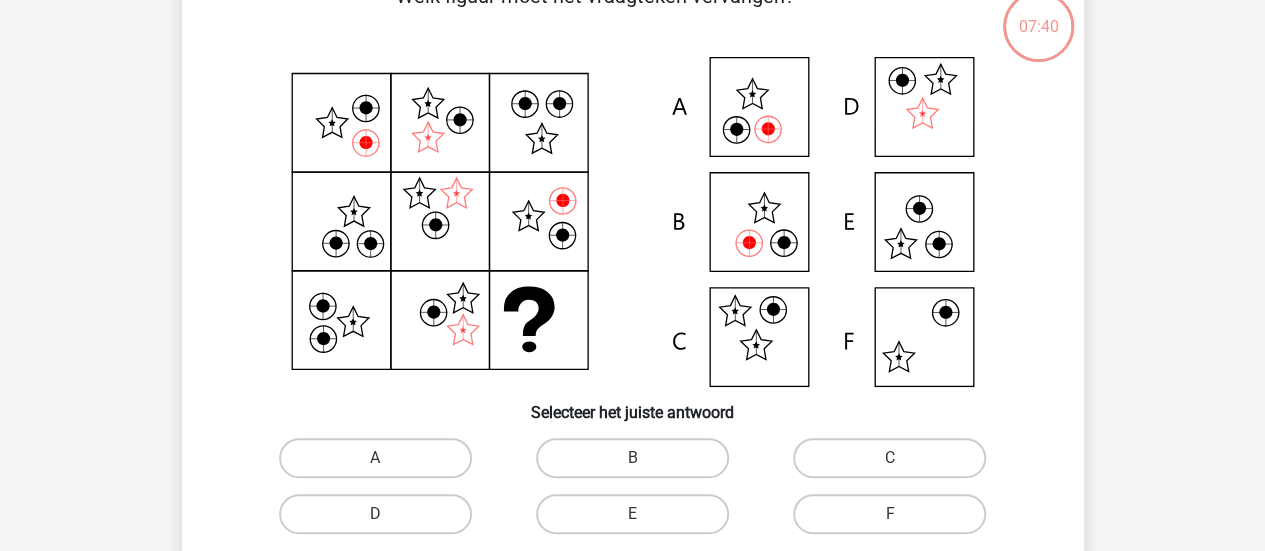 scroll, scrollTop: 92, scrollLeft: 0, axis: vertical 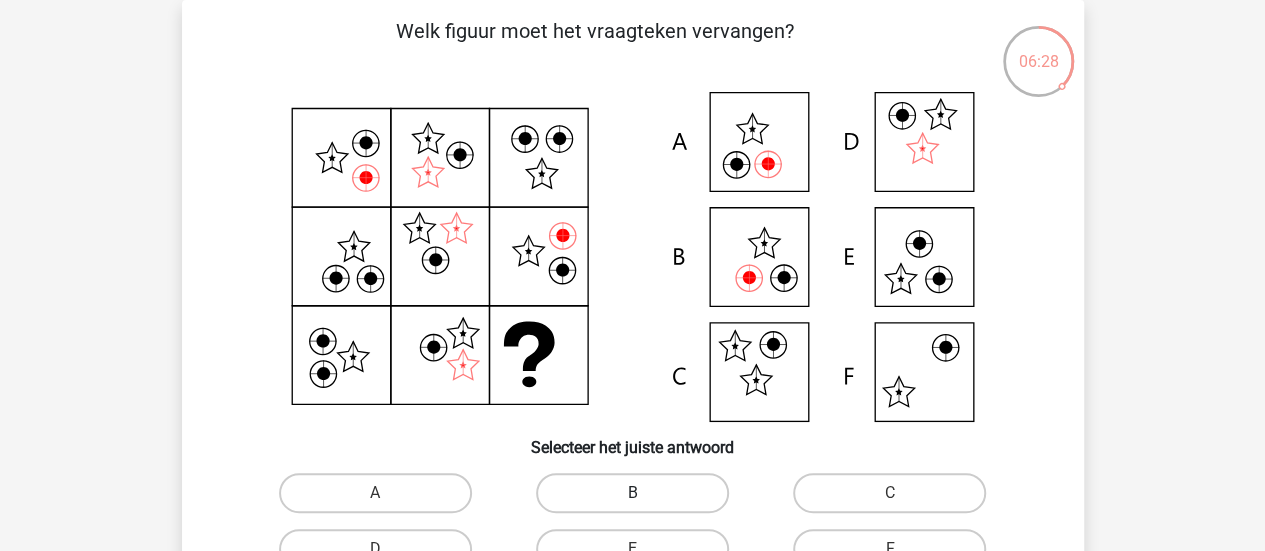 click on "B" at bounding box center [632, 493] 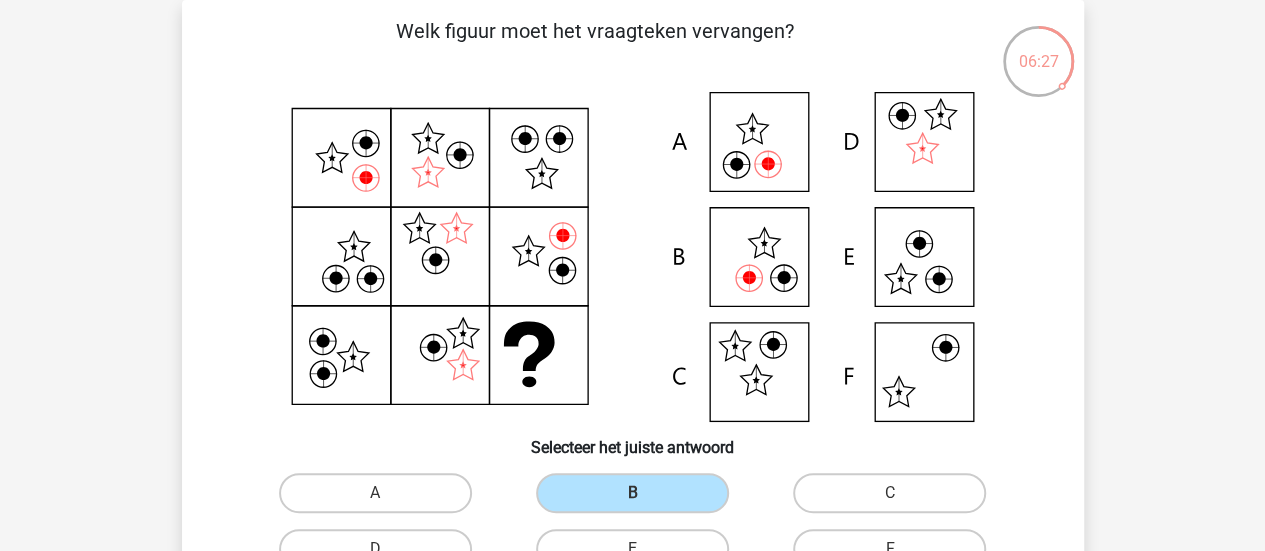 scroll, scrollTop: 271, scrollLeft: 0, axis: vertical 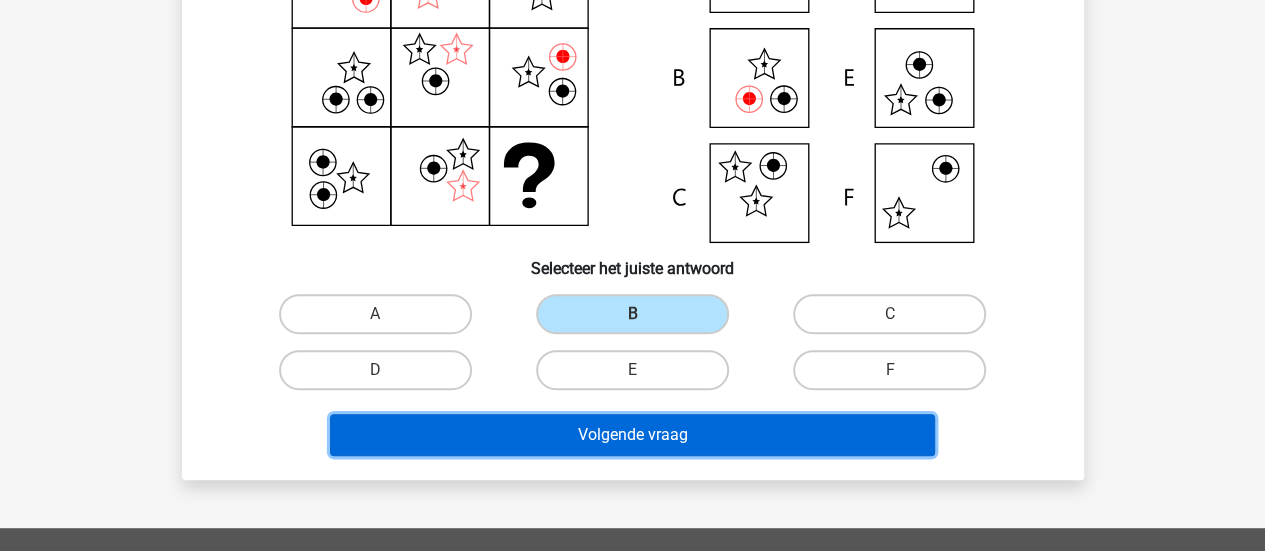 click on "Volgende vraag" at bounding box center (632, 435) 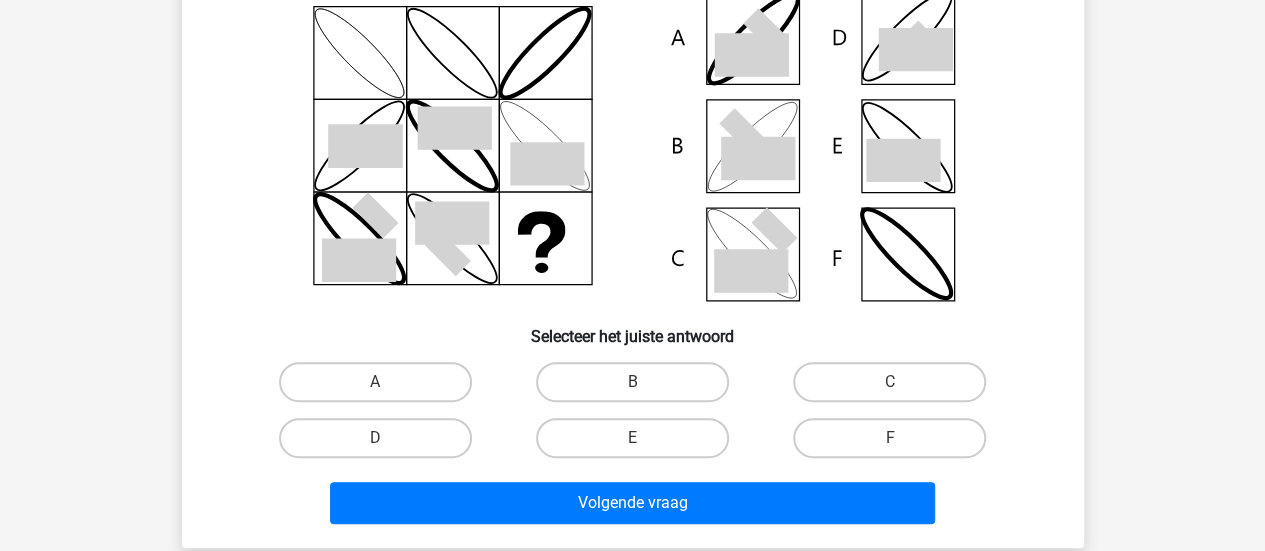 scroll, scrollTop: 92, scrollLeft: 0, axis: vertical 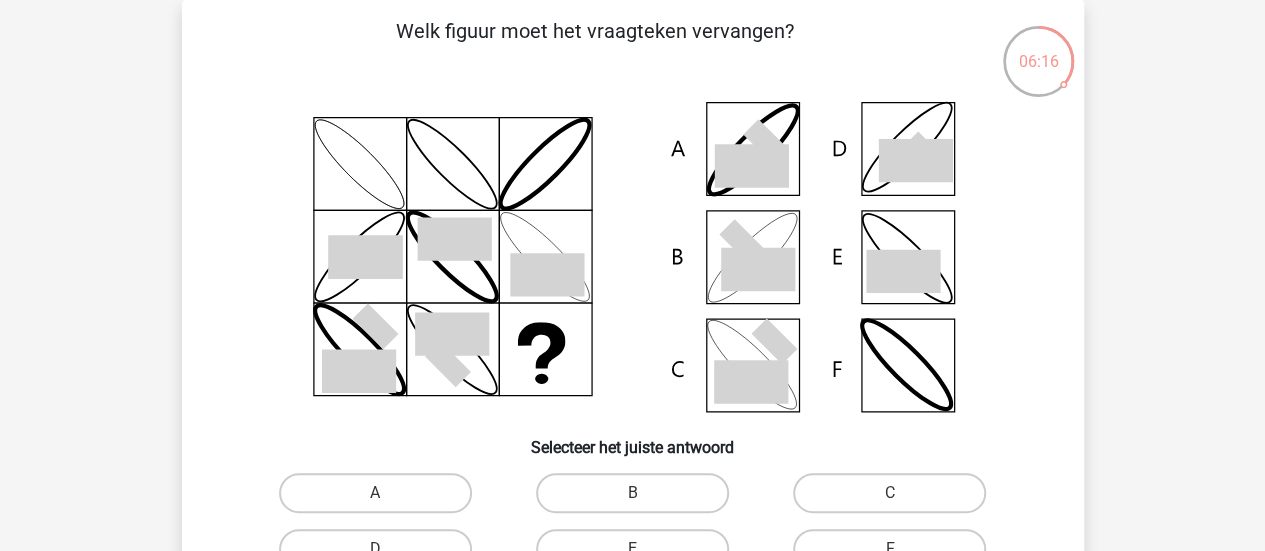 click on "B" at bounding box center [632, 493] 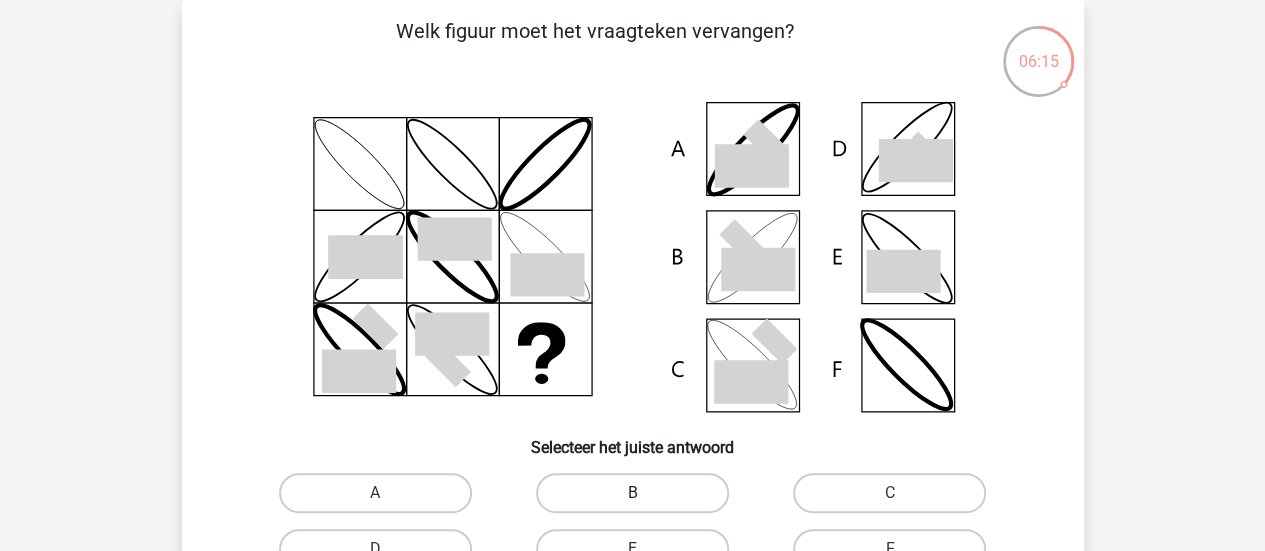 click on "B" at bounding box center [632, 493] 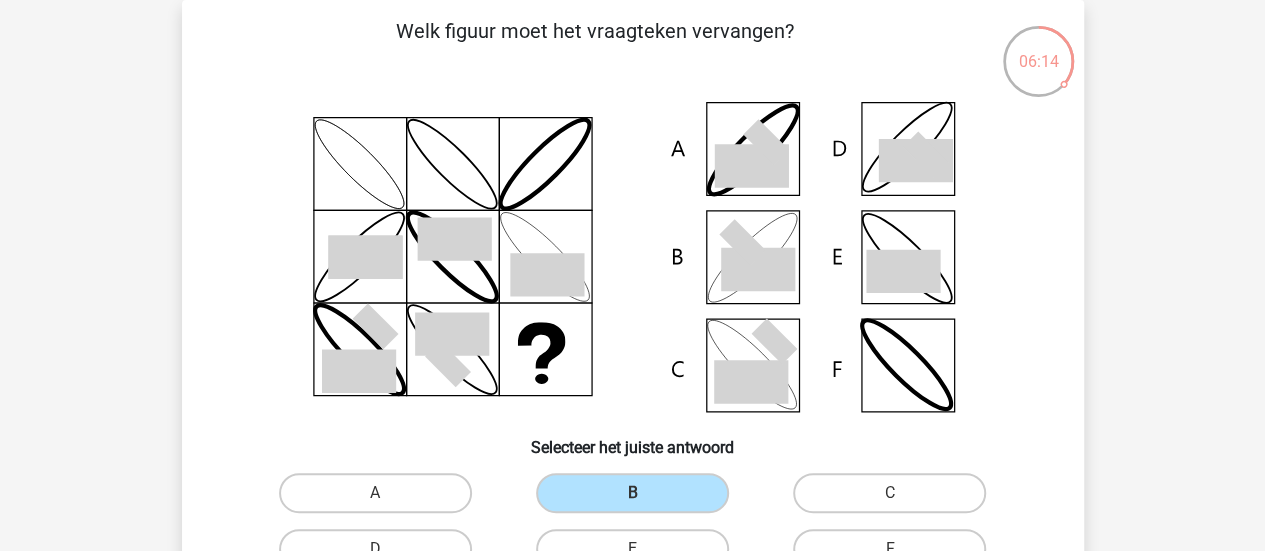 scroll, scrollTop: 278, scrollLeft: 0, axis: vertical 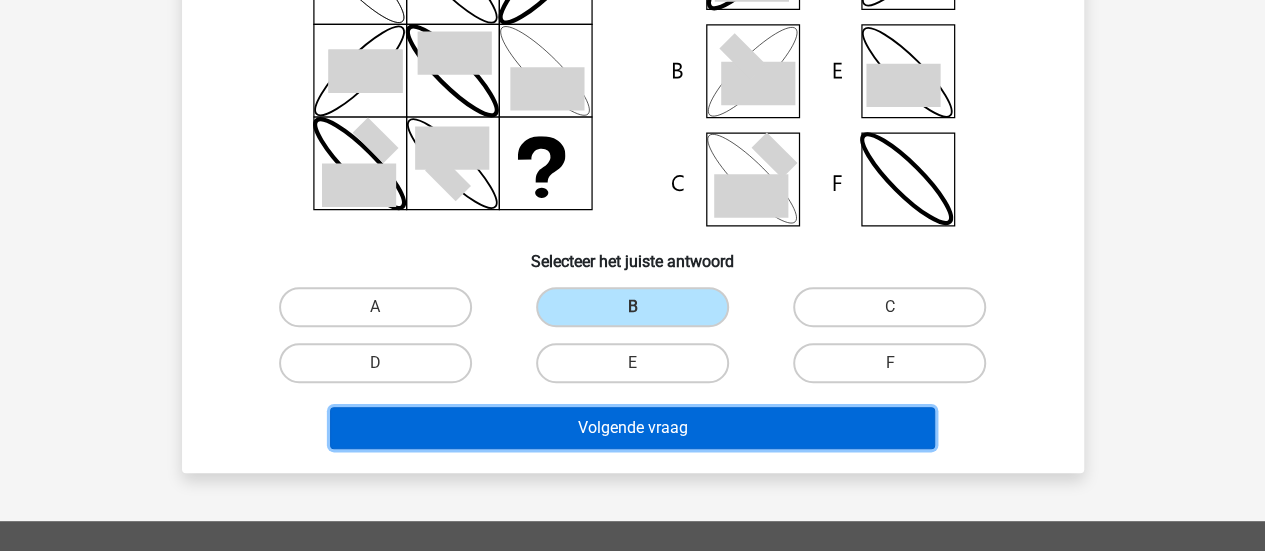 click on "Volgende vraag" at bounding box center (632, 428) 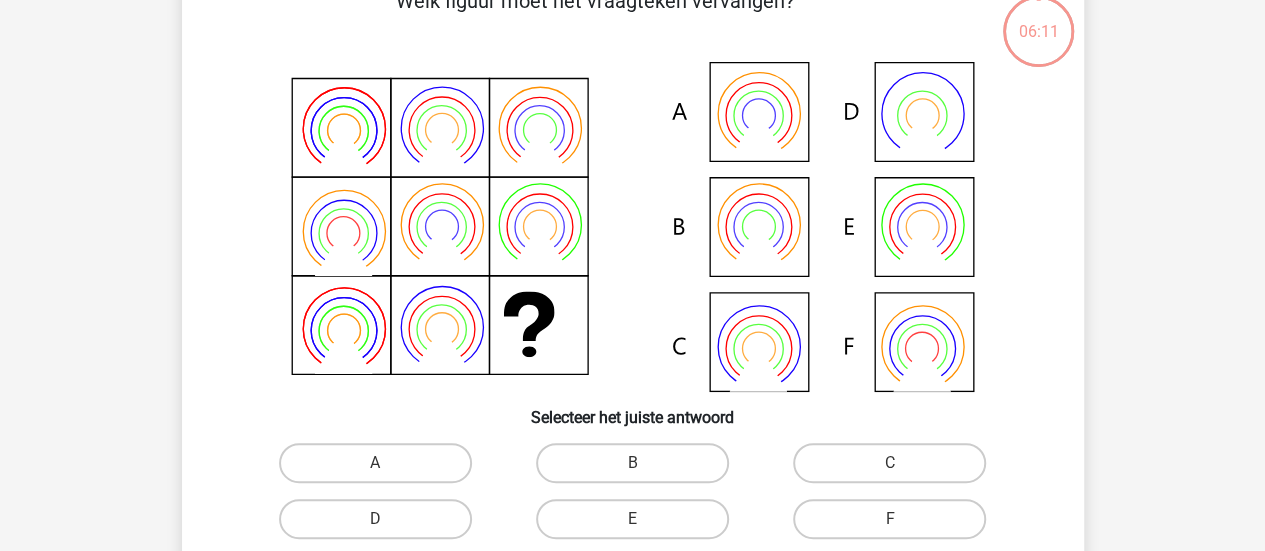 scroll, scrollTop: 92, scrollLeft: 0, axis: vertical 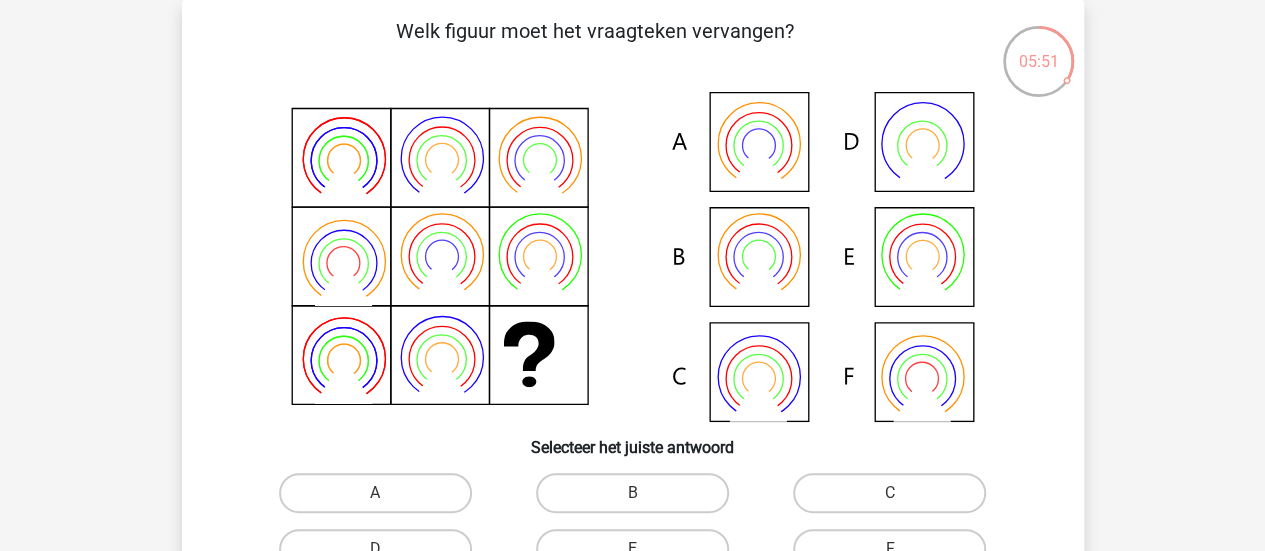 click on "B" at bounding box center [638, 499] 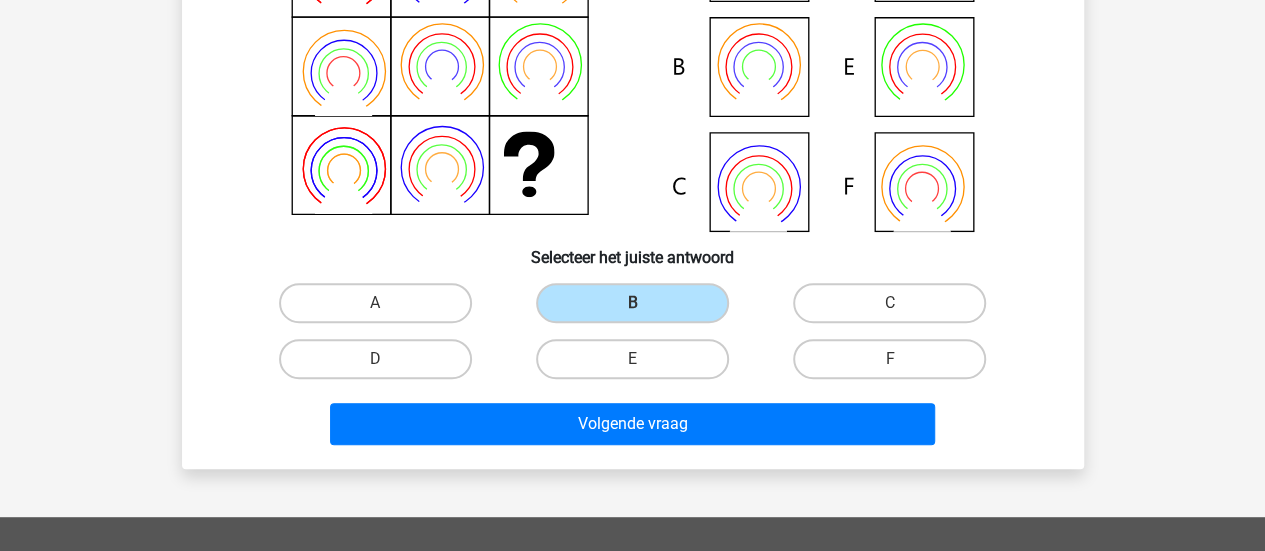 scroll, scrollTop: 295, scrollLeft: 0, axis: vertical 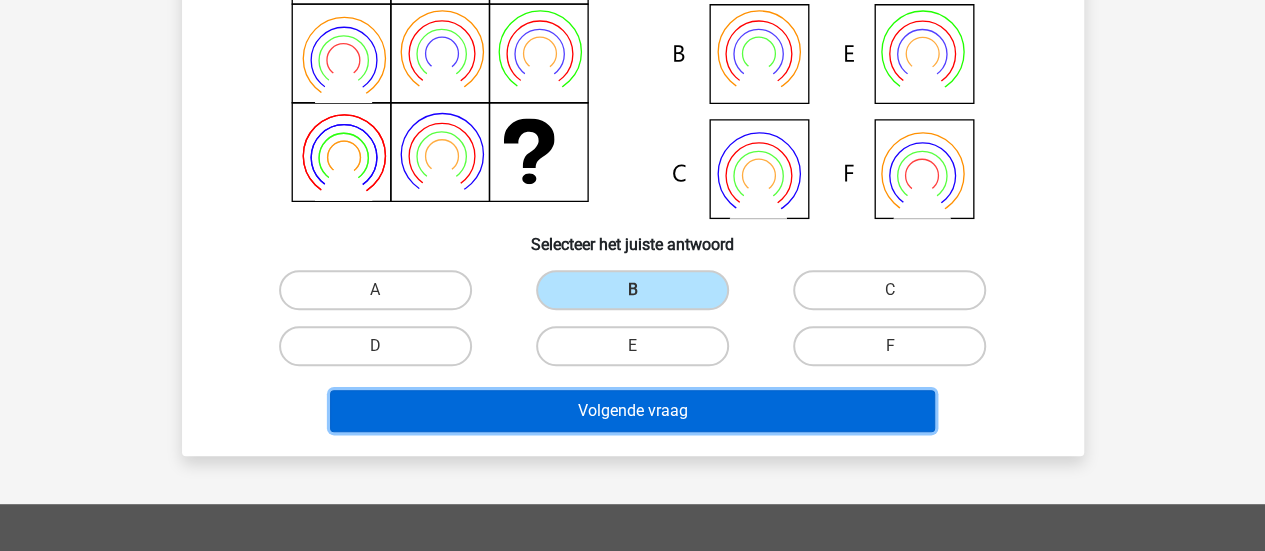 click on "Volgende vraag" at bounding box center (632, 411) 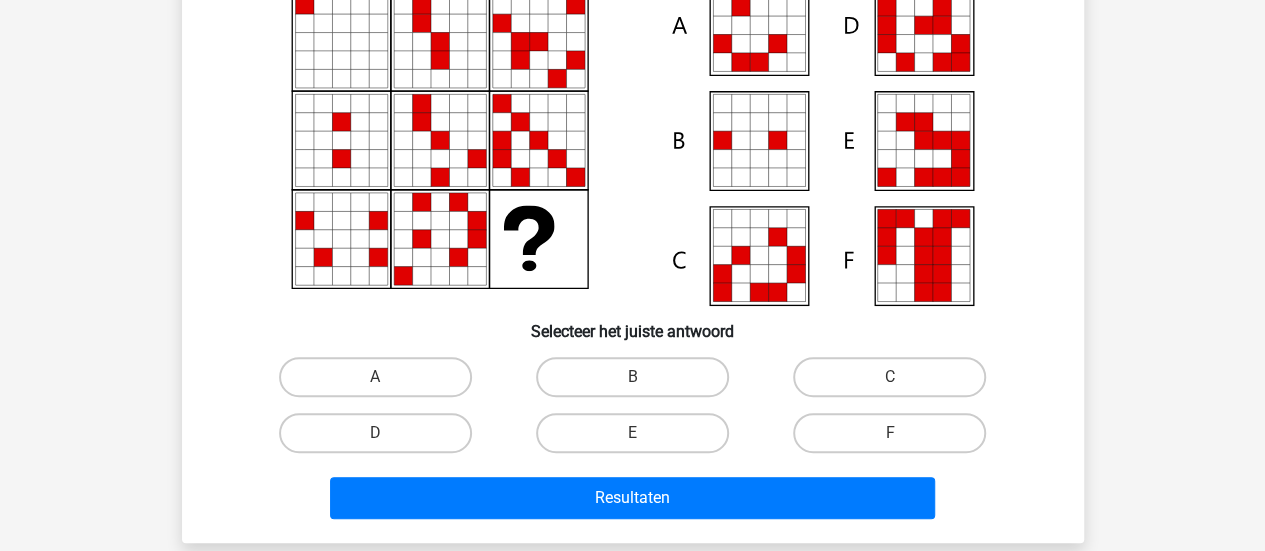 scroll, scrollTop: 92, scrollLeft: 0, axis: vertical 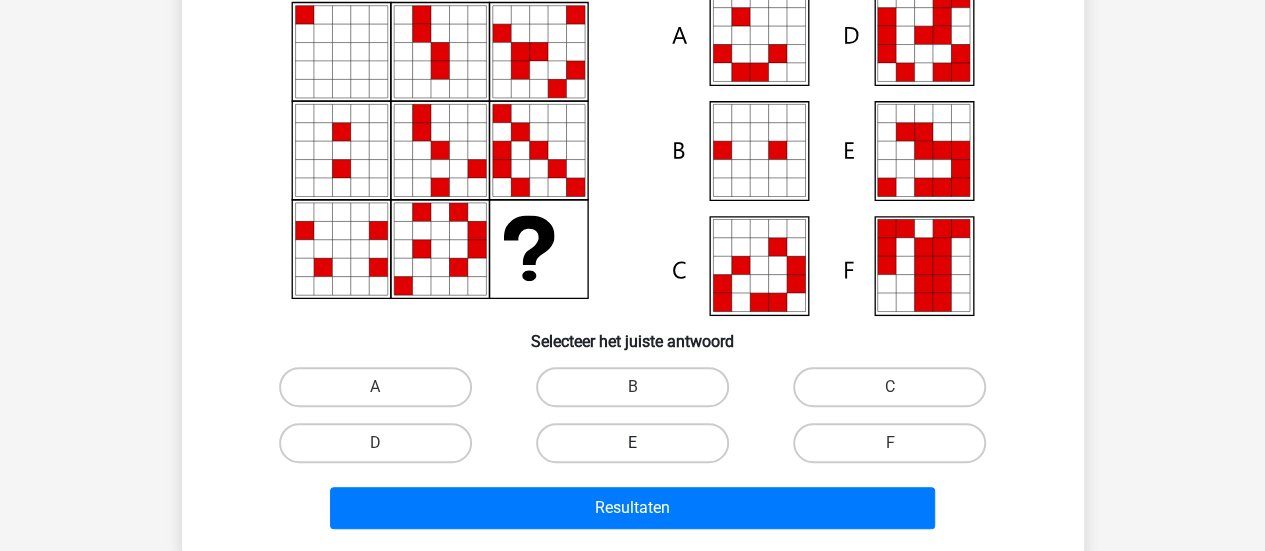click on "E" at bounding box center [632, 443] 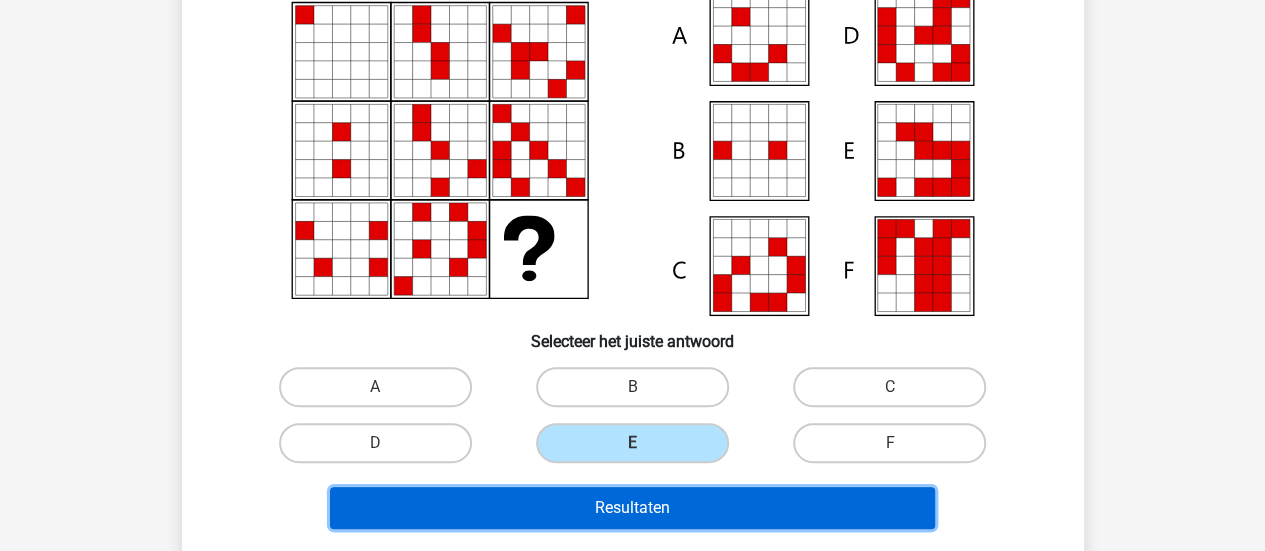 click on "Resultaten" at bounding box center (632, 508) 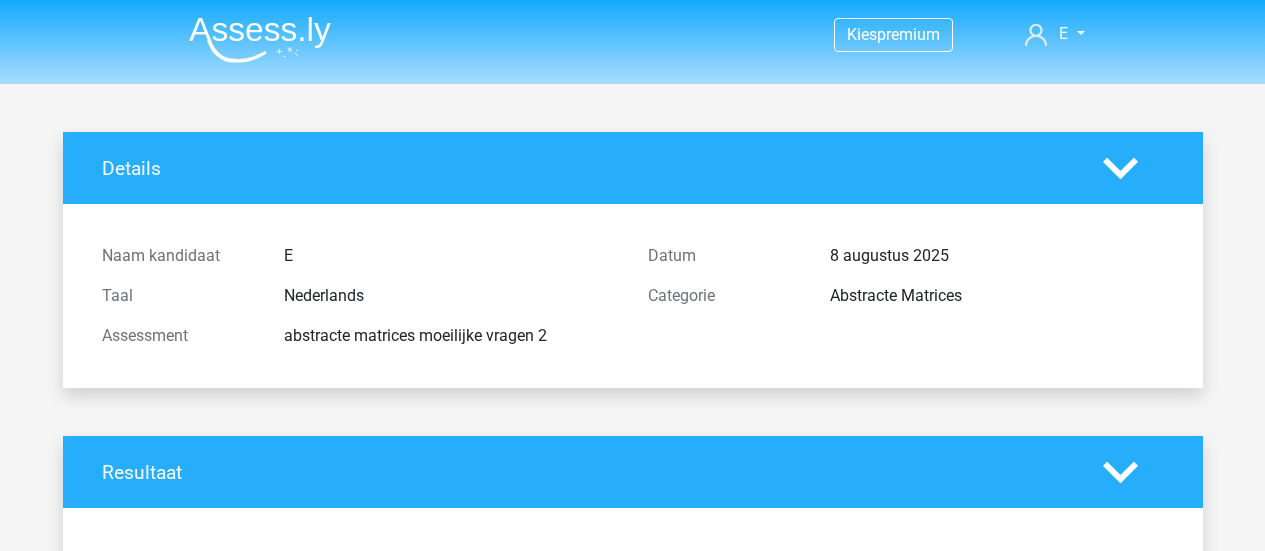 scroll, scrollTop: 0, scrollLeft: 0, axis: both 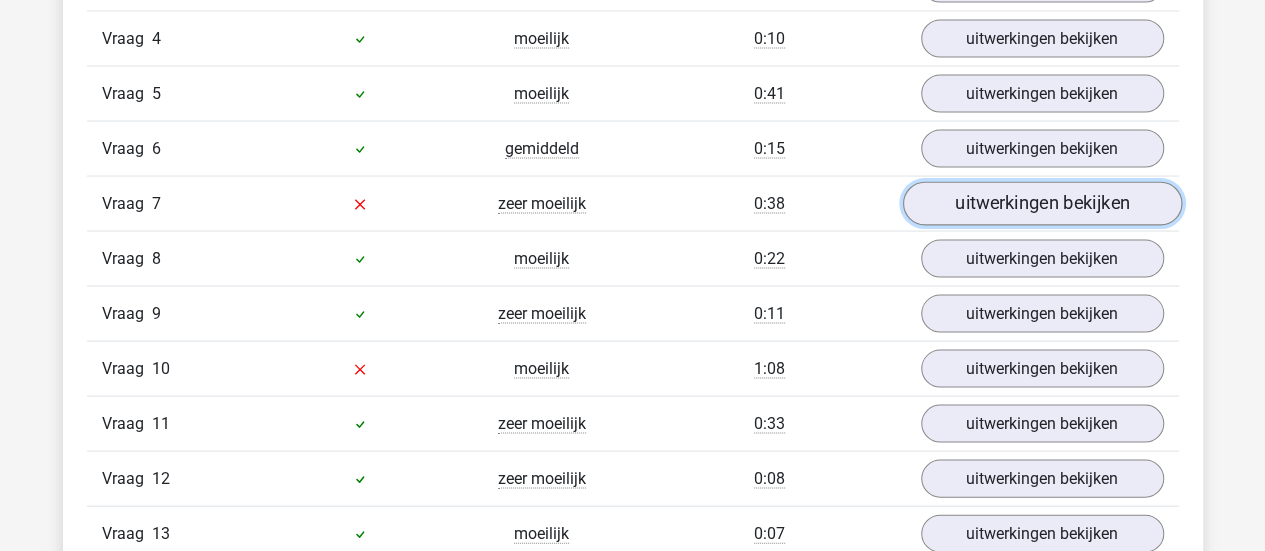 click on "uitwerkingen bekijken" at bounding box center (1041, 203) 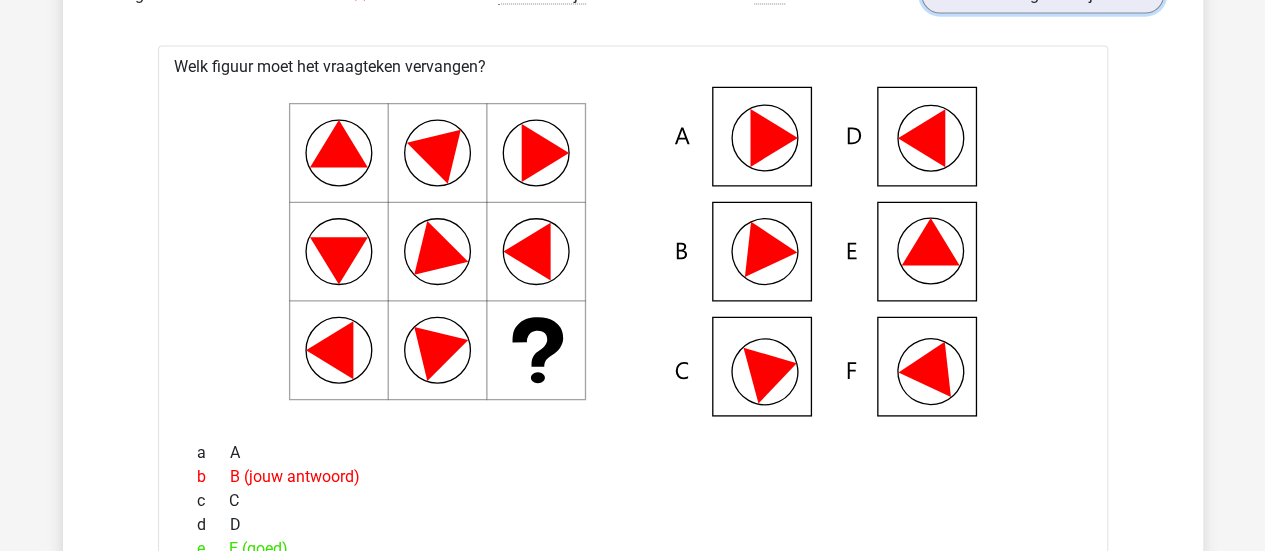 scroll, scrollTop: 2143, scrollLeft: 0, axis: vertical 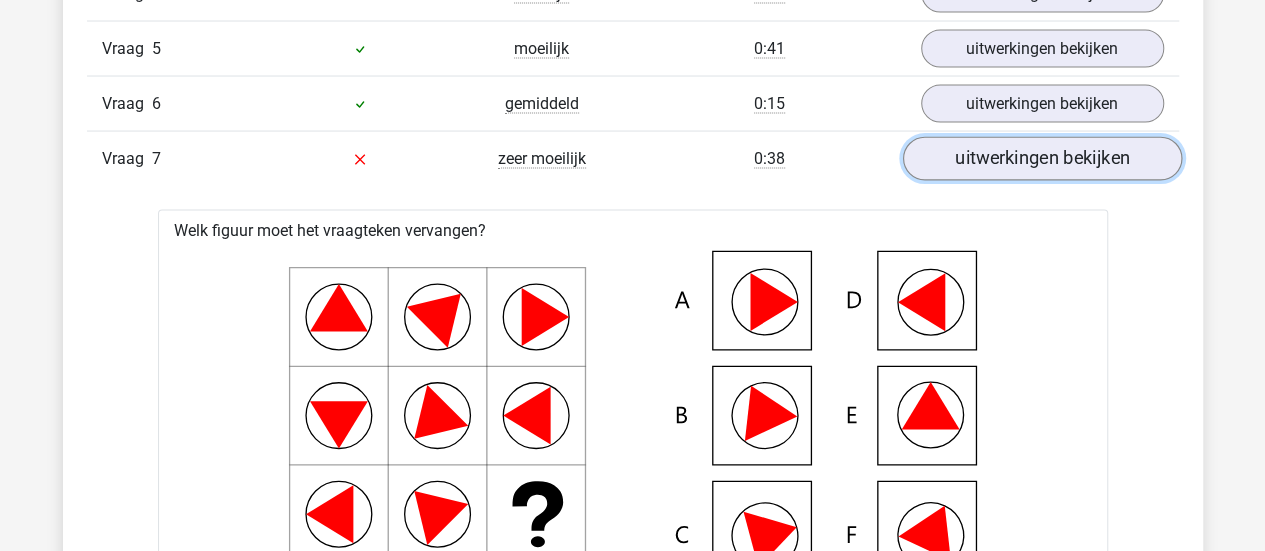 click on "uitwerkingen bekijken" at bounding box center [1041, 159] 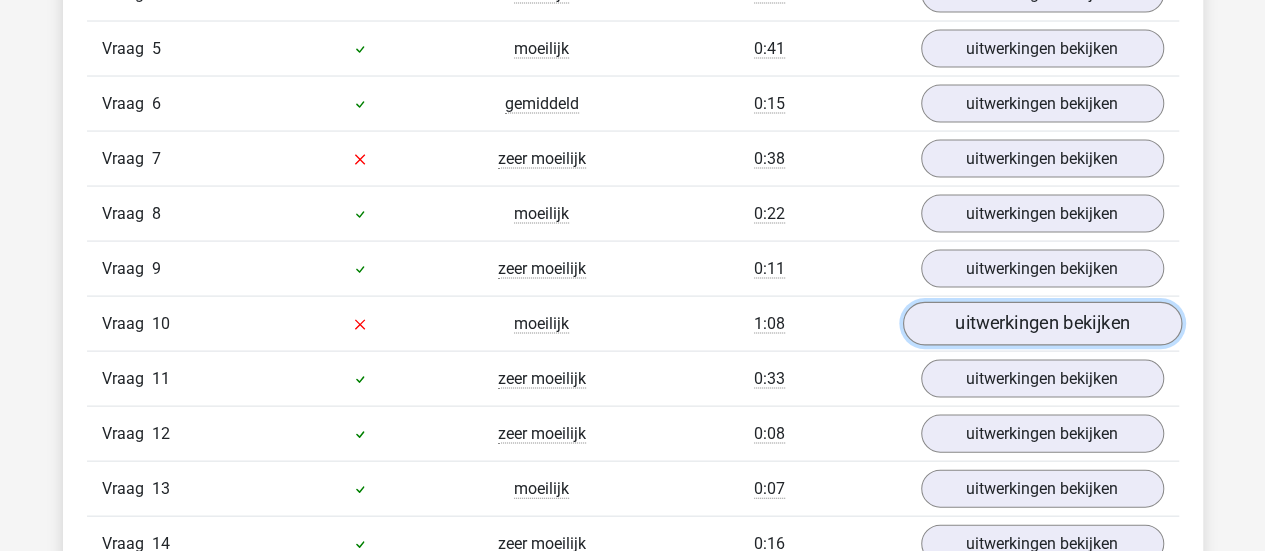 click on "uitwerkingen bekijken" at bounding box center (1041, 324) 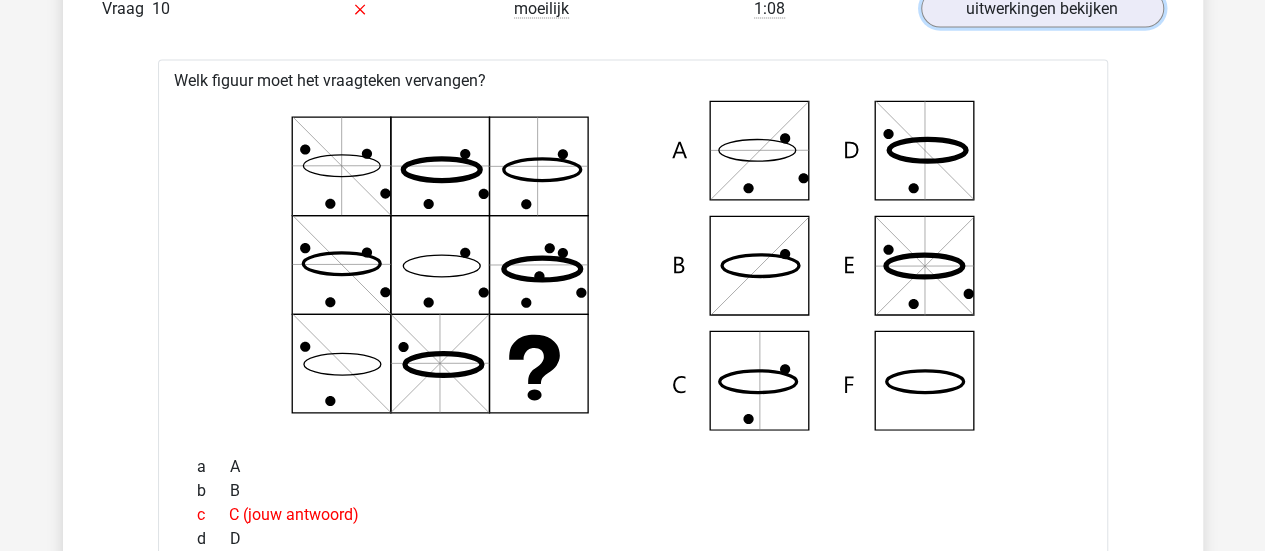 scroll, scrollTop: 2270, scrollLeft: 0, axis: vertical 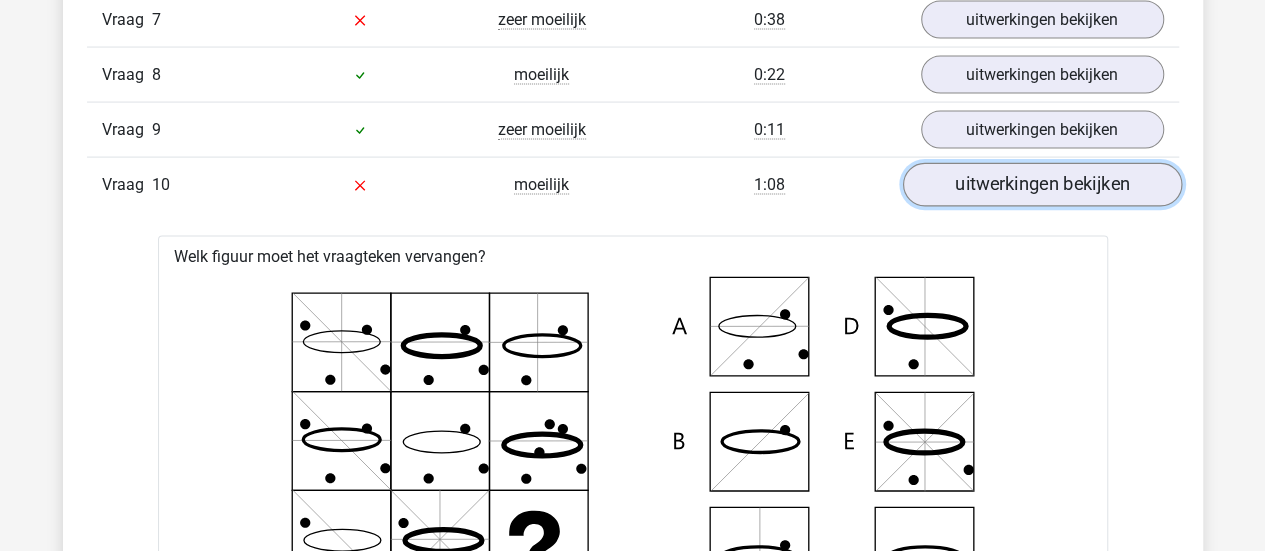 click on "uitwerkingen bekijken" at bounding box center (1041, 185) 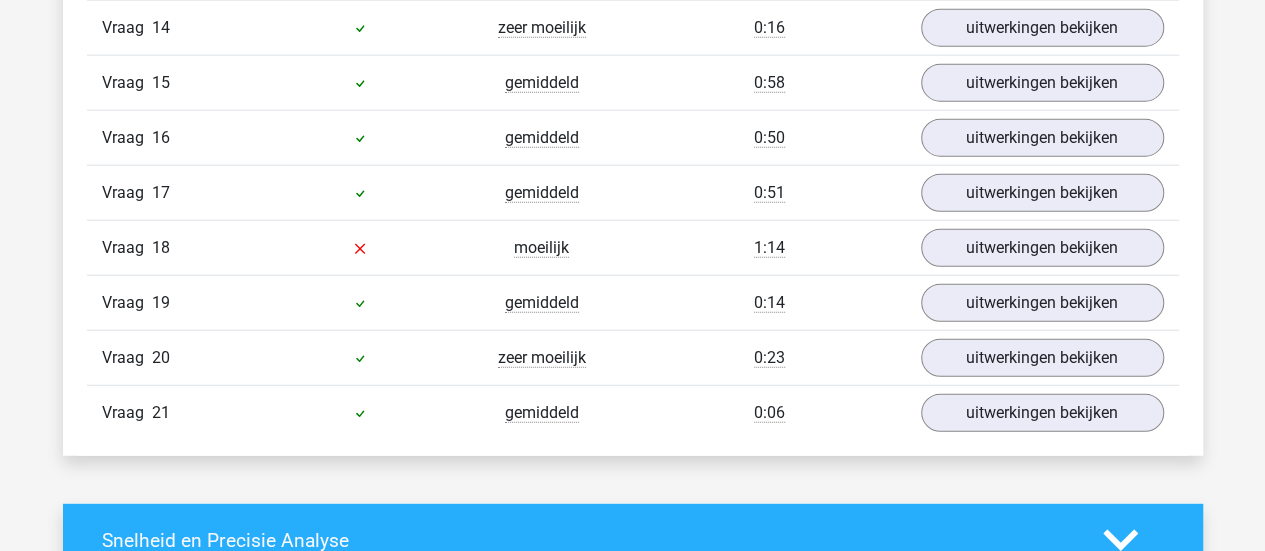 scroll, scrollTop: 2489, scrollLeft: 0, axis: vertical 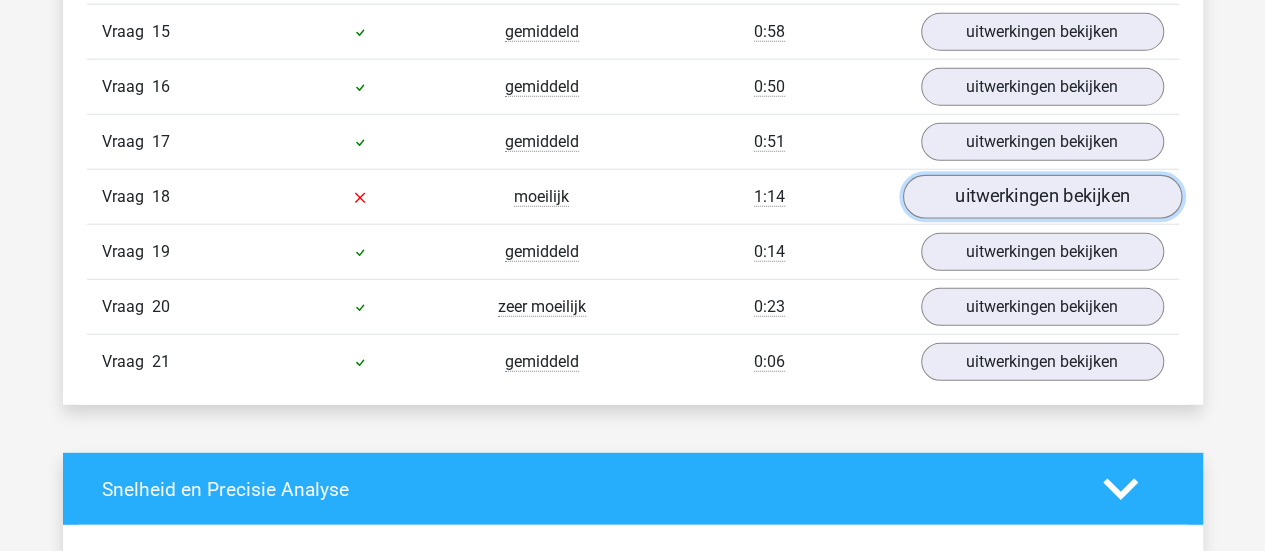 click on "uitwerkingen bekijken" at bounding box center (1041, 197) 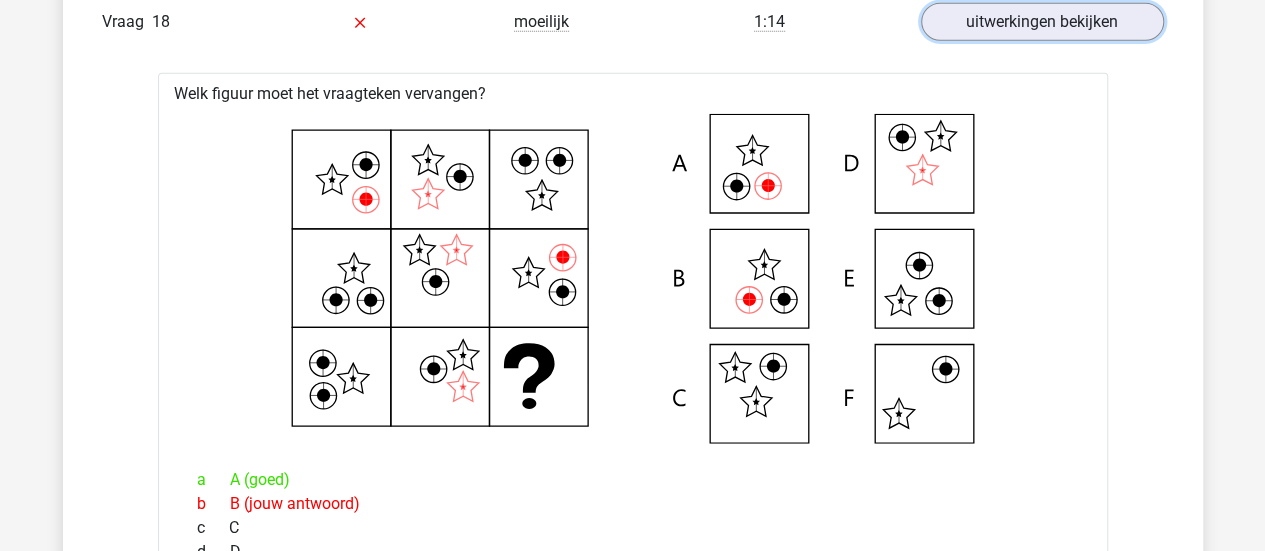 scroll, scrollTop: 2697, scrollLeft: 0, axis: vertical 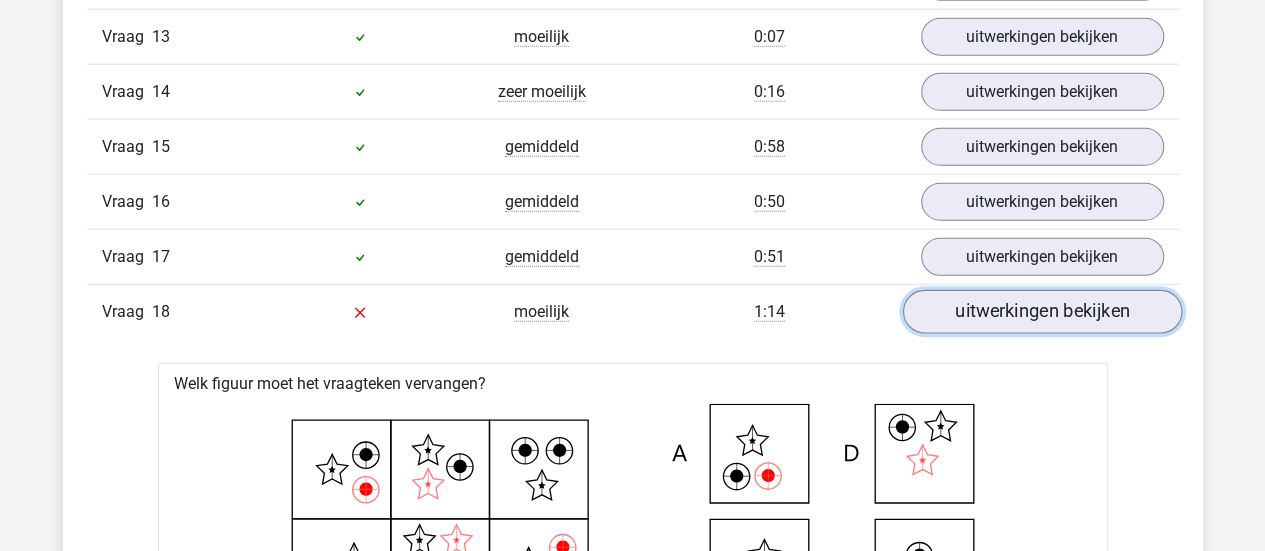click on "uitwerkingen bekijken" at bounding box center [1041, 312] 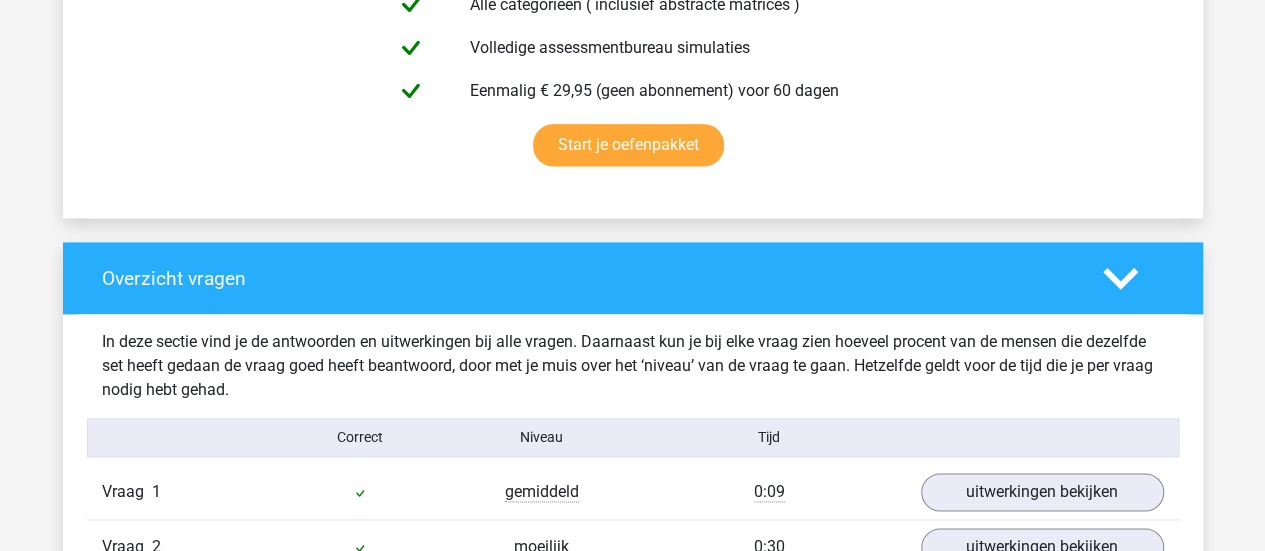 scroll, scrollTop: 0, scrollLeft: 0, axis: both 